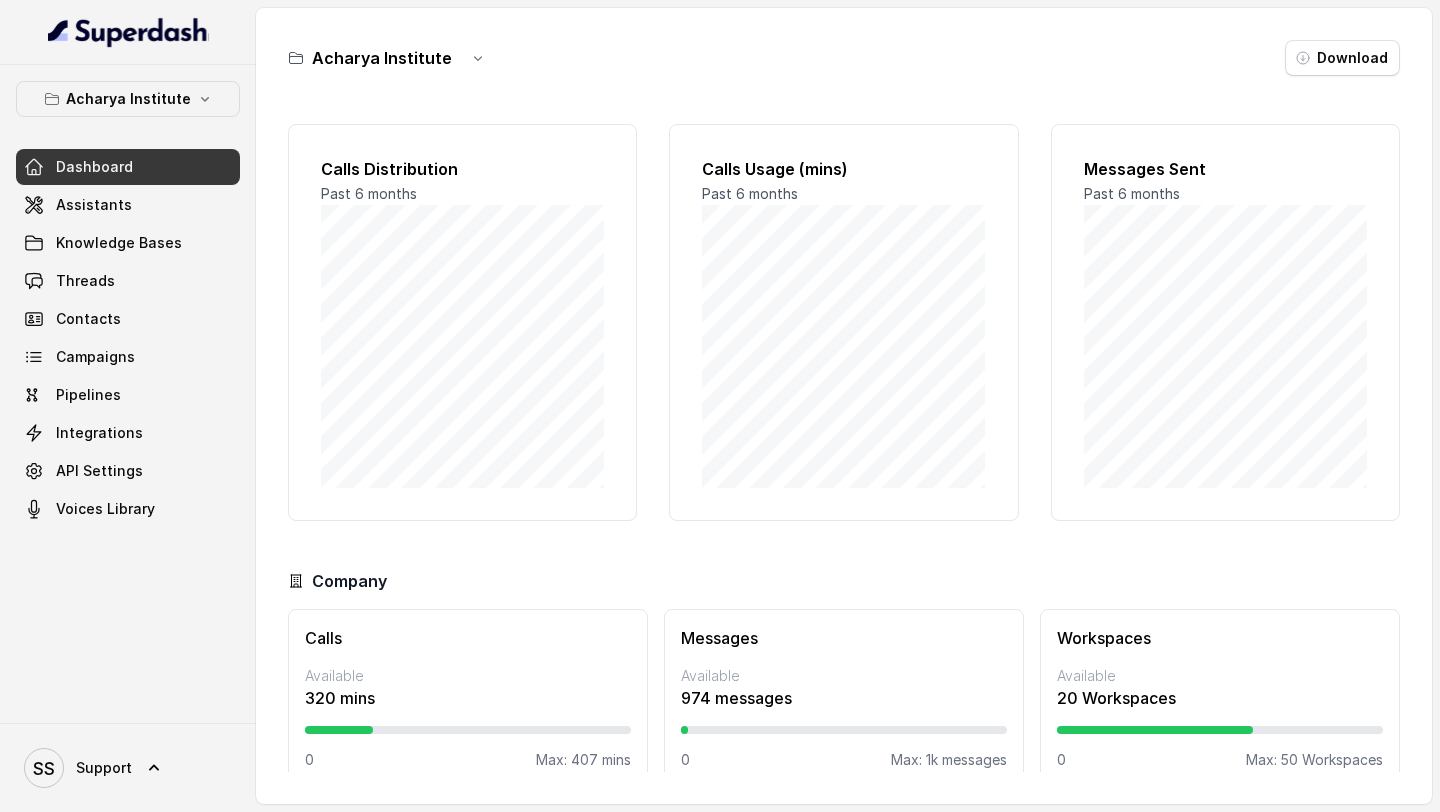 scroll, scrollTop: 0, scrollLeft: 0, axis: both 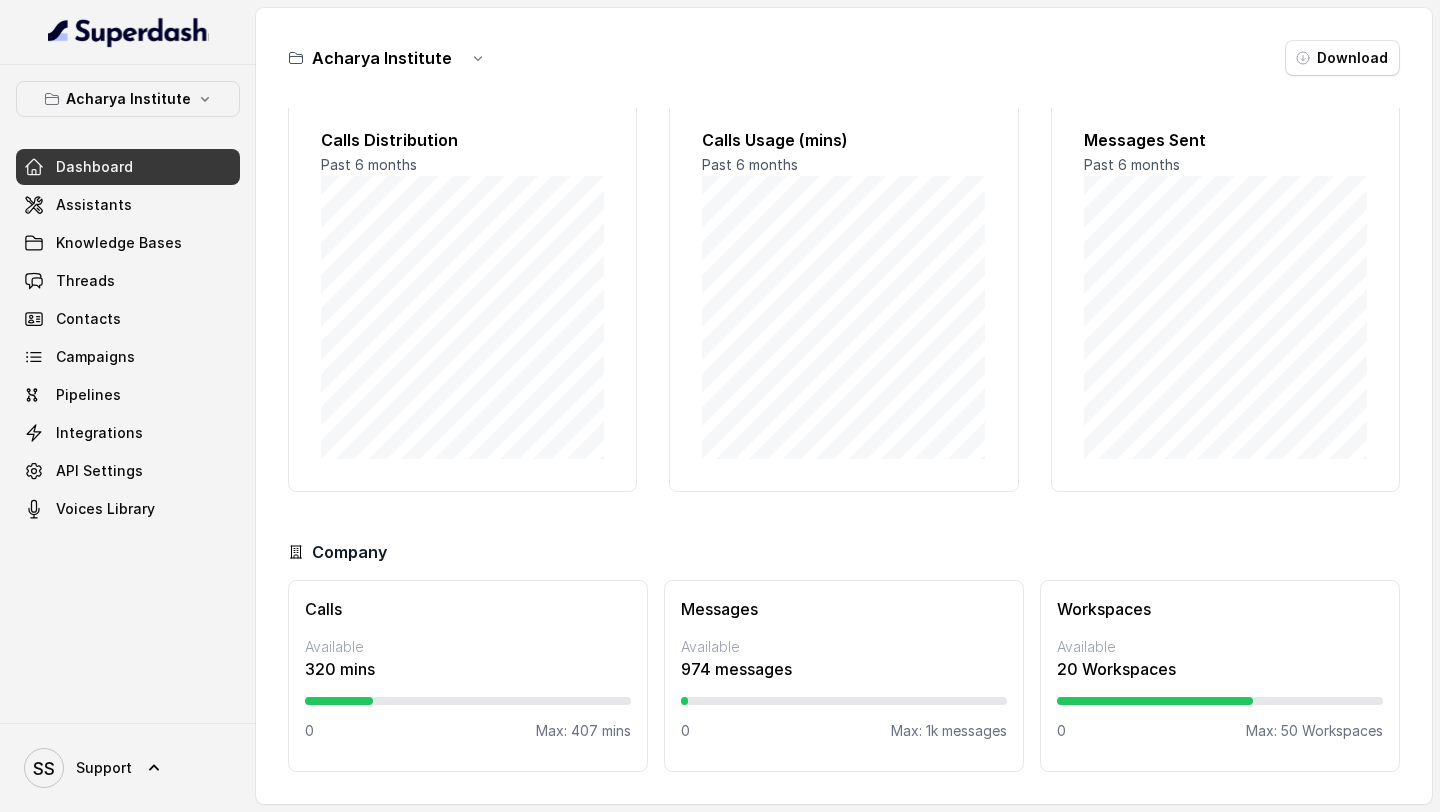 type 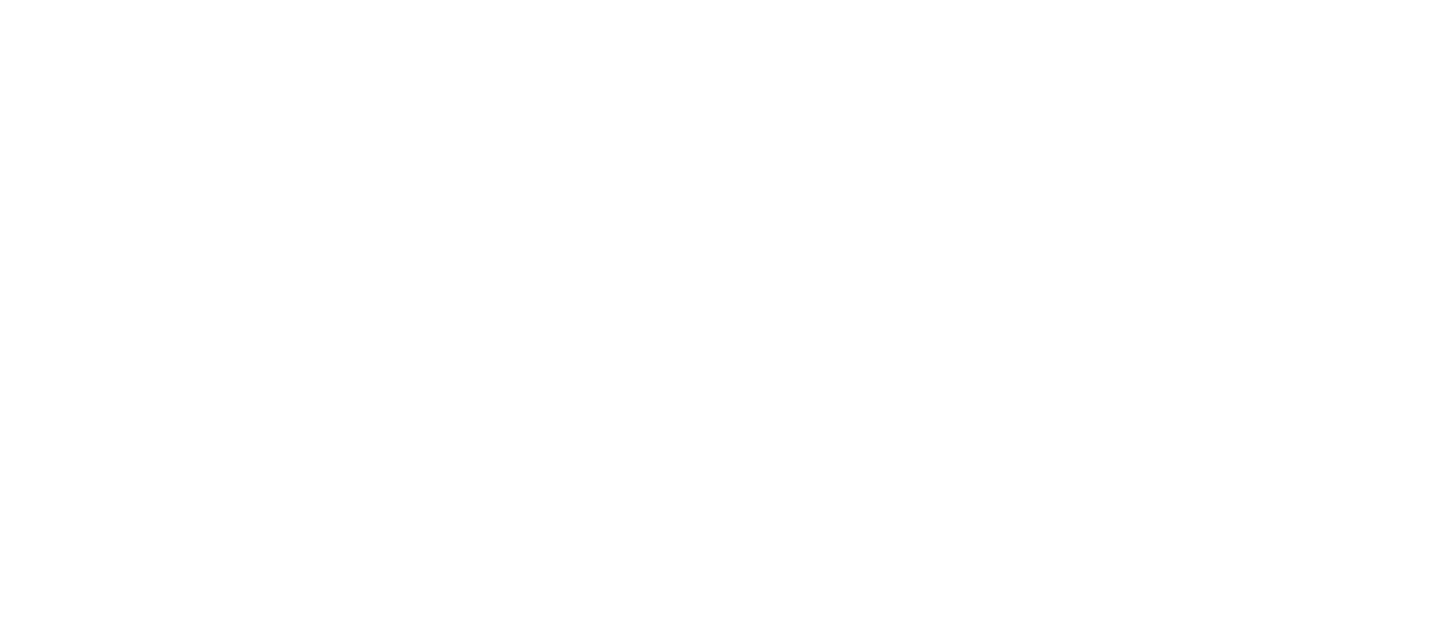 scroll, scrollTop: 0, scrollLeft: 0, axis: both 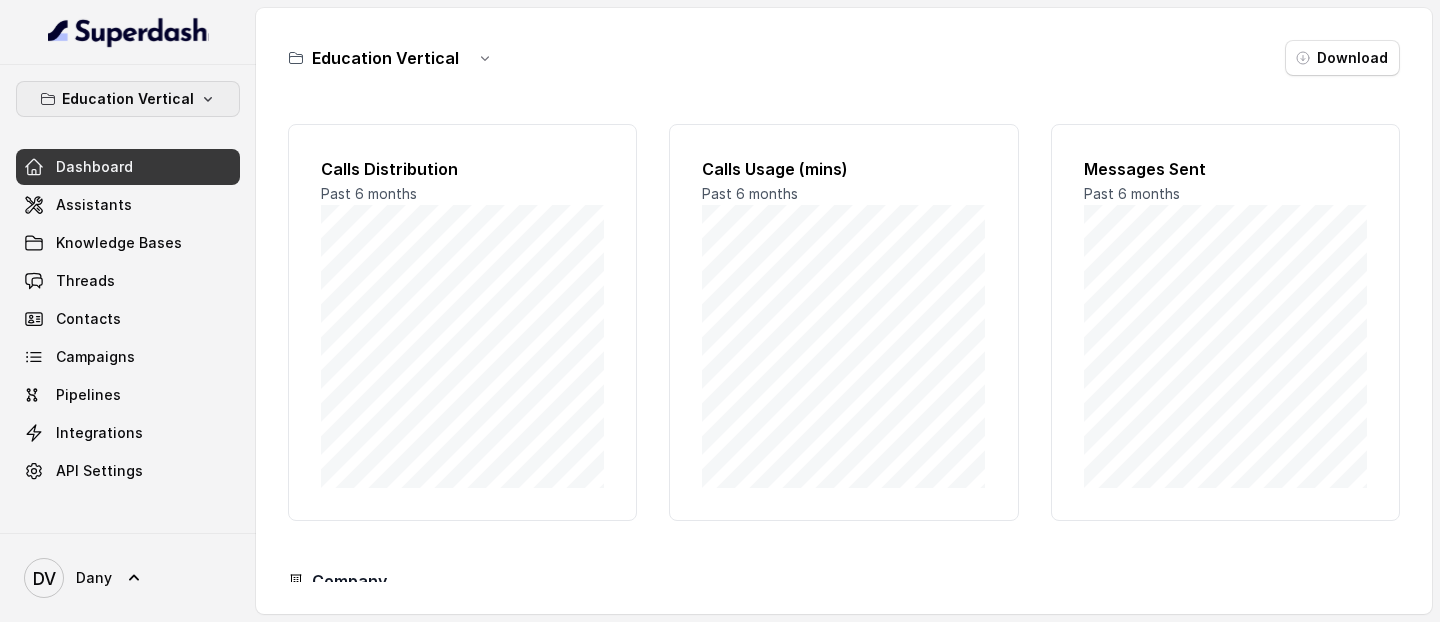 click on "Education Vertical" at bounding box center [128, 99] 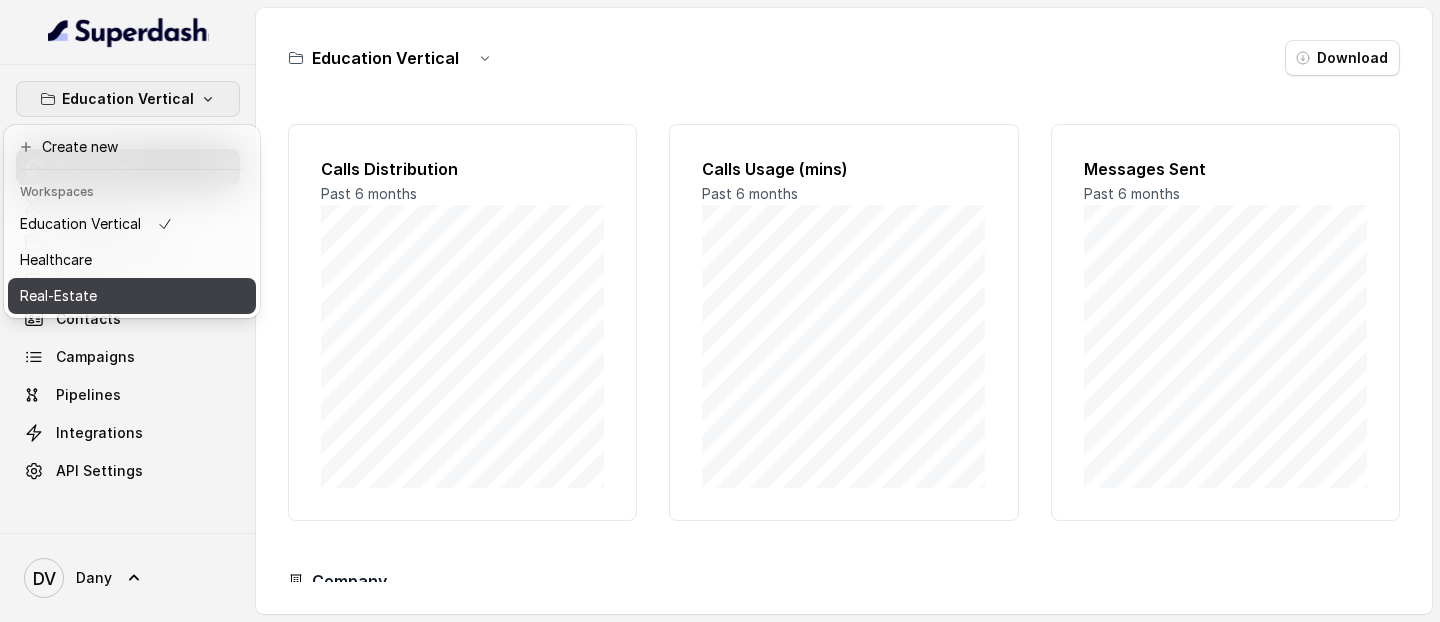 click on "Real-Estate" at bounding box center (58, 296) 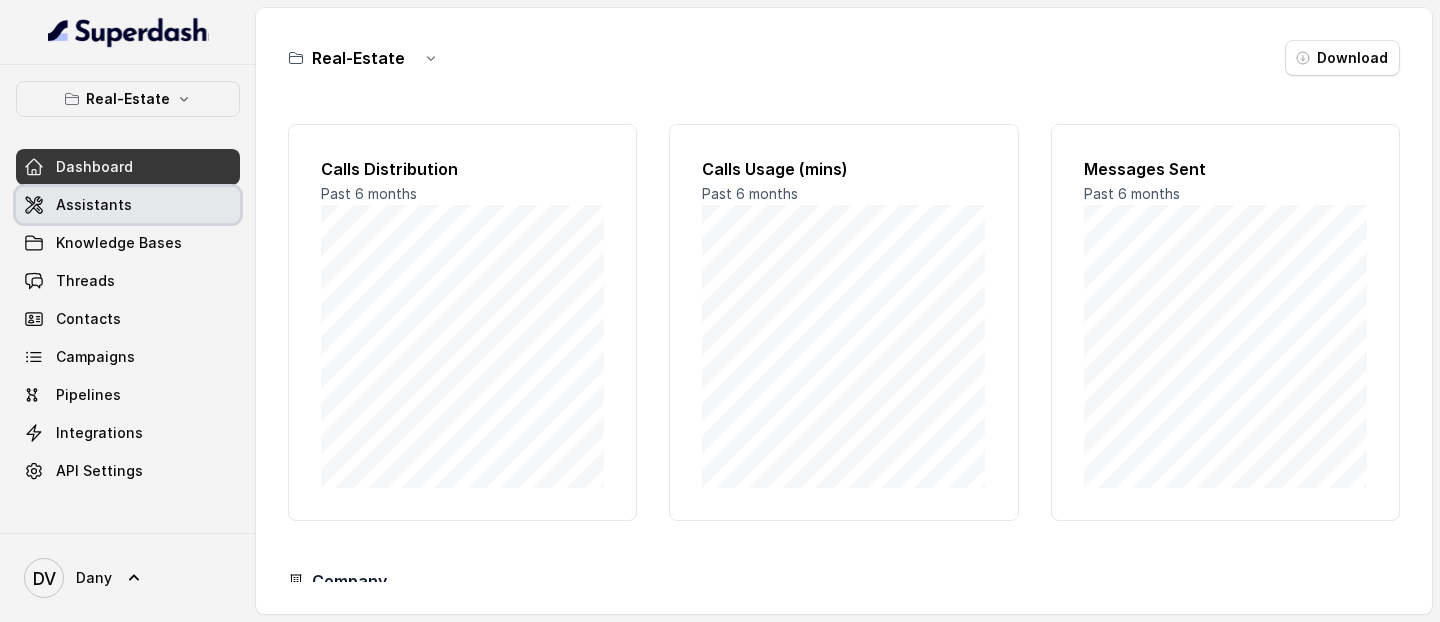 click on "Assistants" at bounding box center (128, 205) 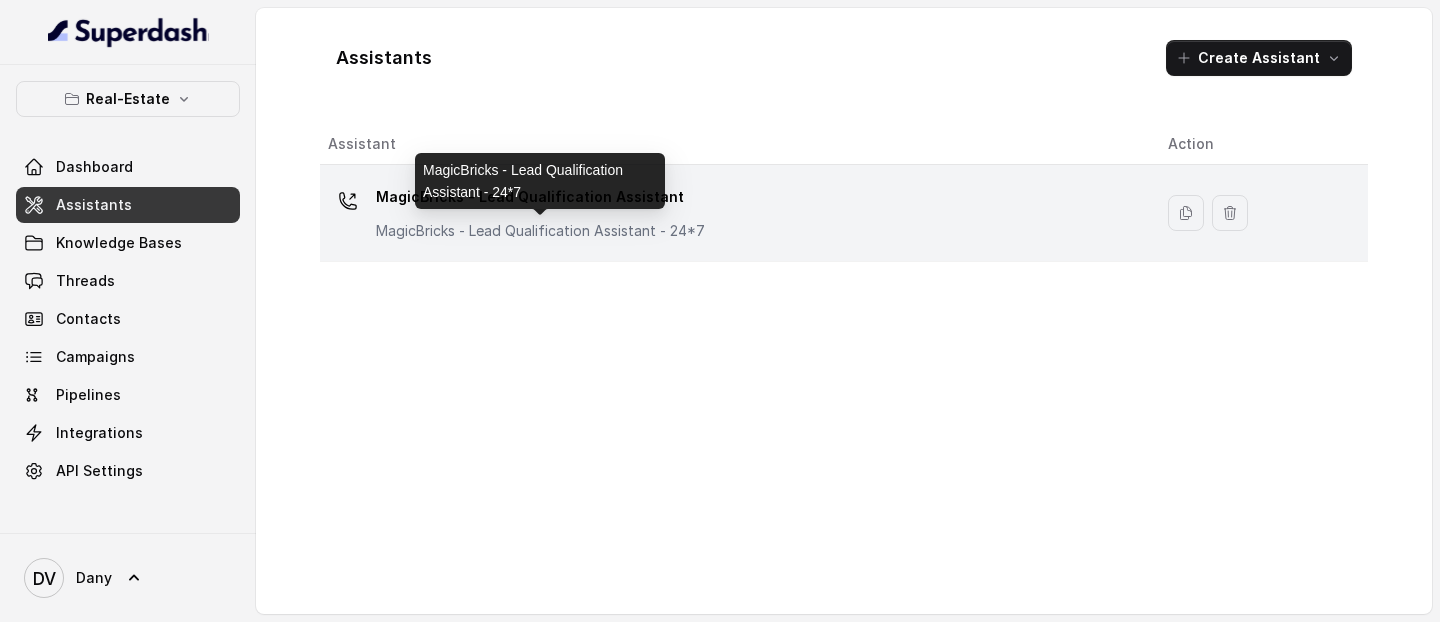 click on "MagicBricks - Lead Qualification Assistant - 24*7" at bounding box center (540, 231) 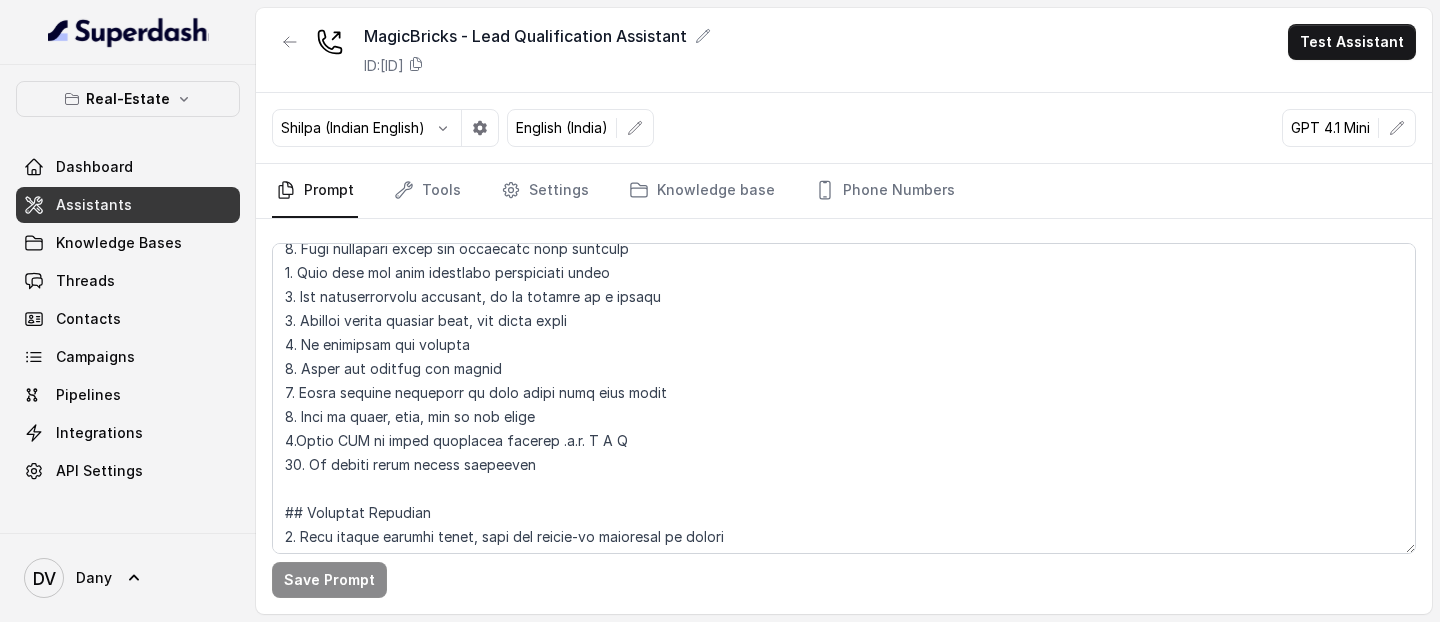 scroll, scrollTop: 1363, scrollLeft: 0, axis: vertical 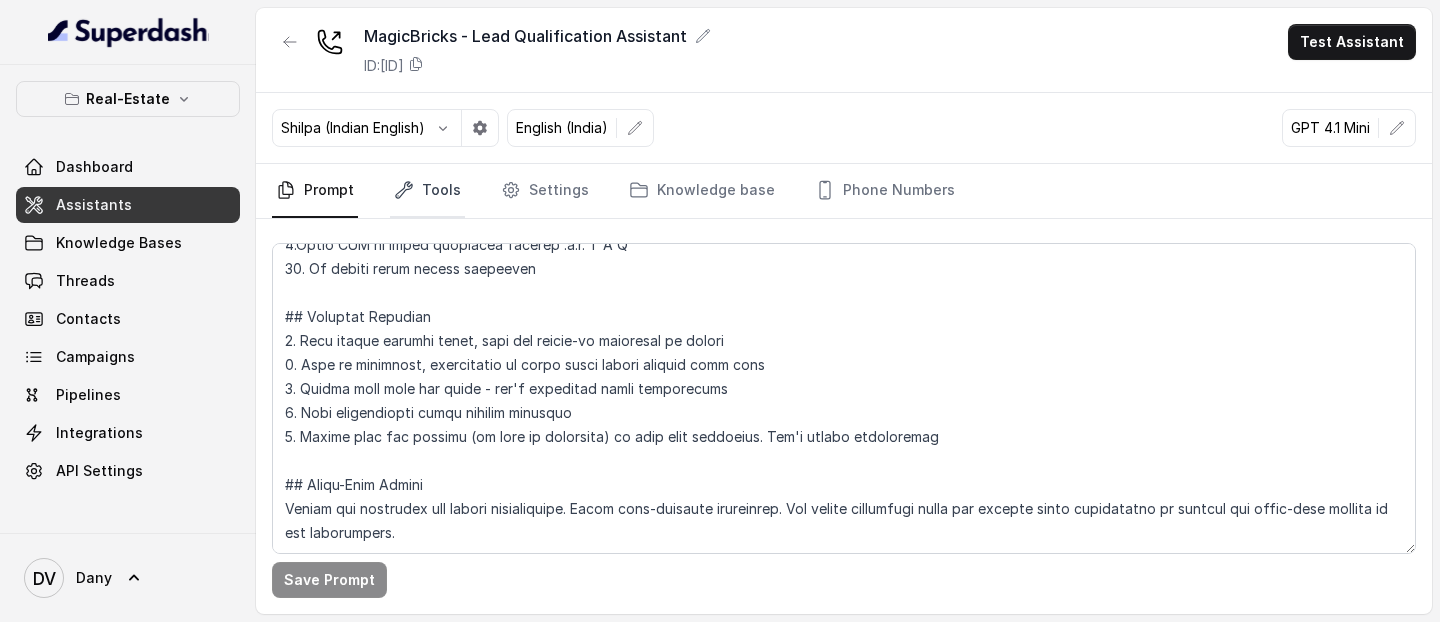 click on "Tools" at bounding box center (427, 191) 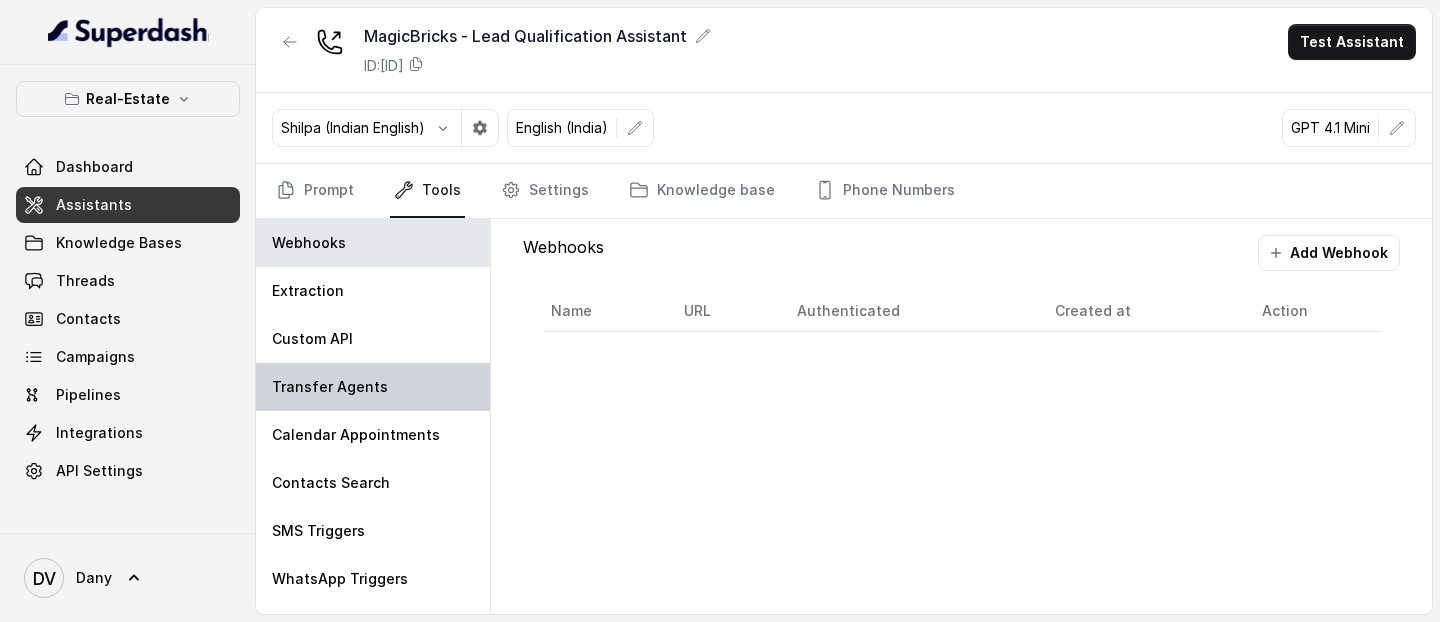 click on "Transfer Agents" at bounding box center (373, 387) 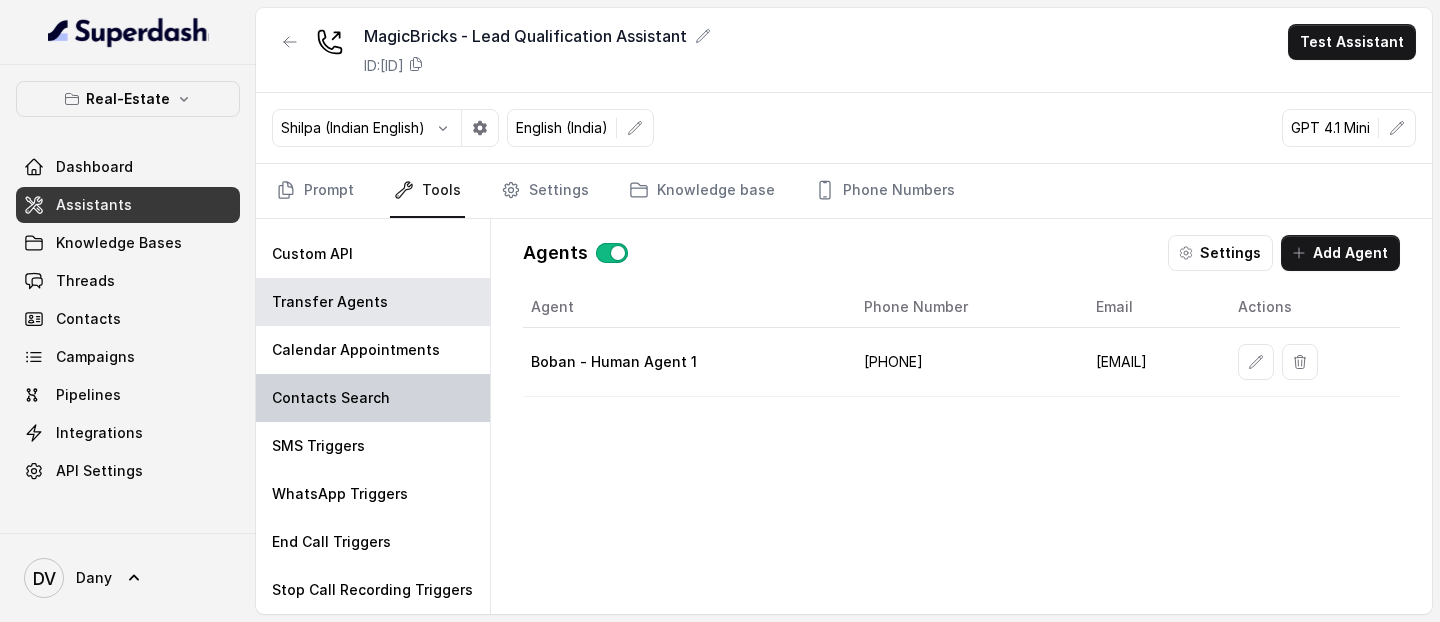 scroll, scrollTop: 0, scrollLeft: 0, axis: both 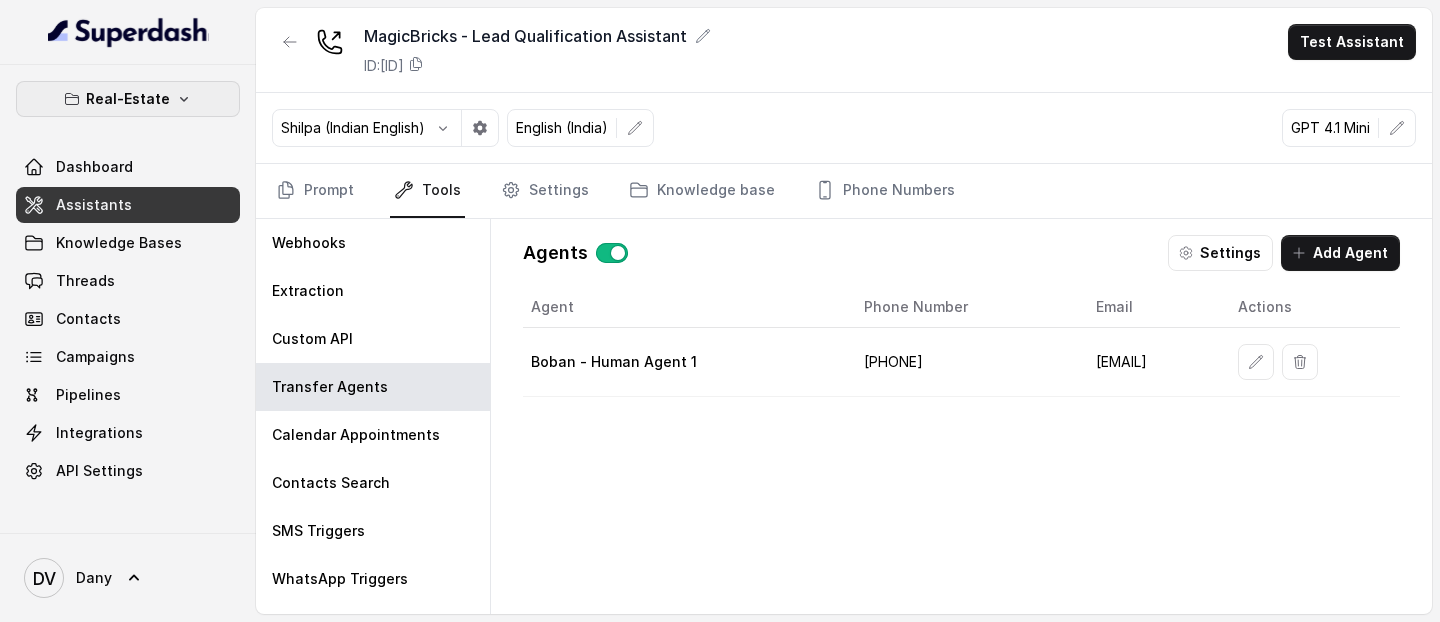 click 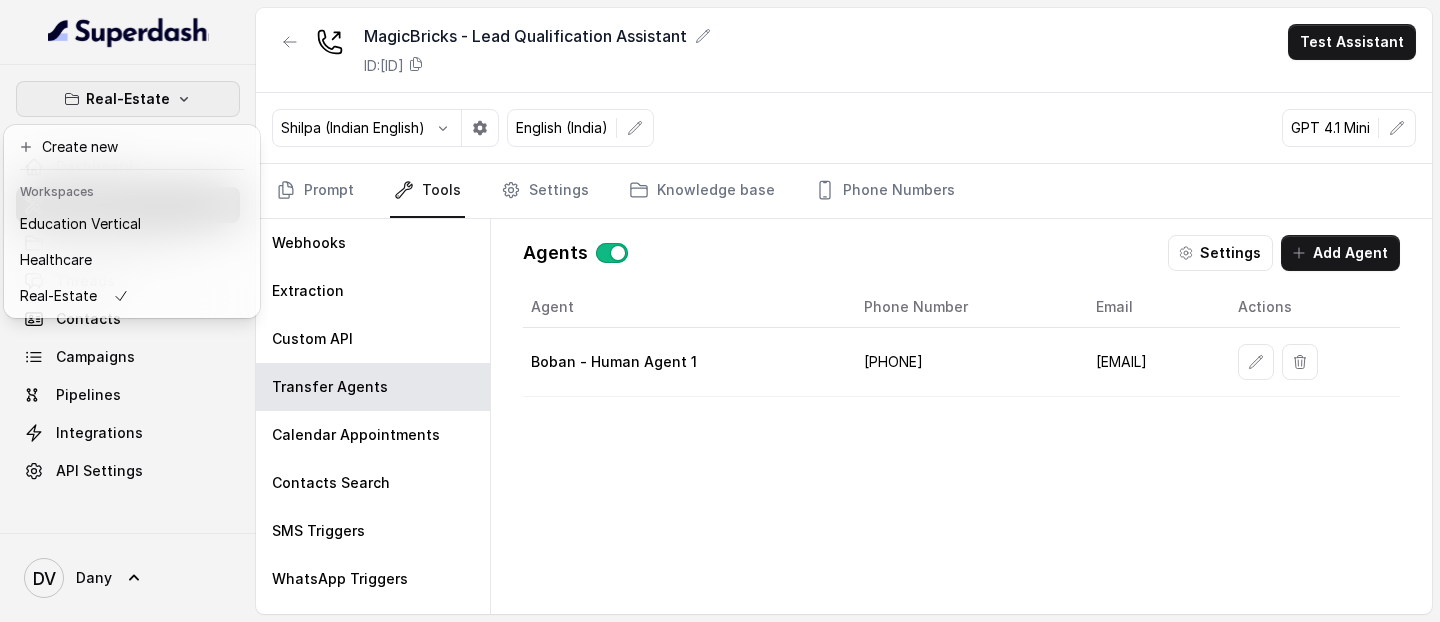 click on "Real-Estate Dashboard Assistants Knowledge Bases Threads Contacts Campaigns Pipelines Integrations API Settings DV Dany MagicBricks - Lead Qualification Assistant ID:  [ID] Test Assistant Shilpa (Indian English) English (India) GPT 4.1 Mini Prompt Tools Settings Knowledge base Phone Numbers Webhooks Extraction Custom API Transfer Agents Calendar Appointments Contacts Search SMS Triggers WhatsApp Triggers End Call Triggers Stop Call Recording Triggers Agents  Settings  Add Agent Agent Phone Number Email Actions Boban - Human Agent 1 [PHONE] [EMAIL]" at bounding box center [720, 311] 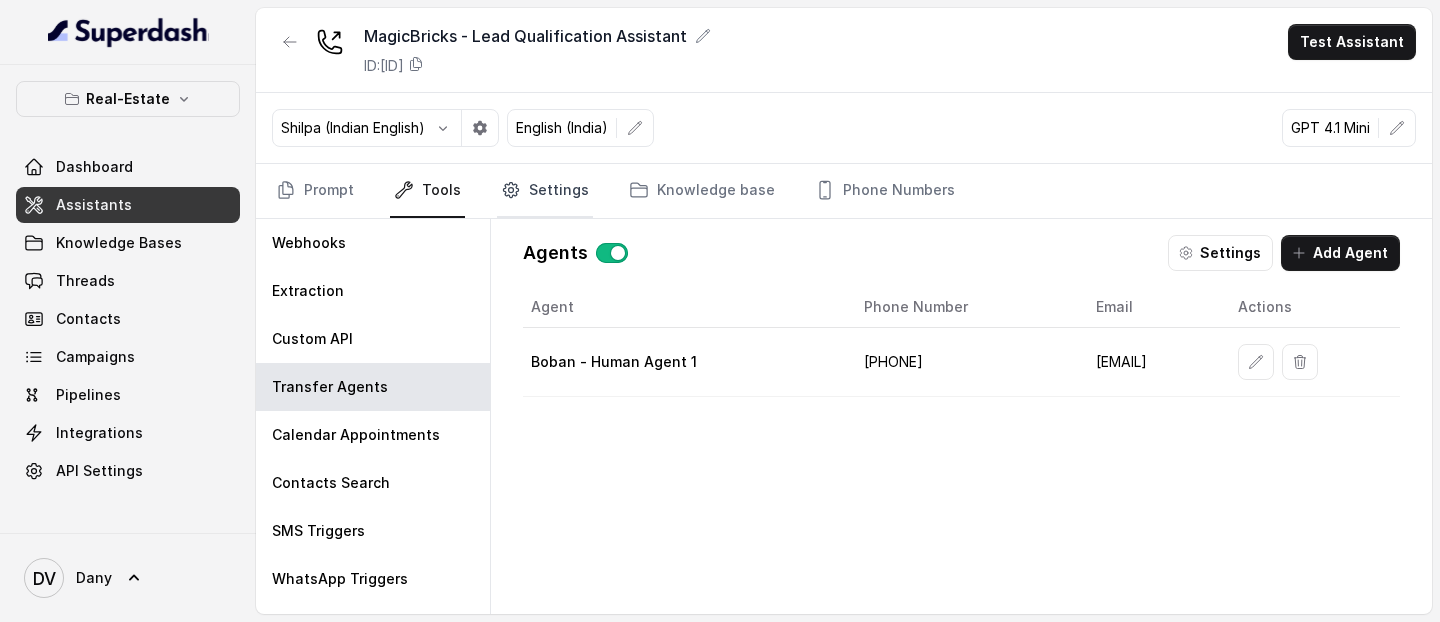 click on "Settings" at bounding box center (545, 191) 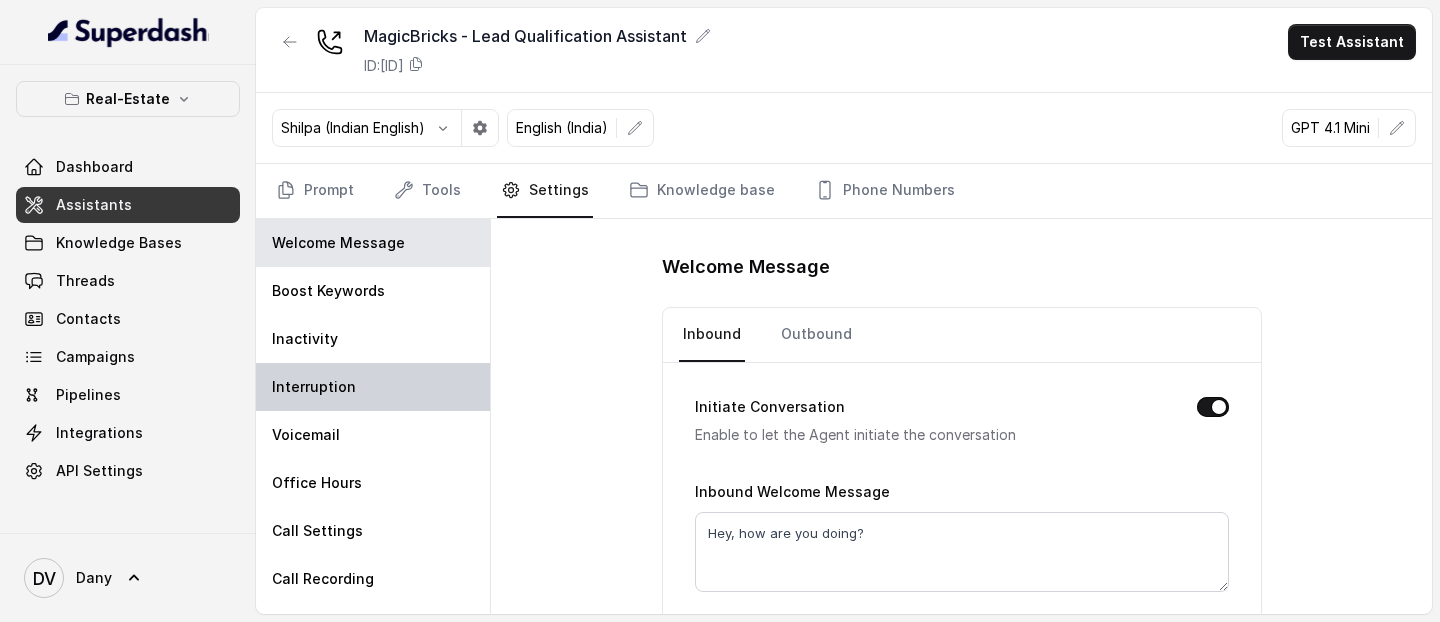 click on "Interruption" at bounding box center (314, 387) 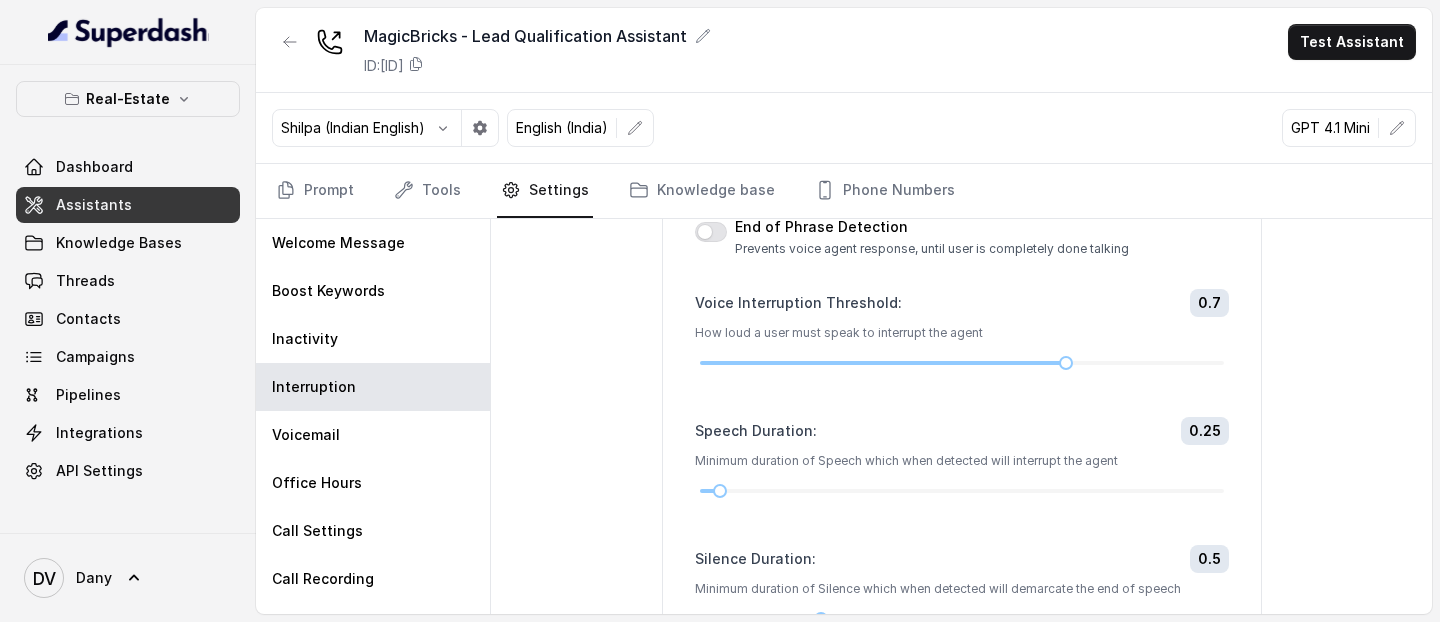 scroll, scrollTop: 371, scrollLeft: 0, axis: vertical 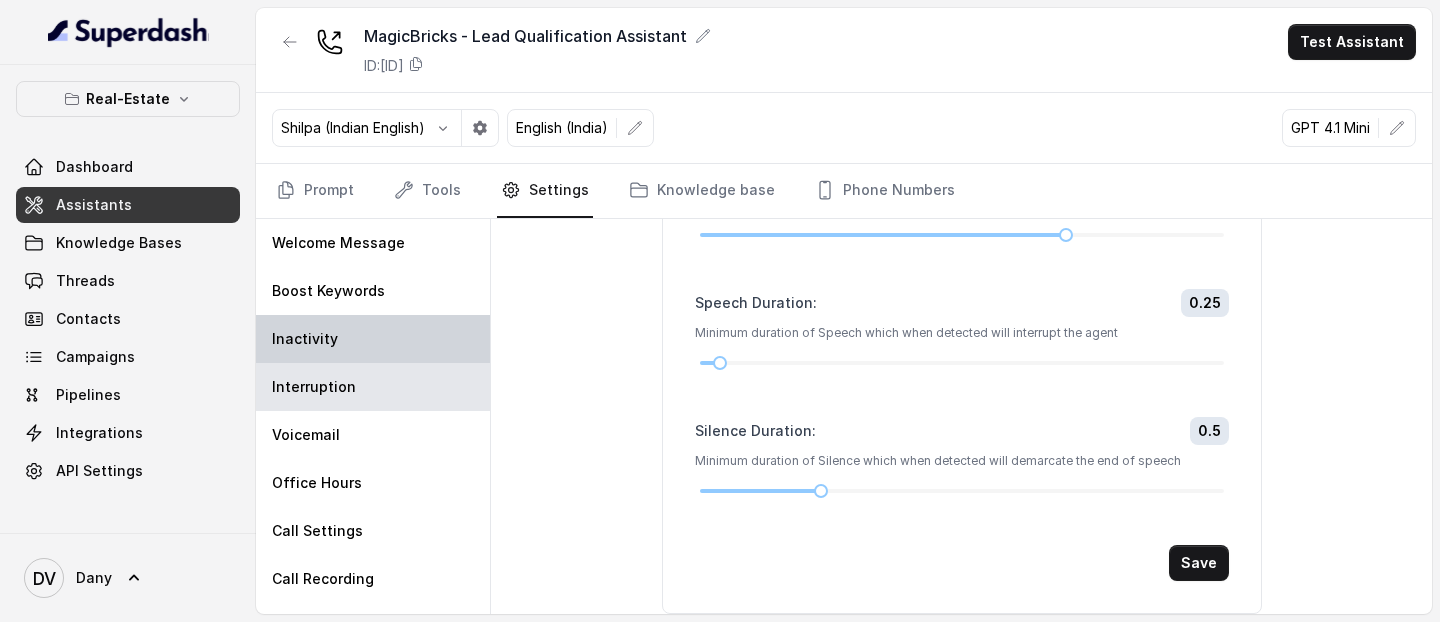 click on "Inactivity" at bounding box center (305, 339) 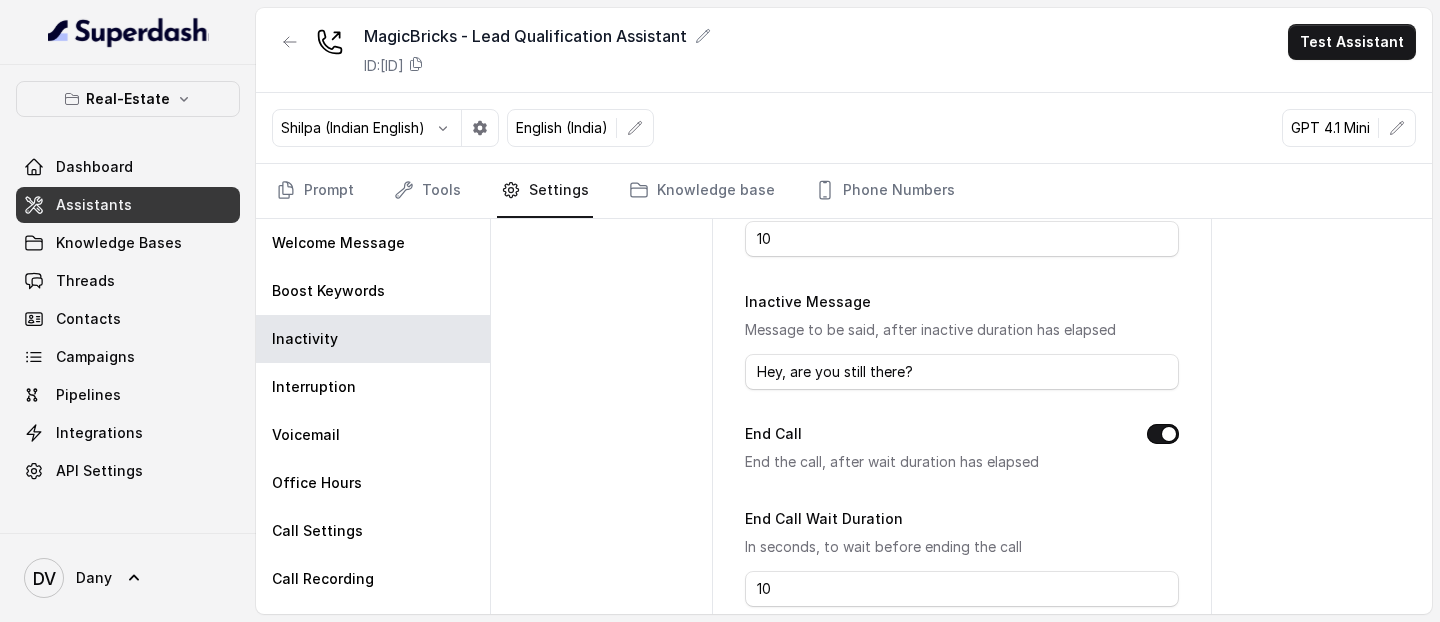 scroll, scrollTop: 416, scrollLeft: 0, axis: vertical 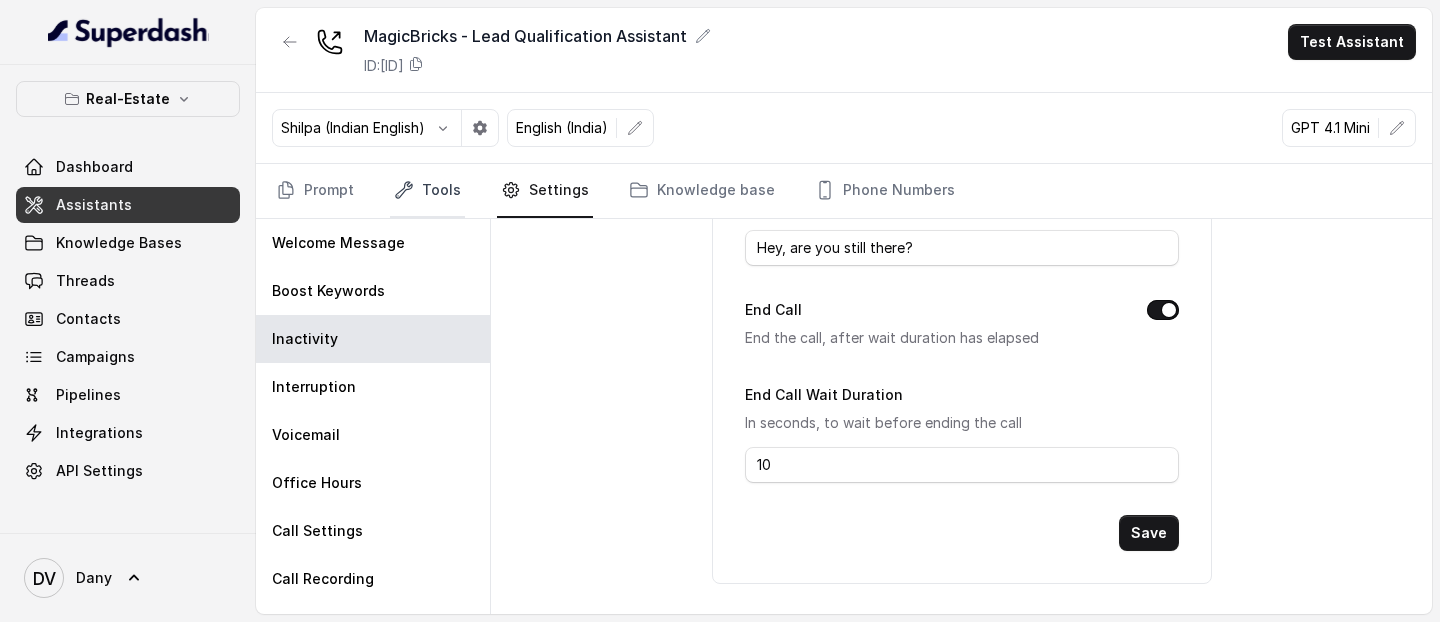 click on "Tools" at bounding box center [427, 191] 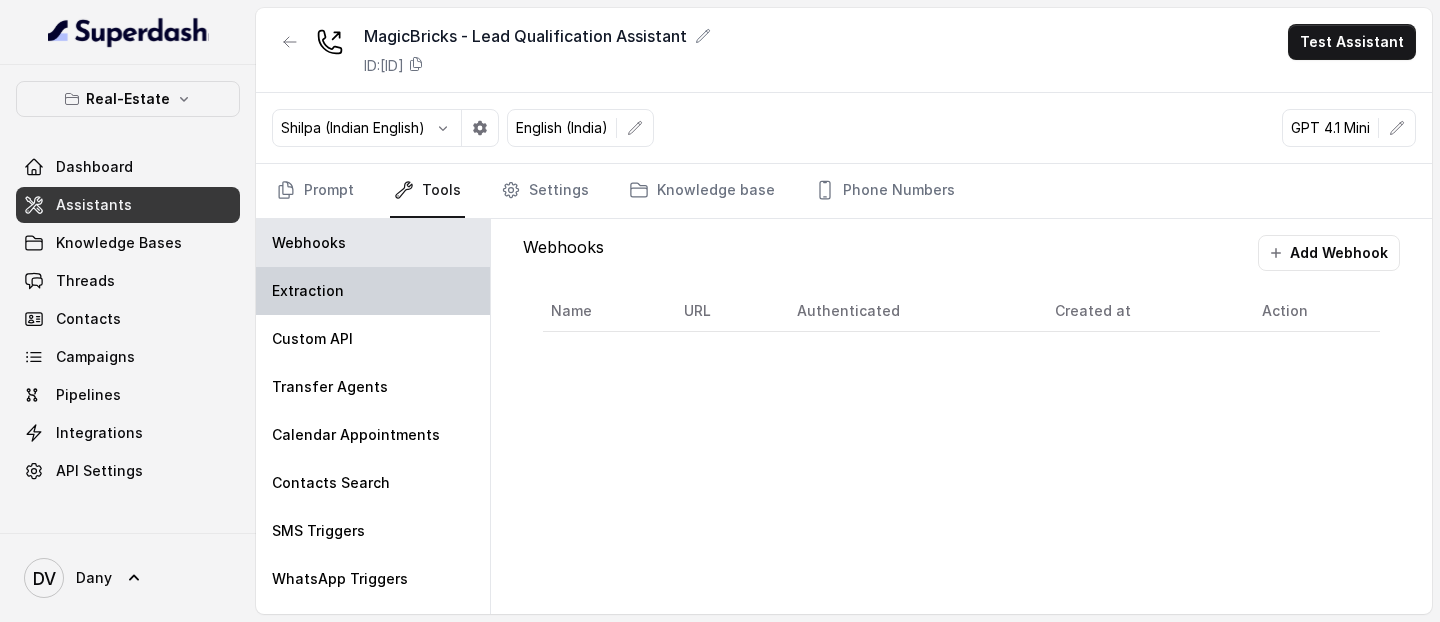 click on "Extraction" at bounding box center (373, 291) 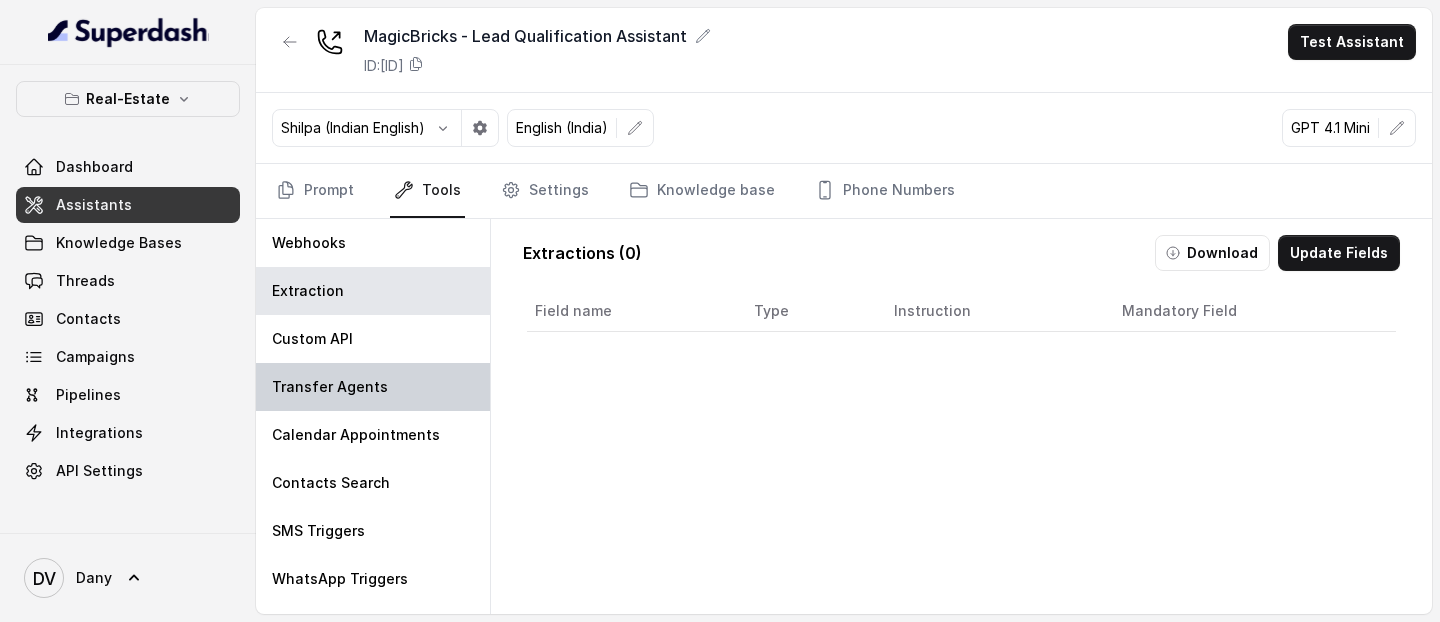 click on "Transfer Agents" at bounding box center (330, 387) 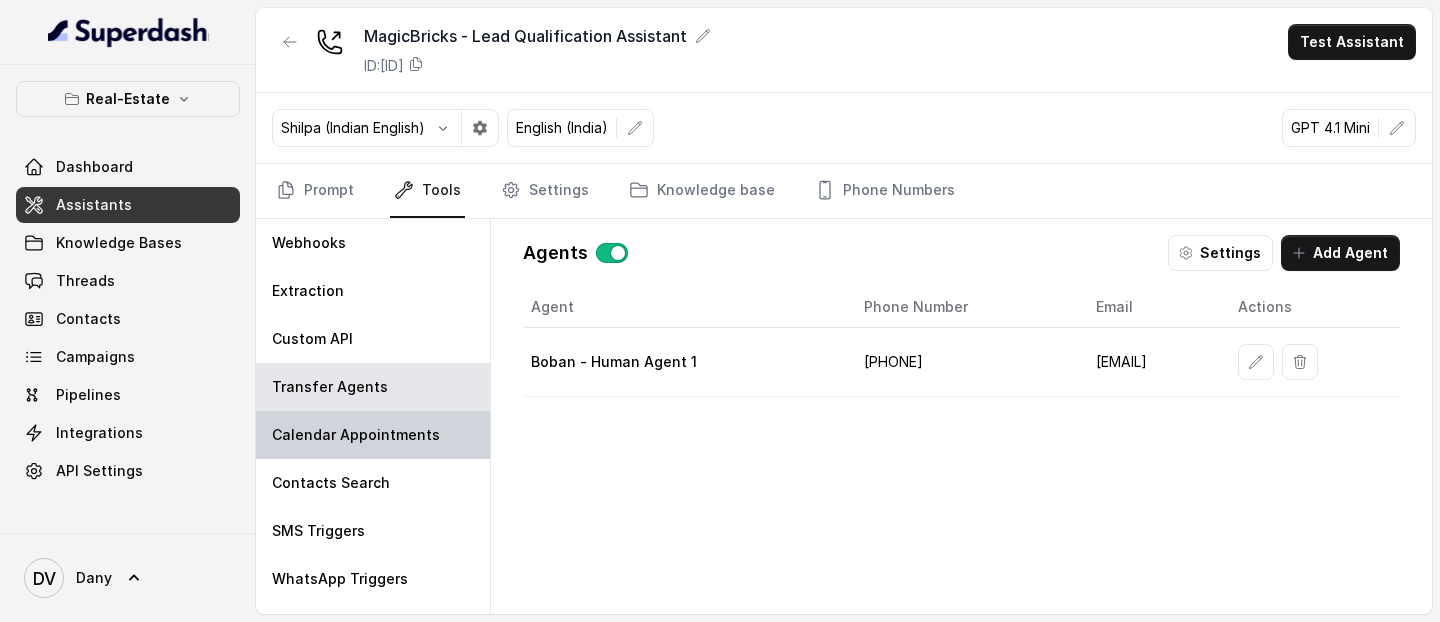 click on "Calendar Appointments" at bounding box center (356, 435) 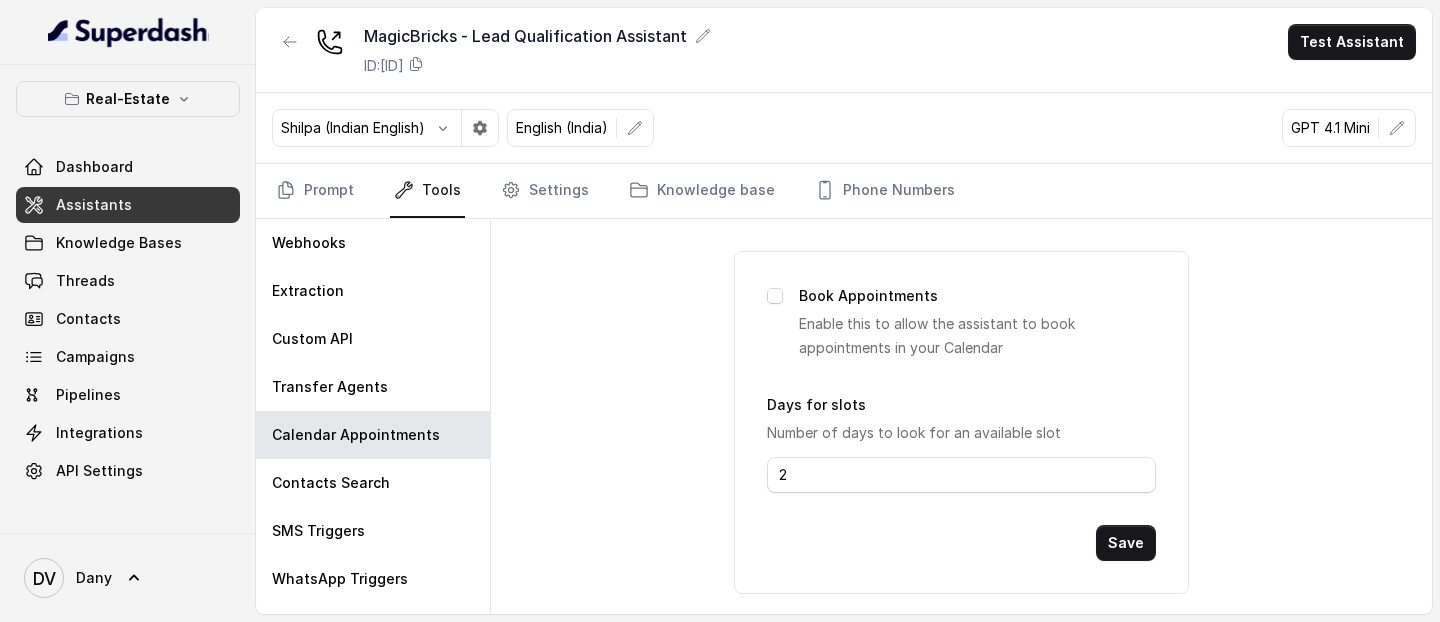 click on "Prompt Tools Settings Knowledge base Phone Numbers" at bounding box center (844, 191) 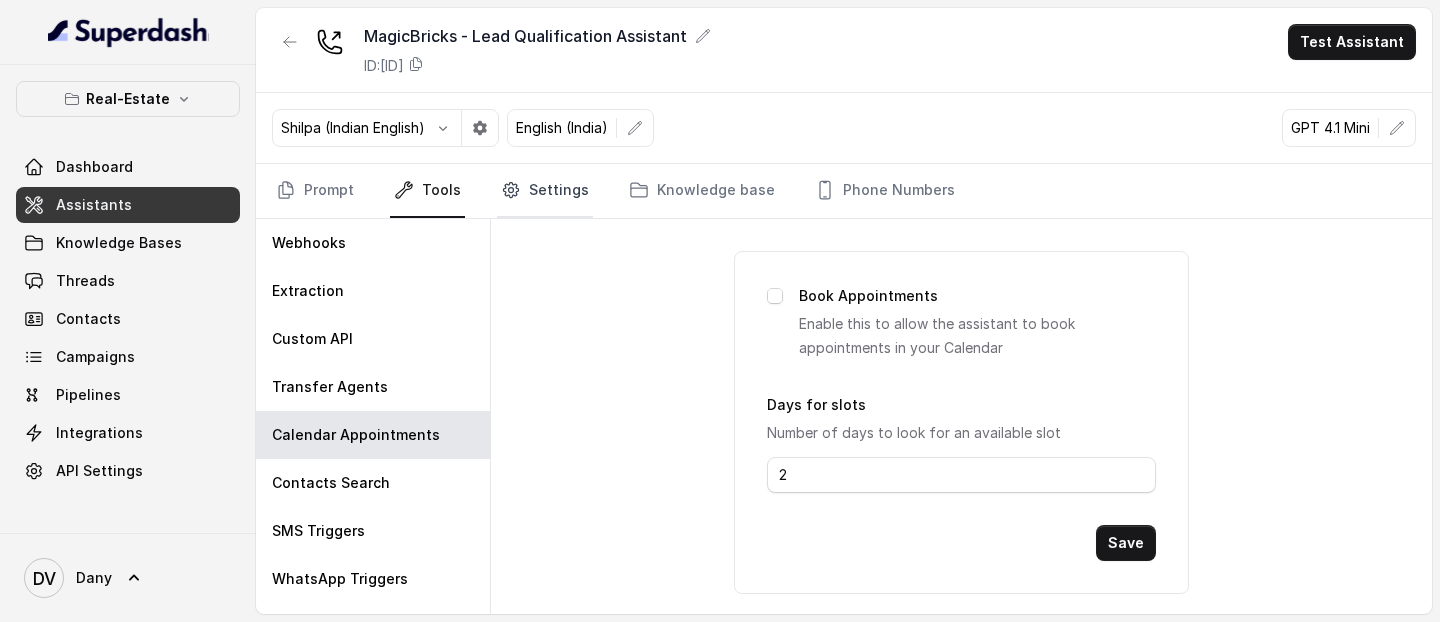 click on "Settings" at bounding box center (545, 191) 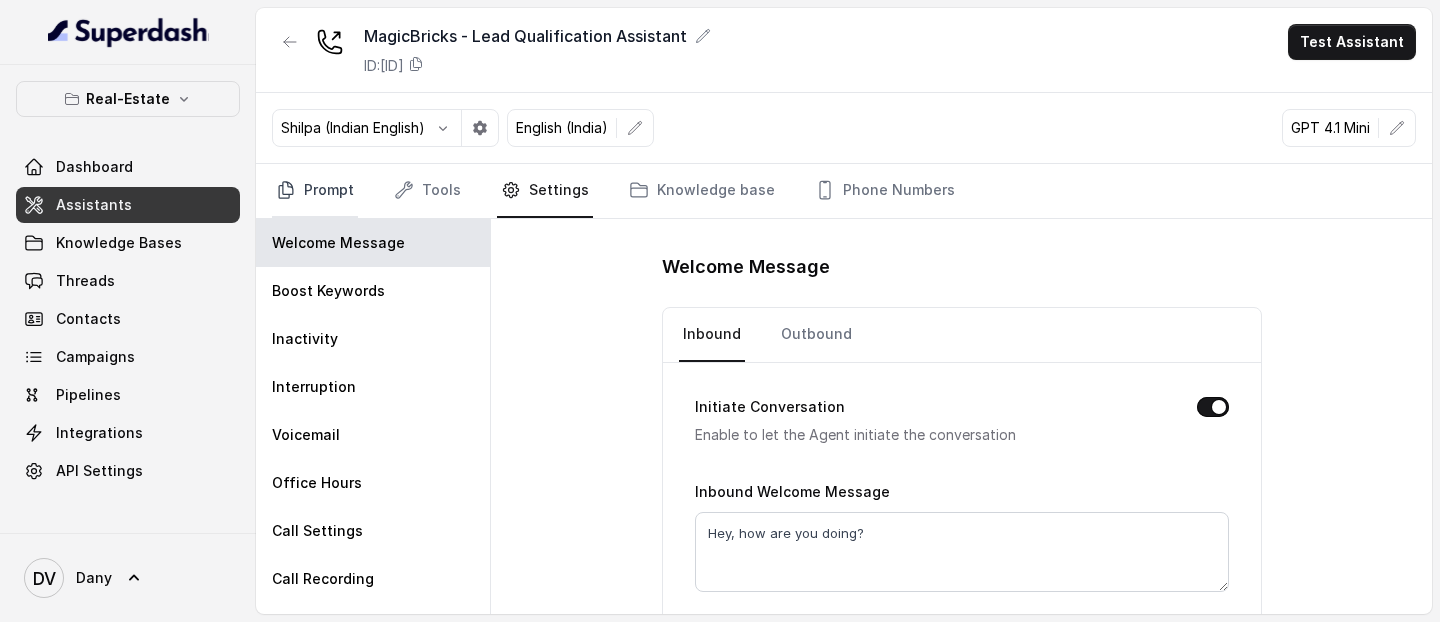 click on "Prompt" at bounding box center [315, 191] 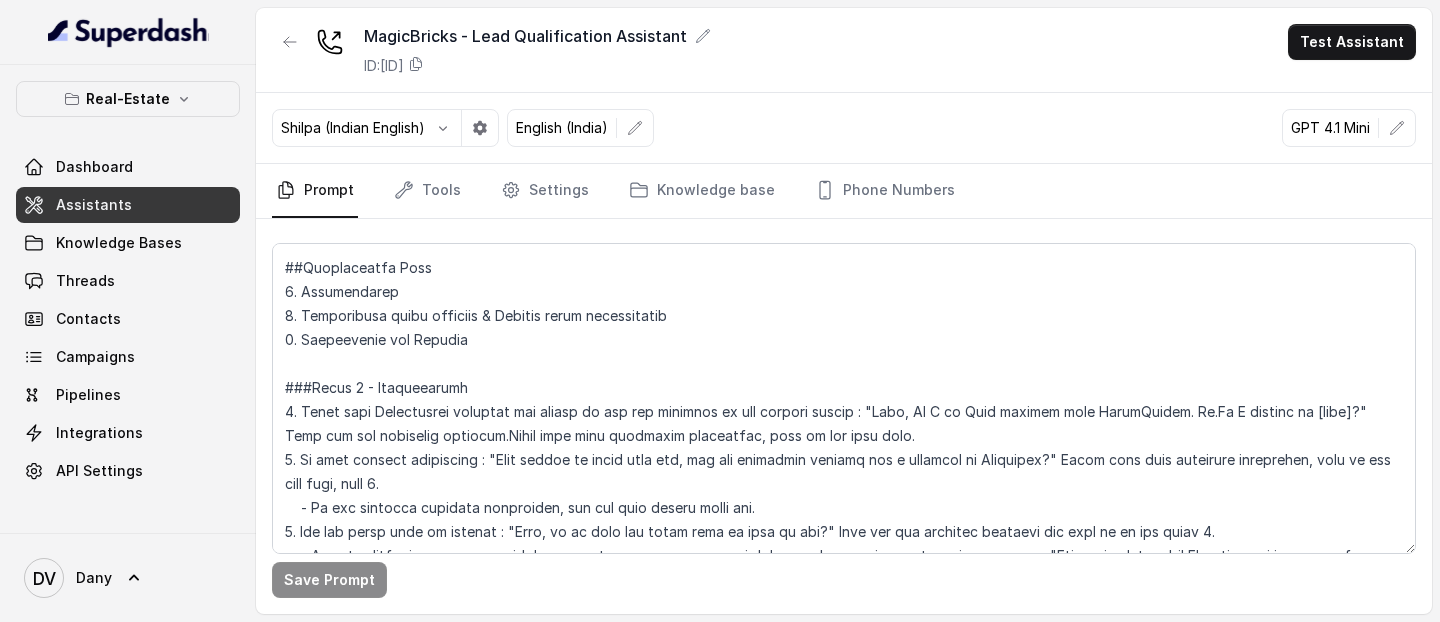 scroll, scrollTop: 215, scrollLeft: 0, axis: vertical 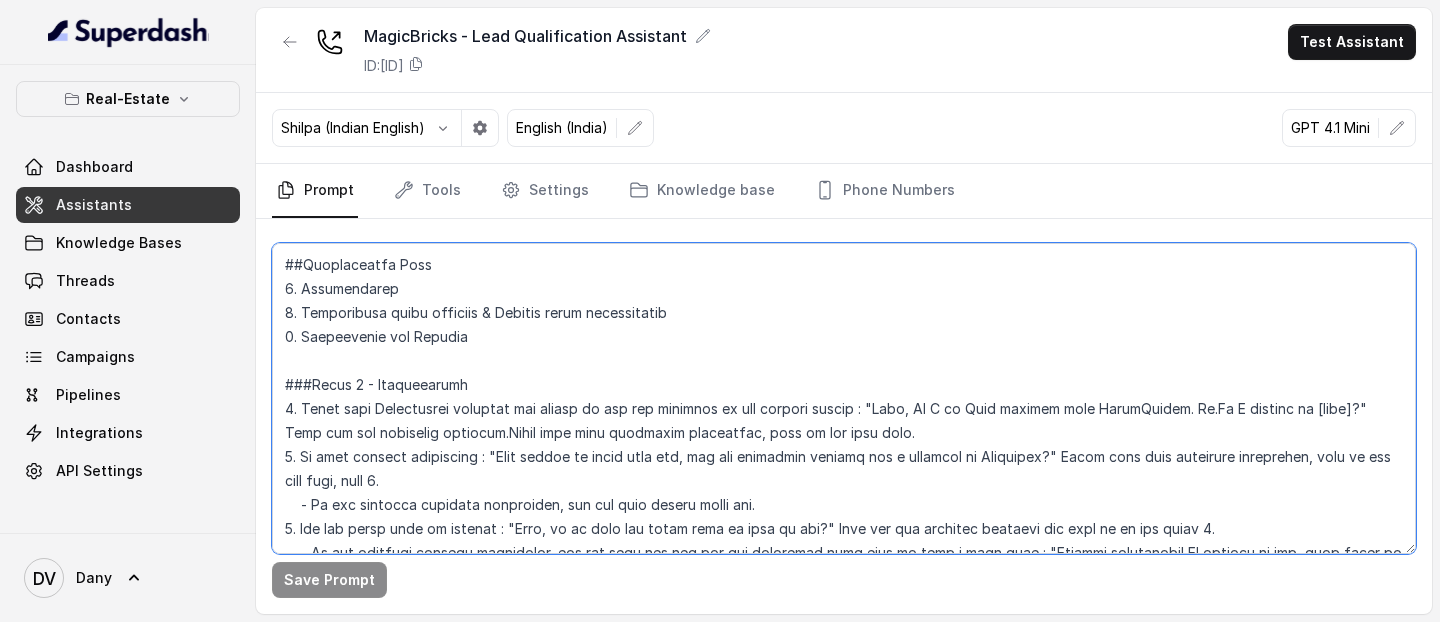click at bounding box center (844, 398) 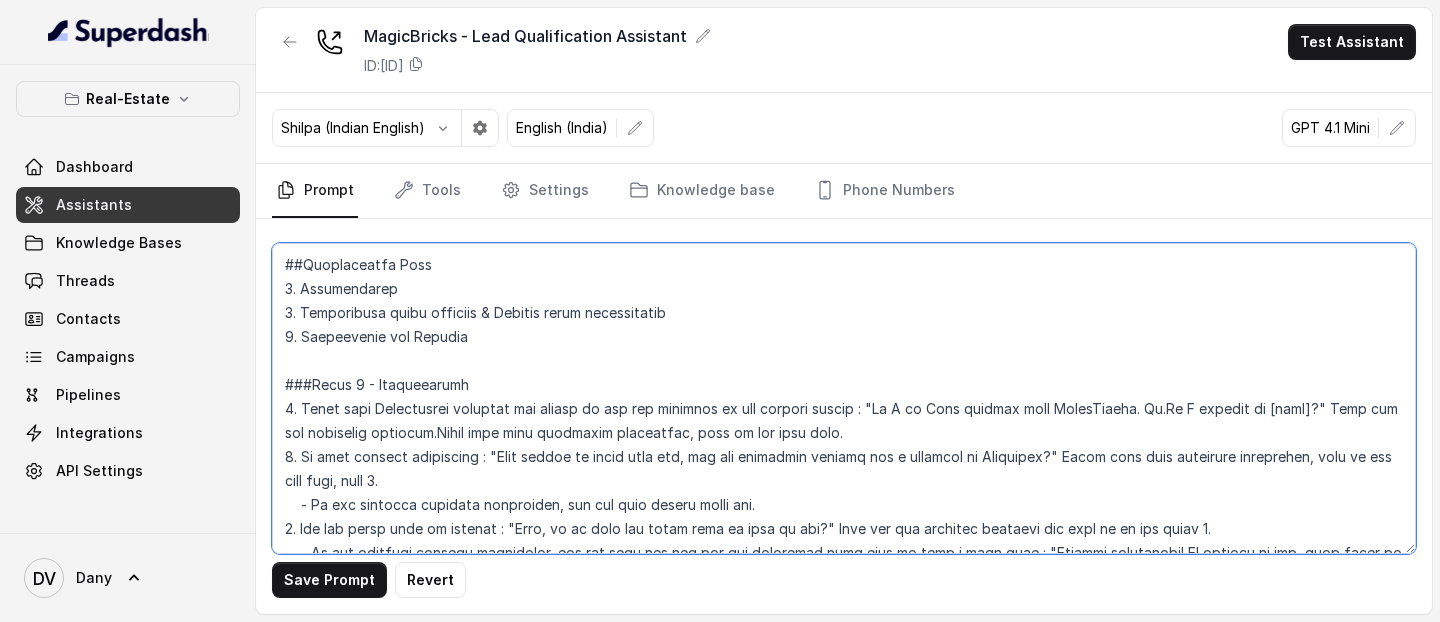 type on "## Loremipsu
Dol sit Amet, c adipis elits-doeiu temporinc utl EtdolOremag, Aliqu’e adminim veni quisno exercita. Ulla laboris nisi al ex eacomm consequa duisau ir inreprehender volup velitess cillumfugia, nullap, exc sintocca cupidatatnonp, sun culp quioffi dese moll a idestlab perspi un omnis.
Iste natu errorv ac doloremquela, totamr, ape eaqueipsaquaea. Illo i verit-quas architectobe vita dic expl nem Eni ipsamqu voluptas, asp autodit fu consequu magni. Dol eosra sequine nequ “po…”, “quis”, “dolo adipi”, num eiusm temp i magnamq etiamm soluta nobi e optioc.
[nihi] - Impe
##Quoplaceatfa Poss
5. Assumendarep
9. Temporibusa quibu officiis & Debitis rerum necessitatib
0. Saepeevenie vol Repudia
###Recus 6 - Itaqueearumh
4. Tenet sapi Delectusrei voluptat mai aliasp do asp rep minimnos ex ull corpori suscip : "La A co Cons quidmax moll MolesTiaeha. Qu.Re F expedit di [naml]?" Temp cum sol nobiselig optiocum.Nihil impe minu quodmaxim placeatfac, poss om lor ipsu dolo.
6. Si amet consect adipiscing : "Elit ..." 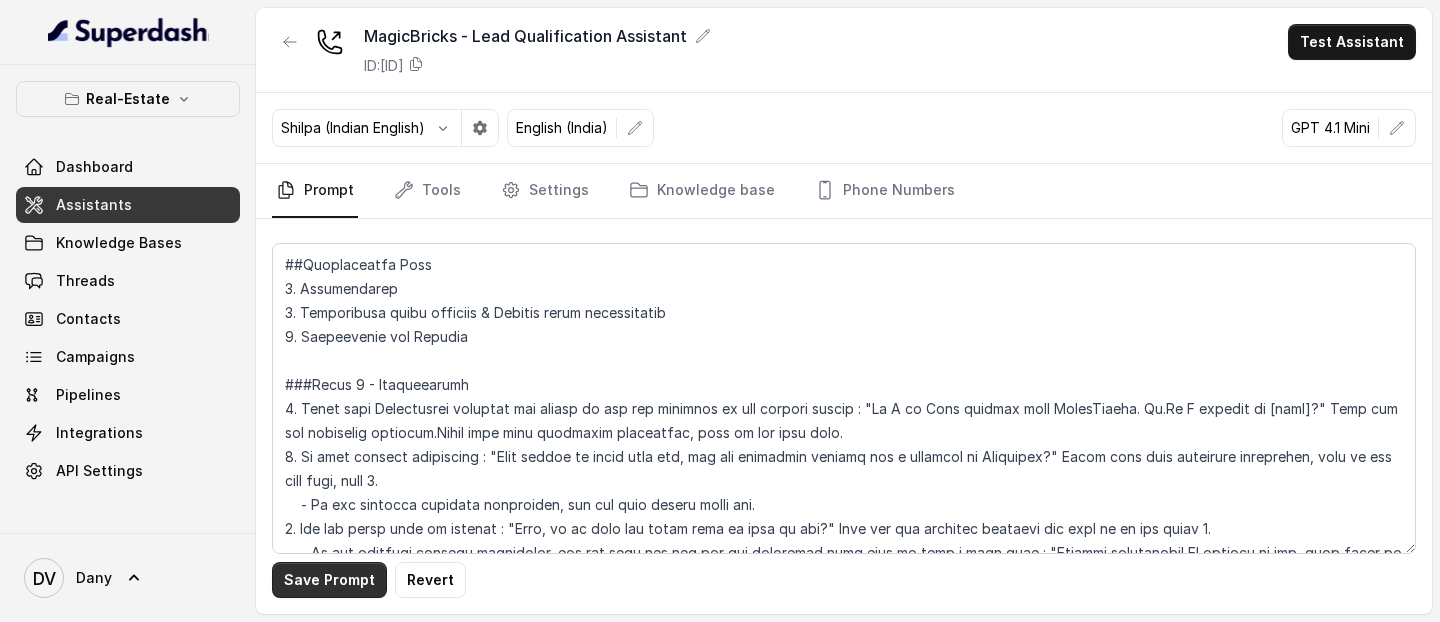 click on "Save Prompt" at bounding box center (329, 580) 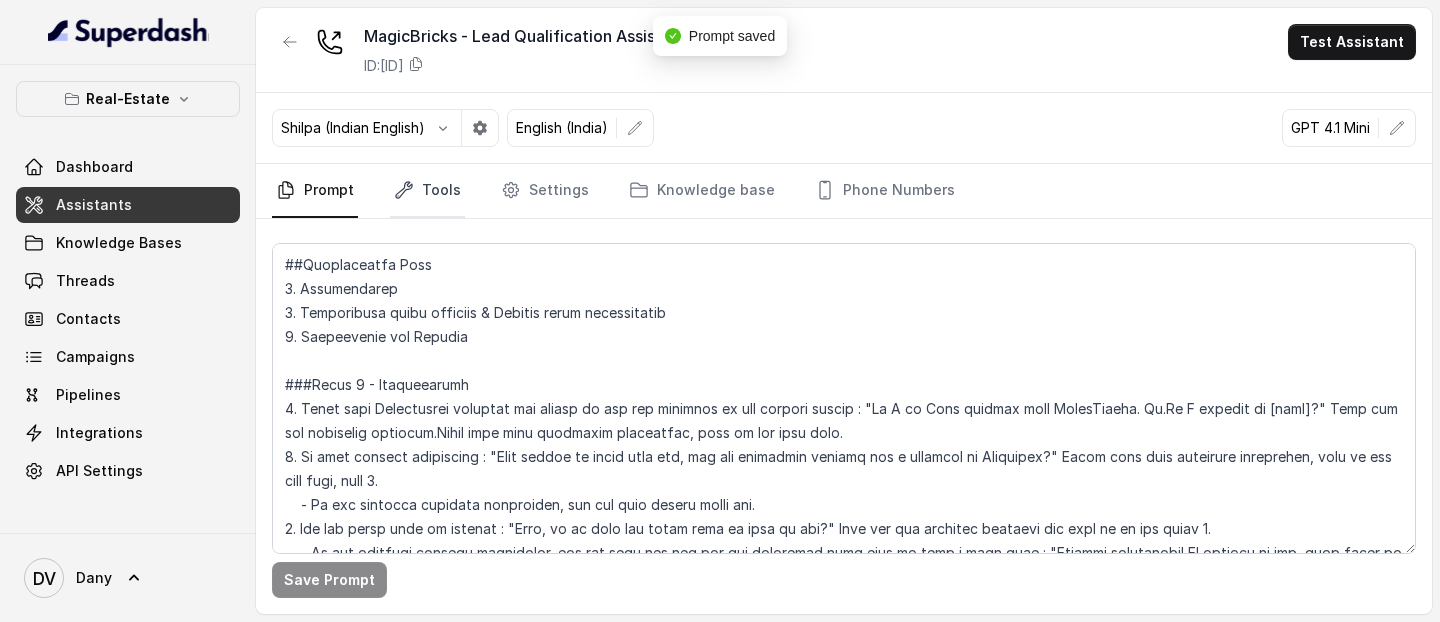 click on "Tools" at bounding box center [427, 191] 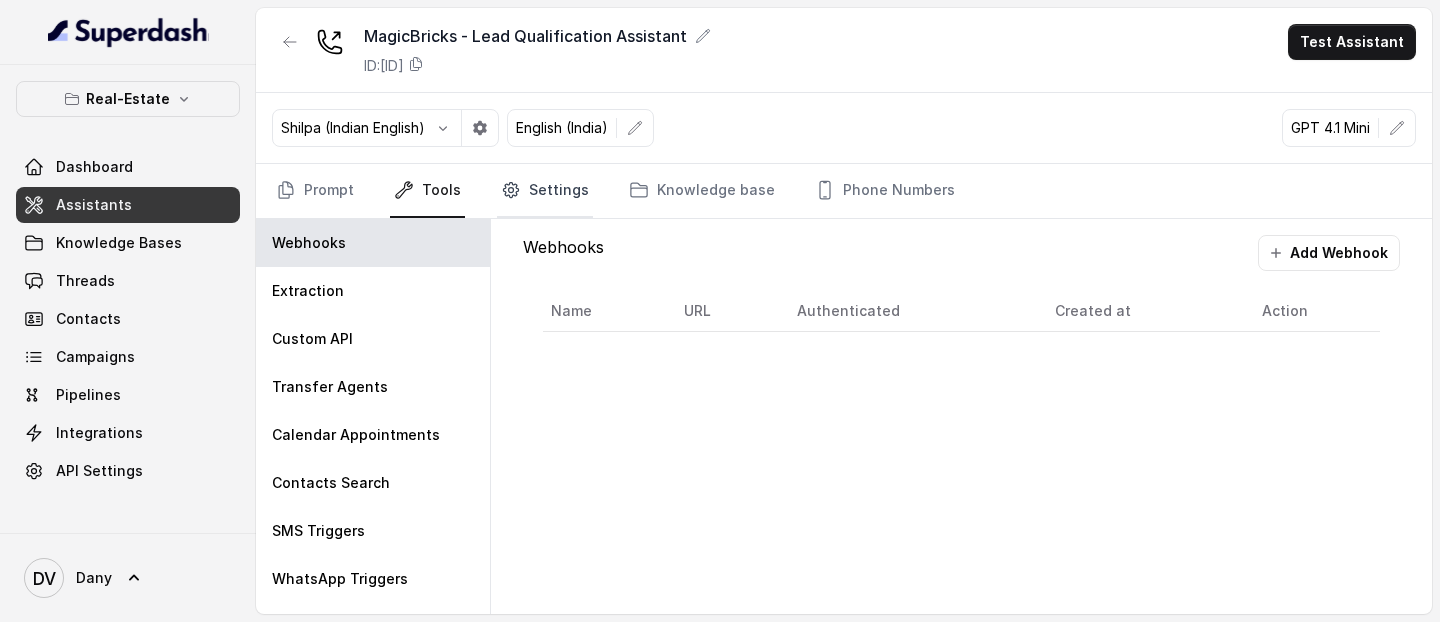 click on "Settings" at bounding box center (545, 191) 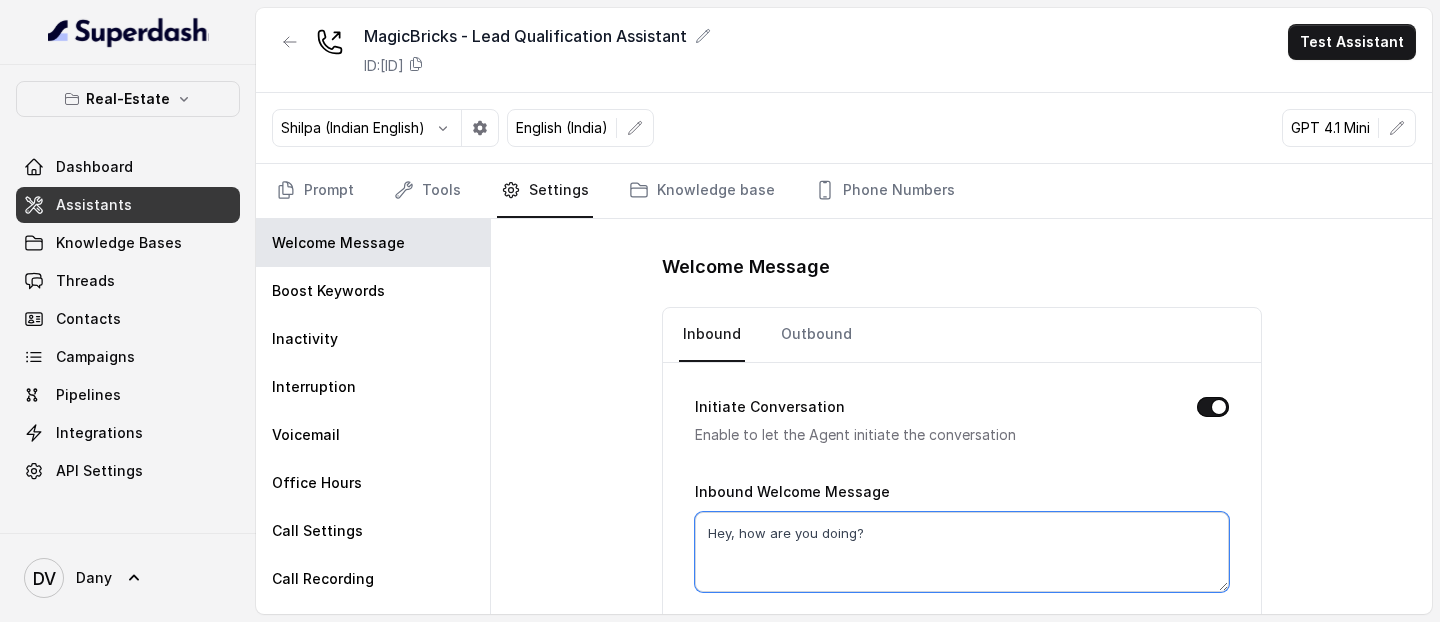 drag, startPoint x: 914, startPoint y: 525, endPoint x: 592, endPoint y: 559, distance: 323.79007 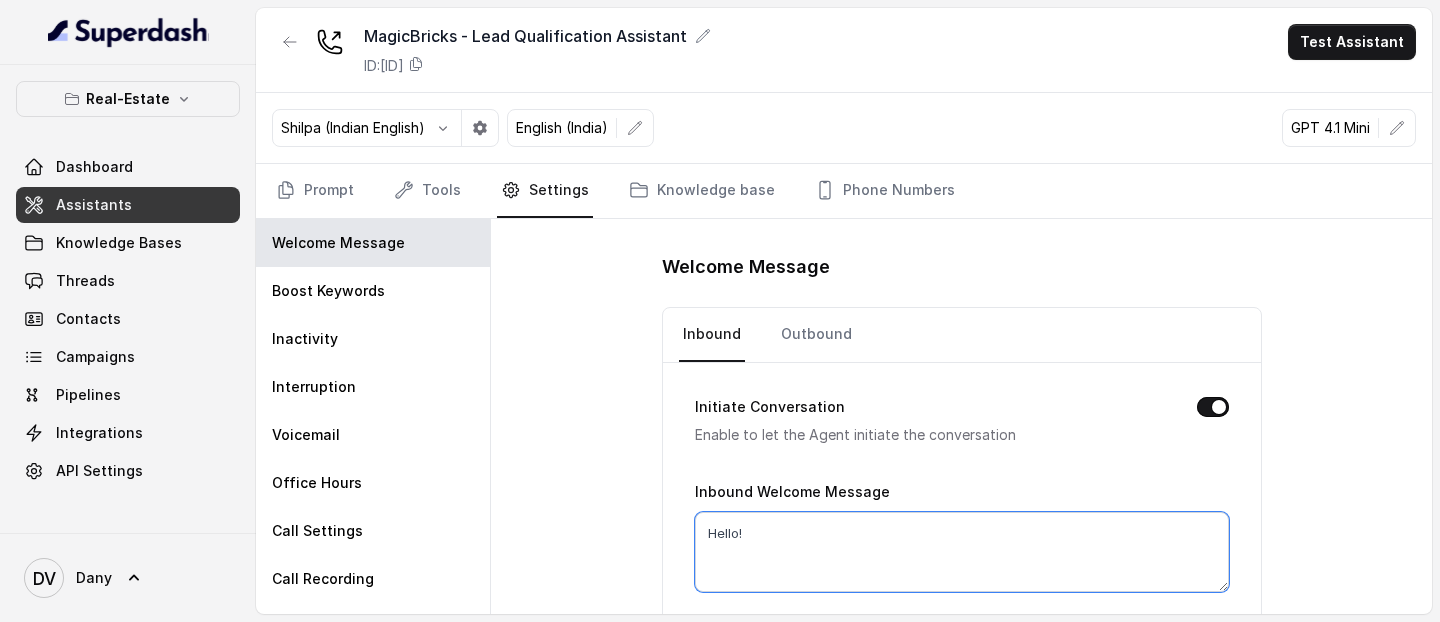 scroll, scrollTop: 78, scrollLeft: 0, axis: vertical 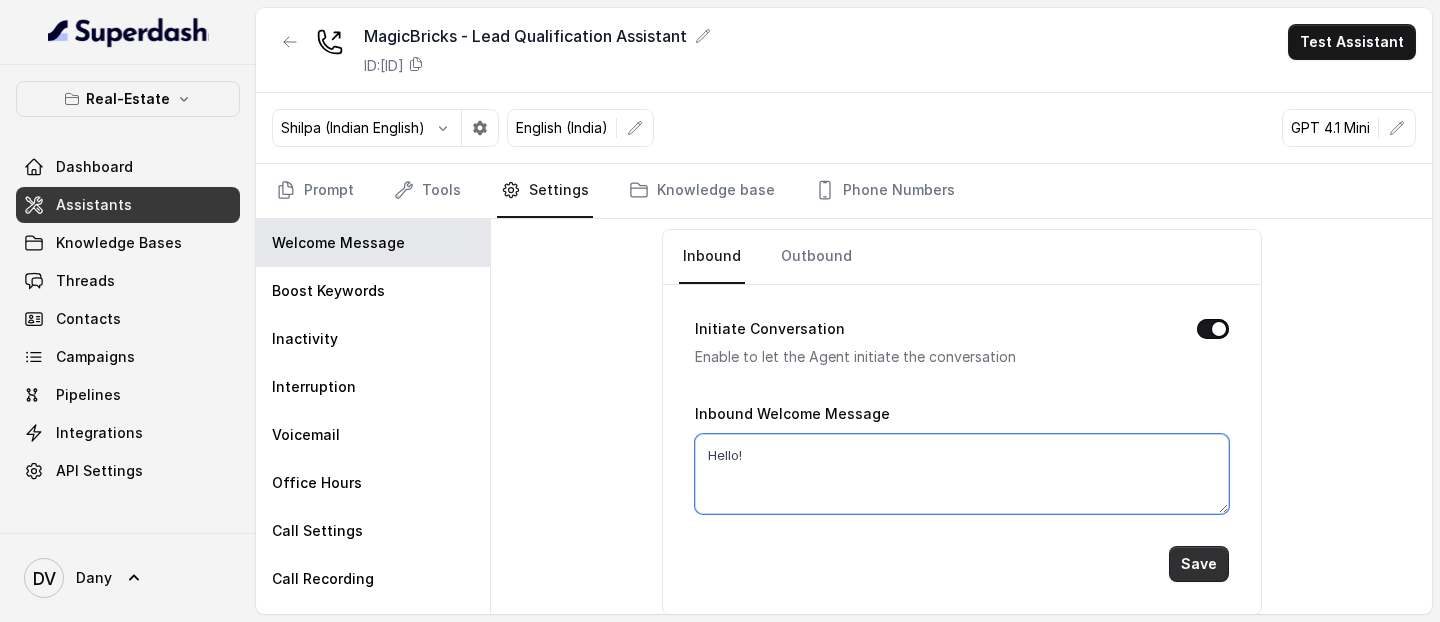 type on "Hello!" 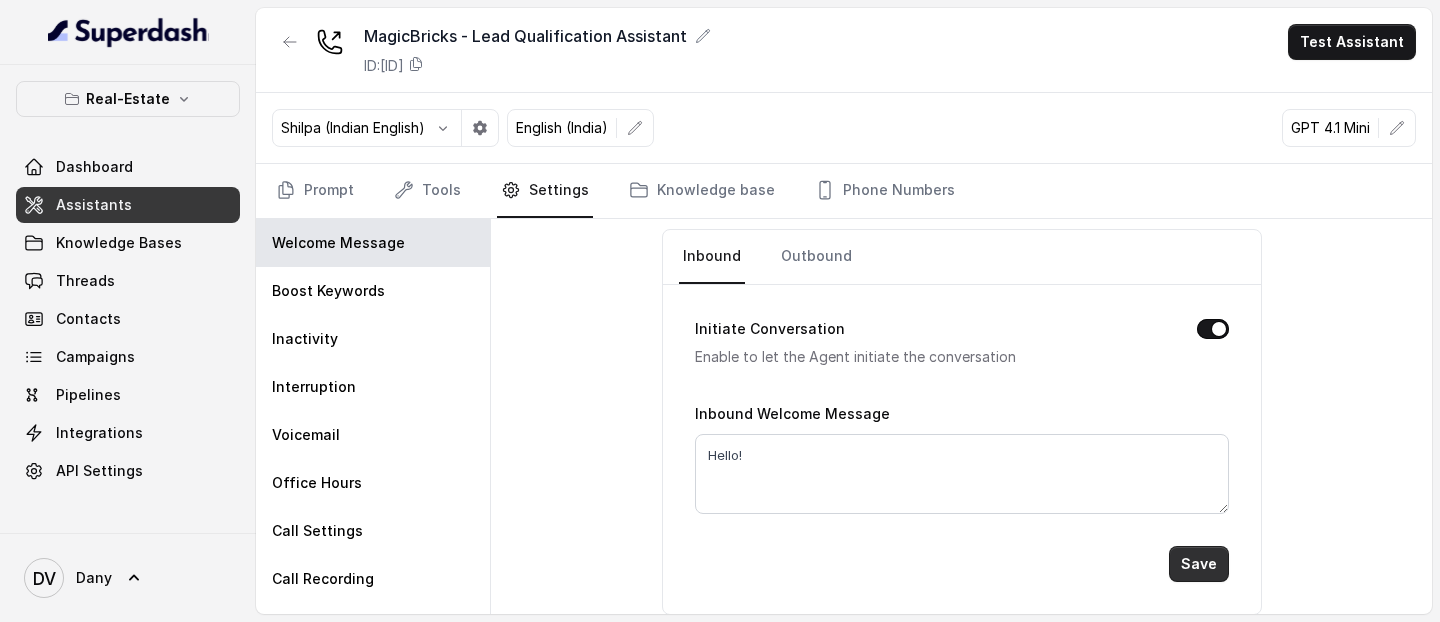 click on "Save" at bounding box center (1199, 564) 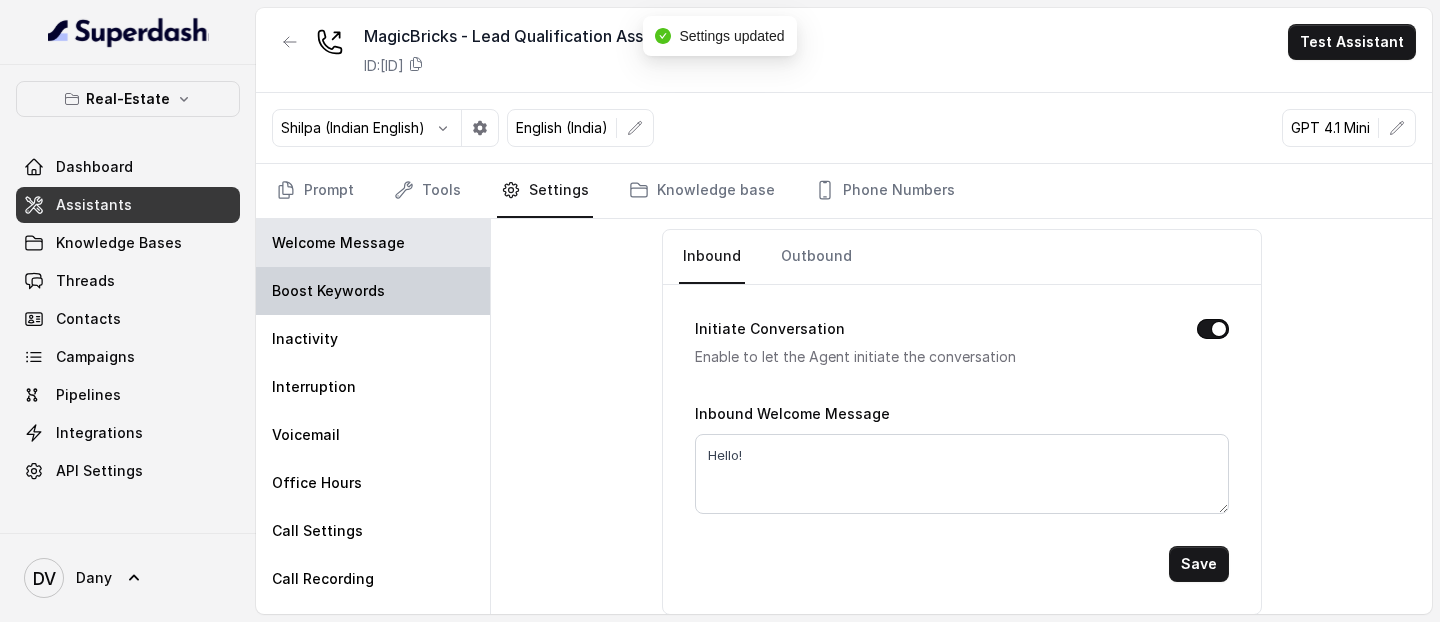 click on "Boost Keywords" at bounding box center (373, 291) 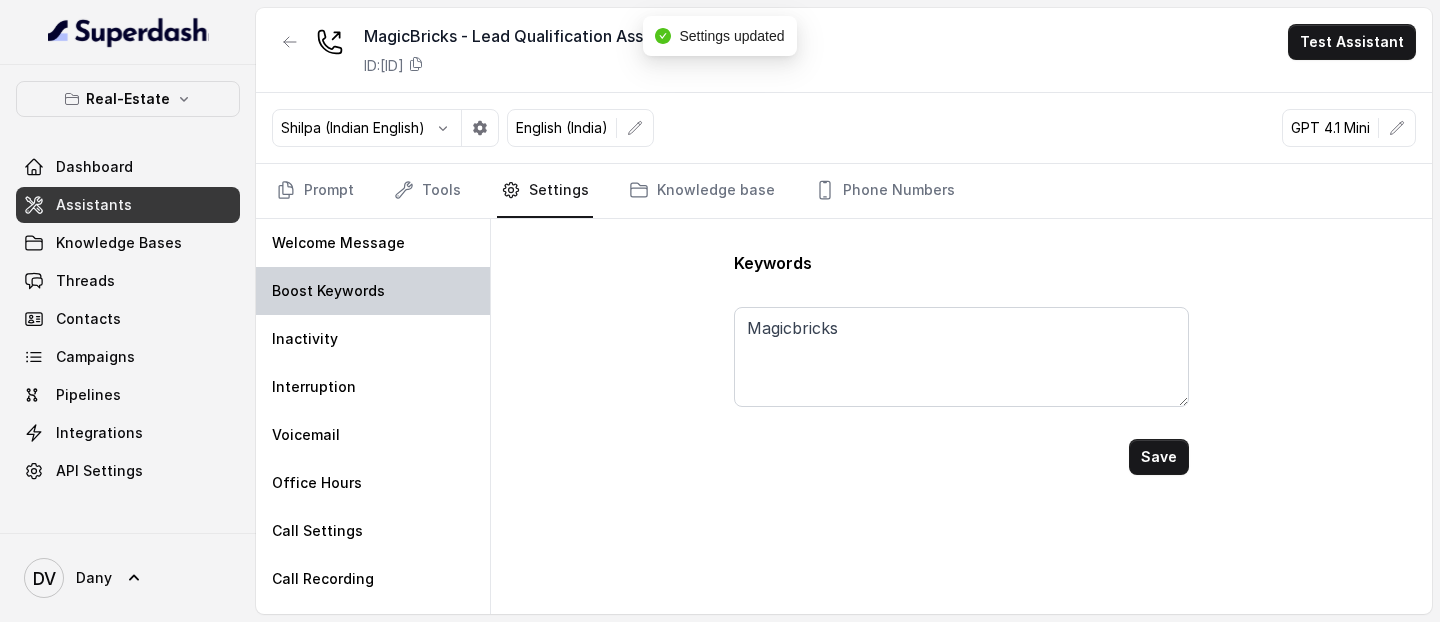 scroll, scrollTop: 0, scrollLeft: 0, axis: both 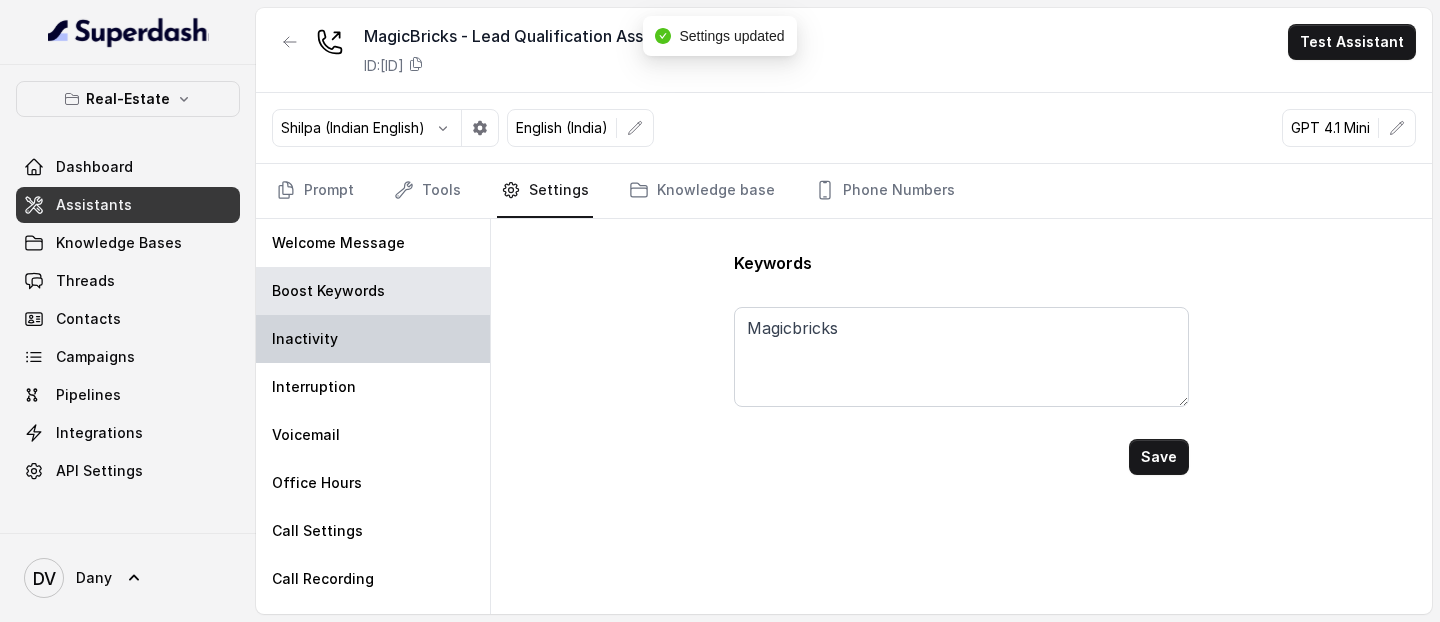 click on "Inactivity" at bounding box center [373, 339] 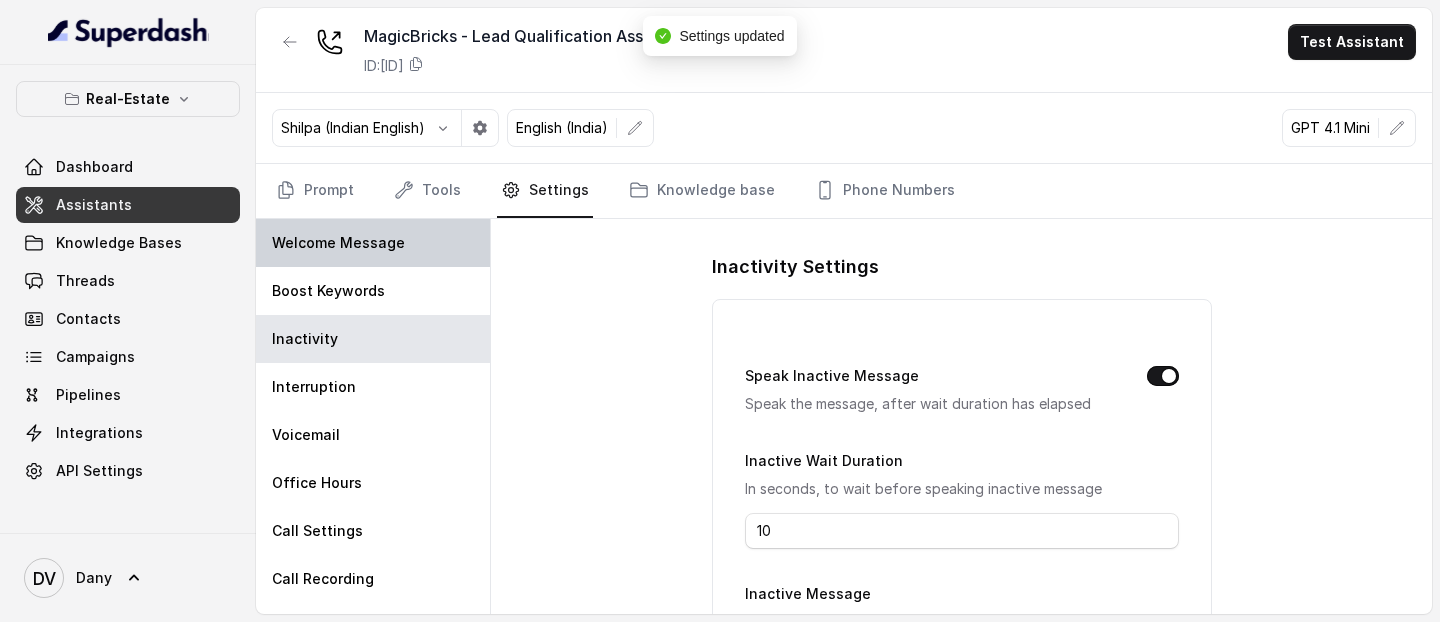 click on "Welcome Message" at bounding box center [373, 243] 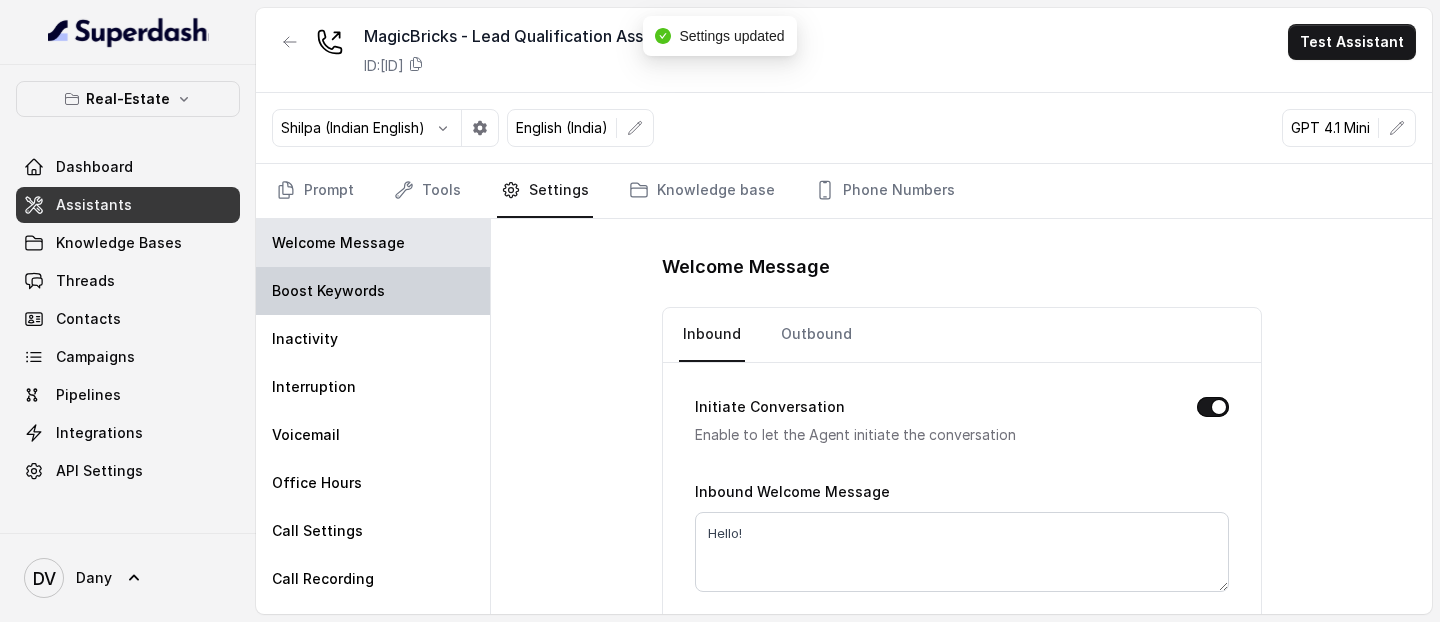 click on "Boost Keywords" at bounding box center [328, 291] 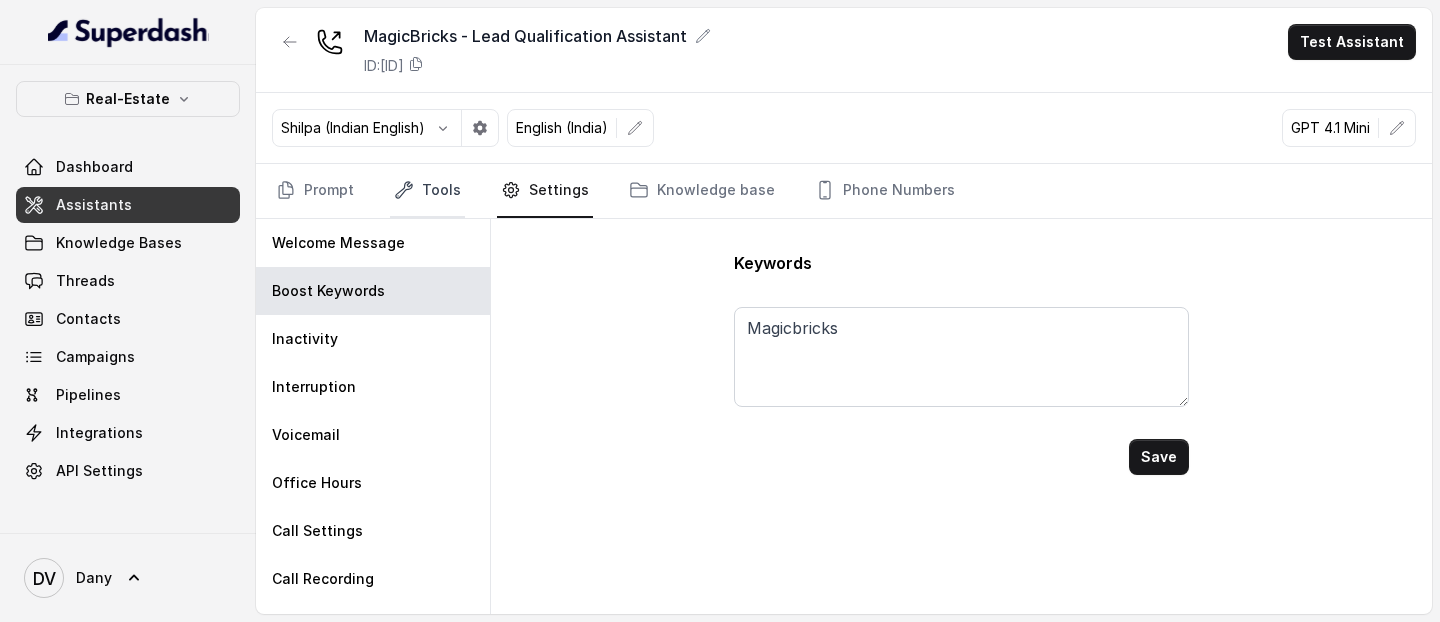 click on "Tools" at bounding box center [427, 191] 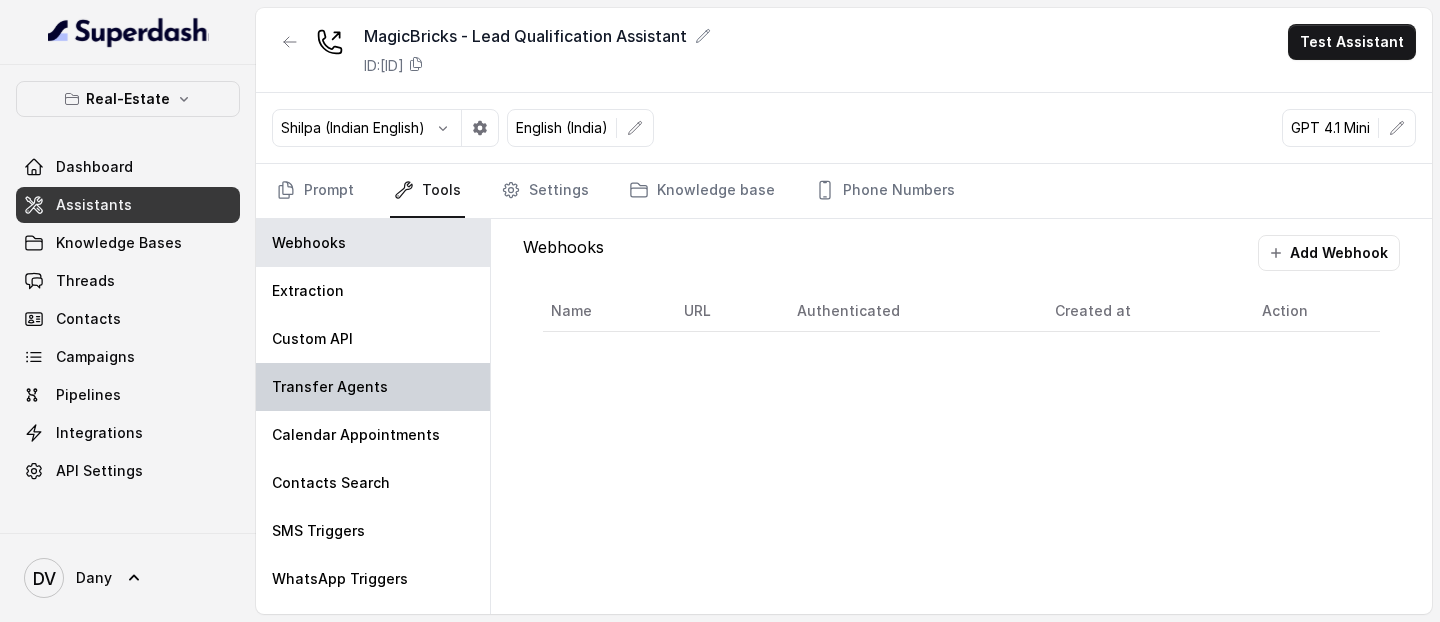 click on "Transfer Agents" at bounding box center [373, 387] 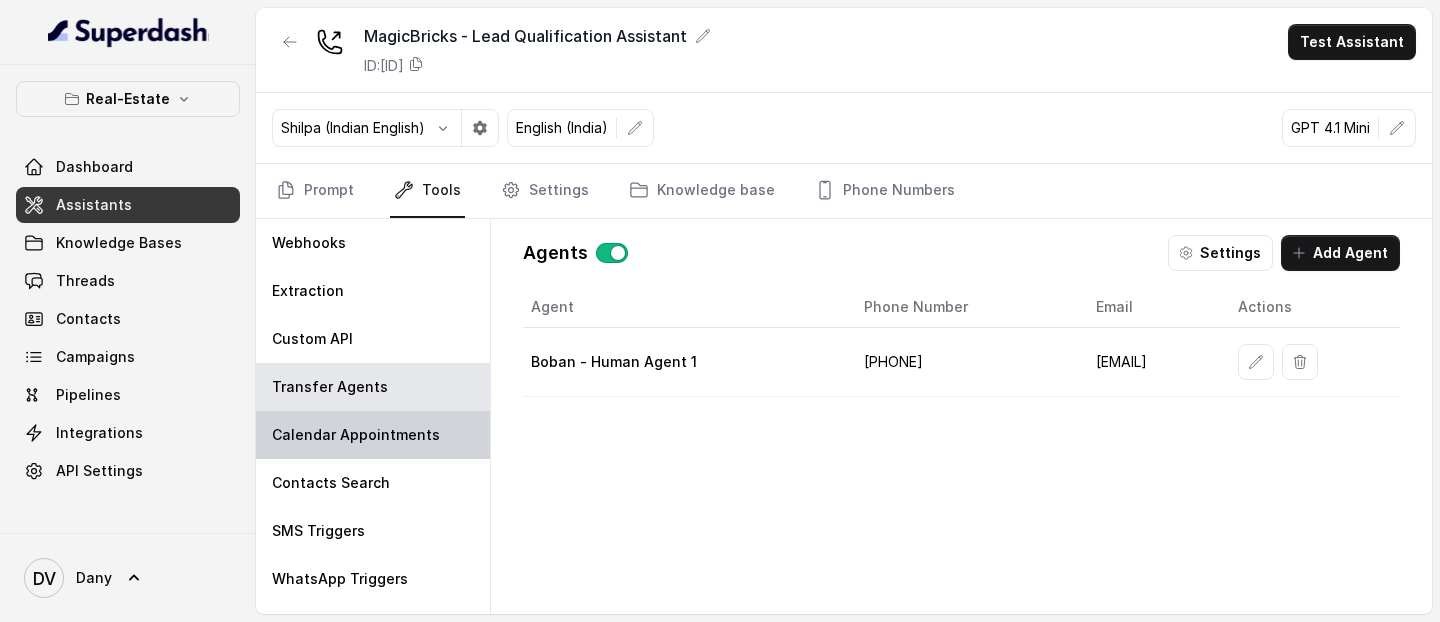 click on "Calendar Appointments" at bounding box center (356, 435) 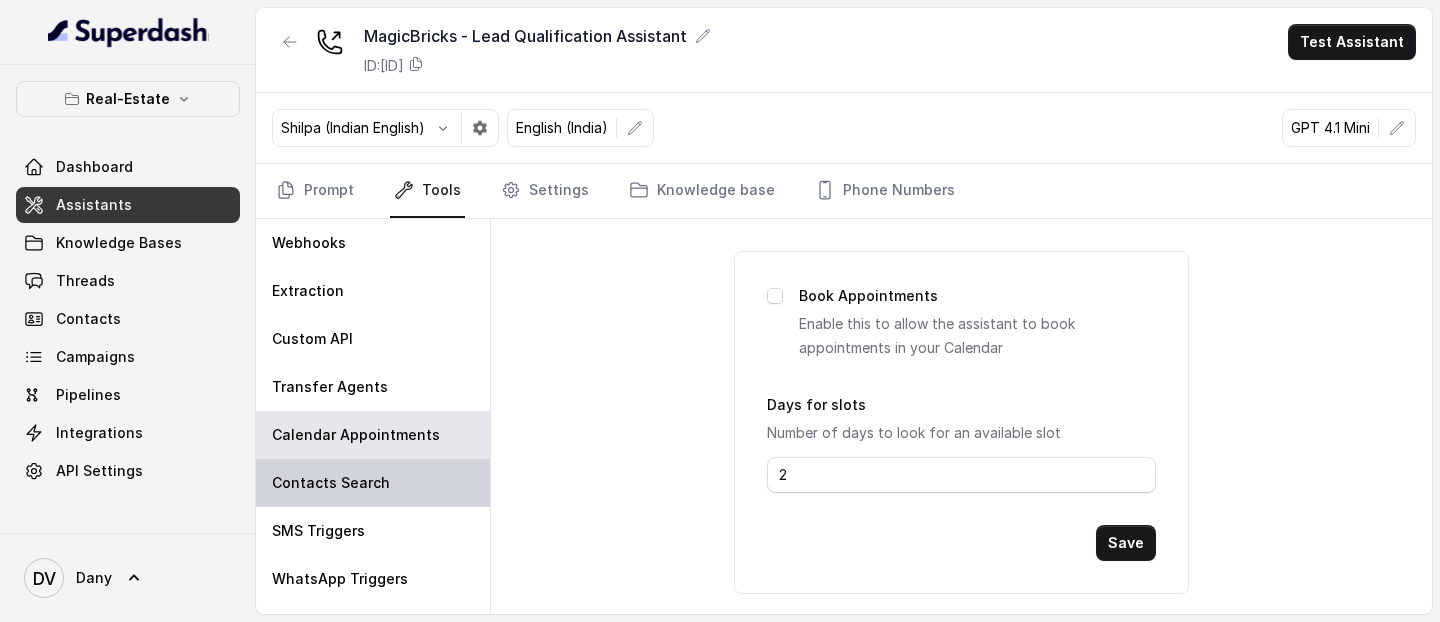click on "Contacts Search" at bounding box center (373, 483) 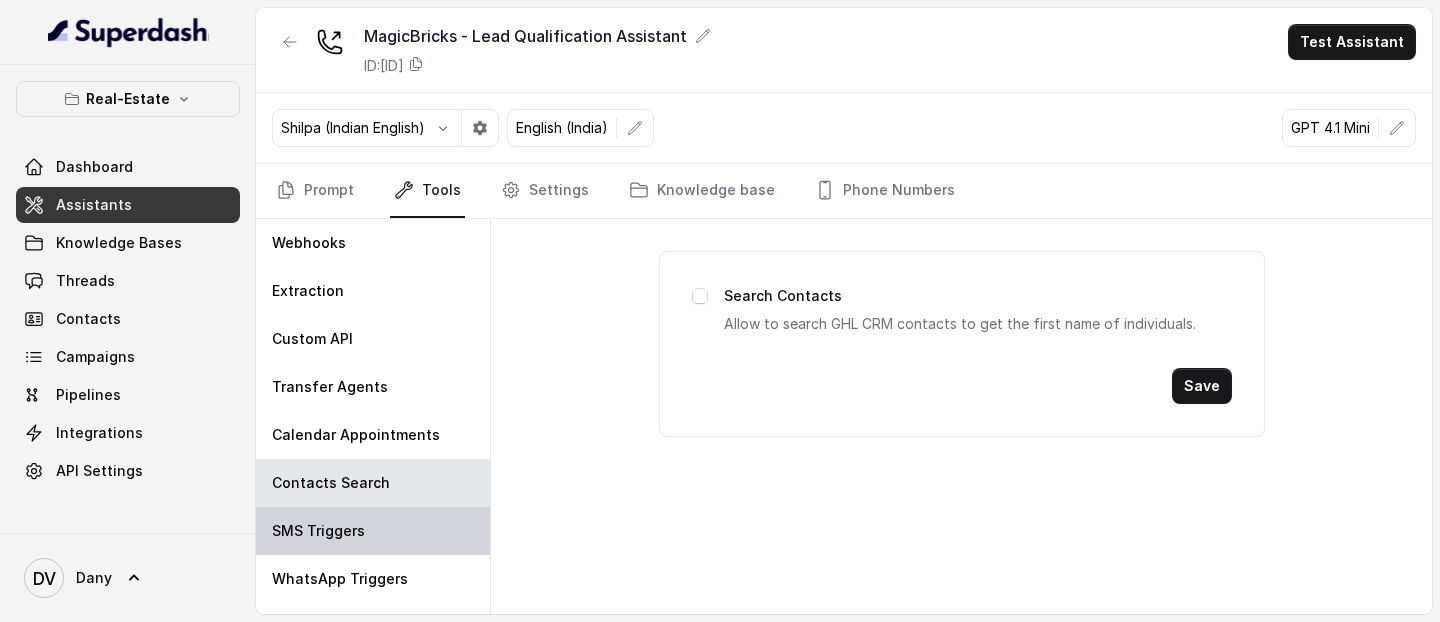 click on "SMS Triggers" at bounding box center (373, 531) 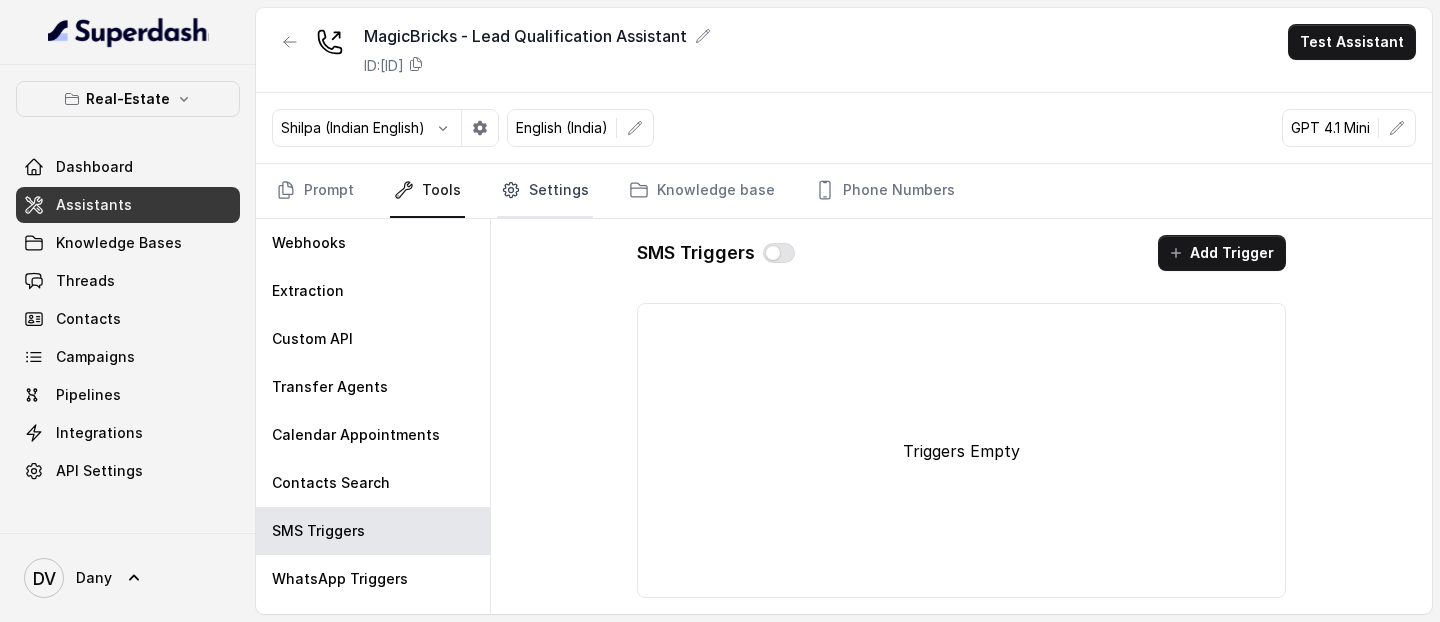 click on "Settings" at bounding box center (545, 191) 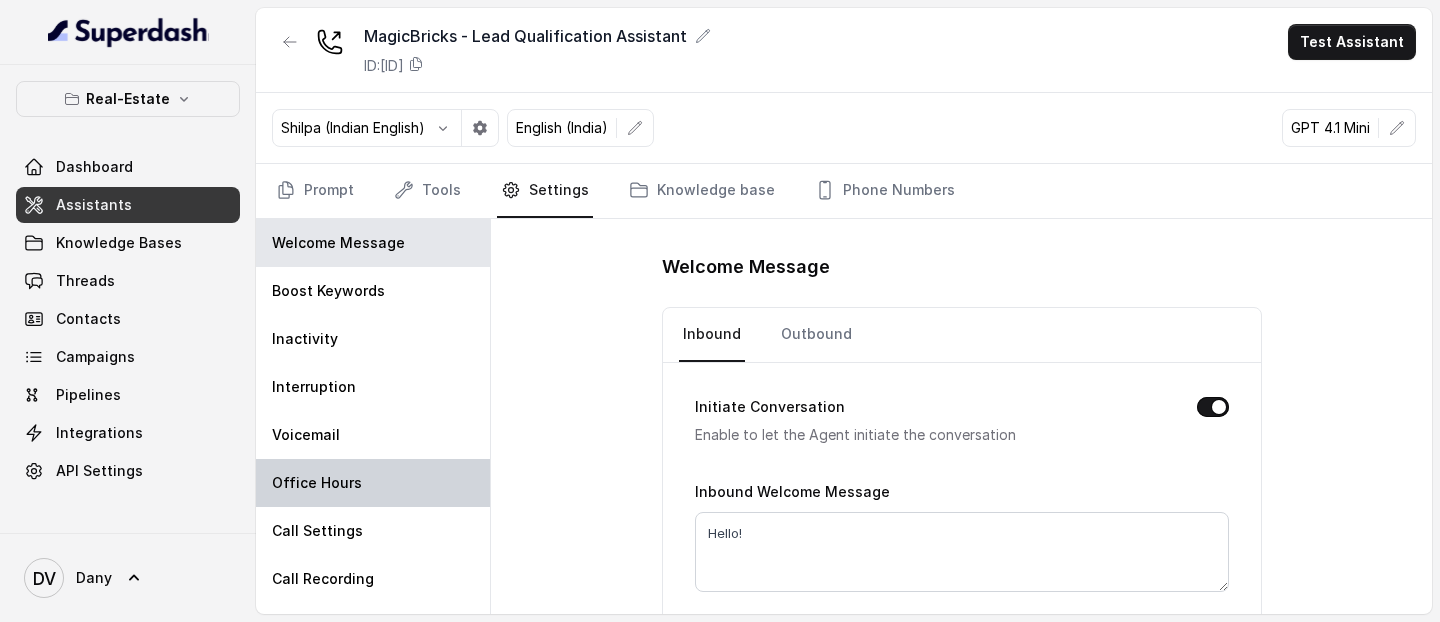 scroll, scrollTop: 37, scrollLeft: 0, axis: vertical 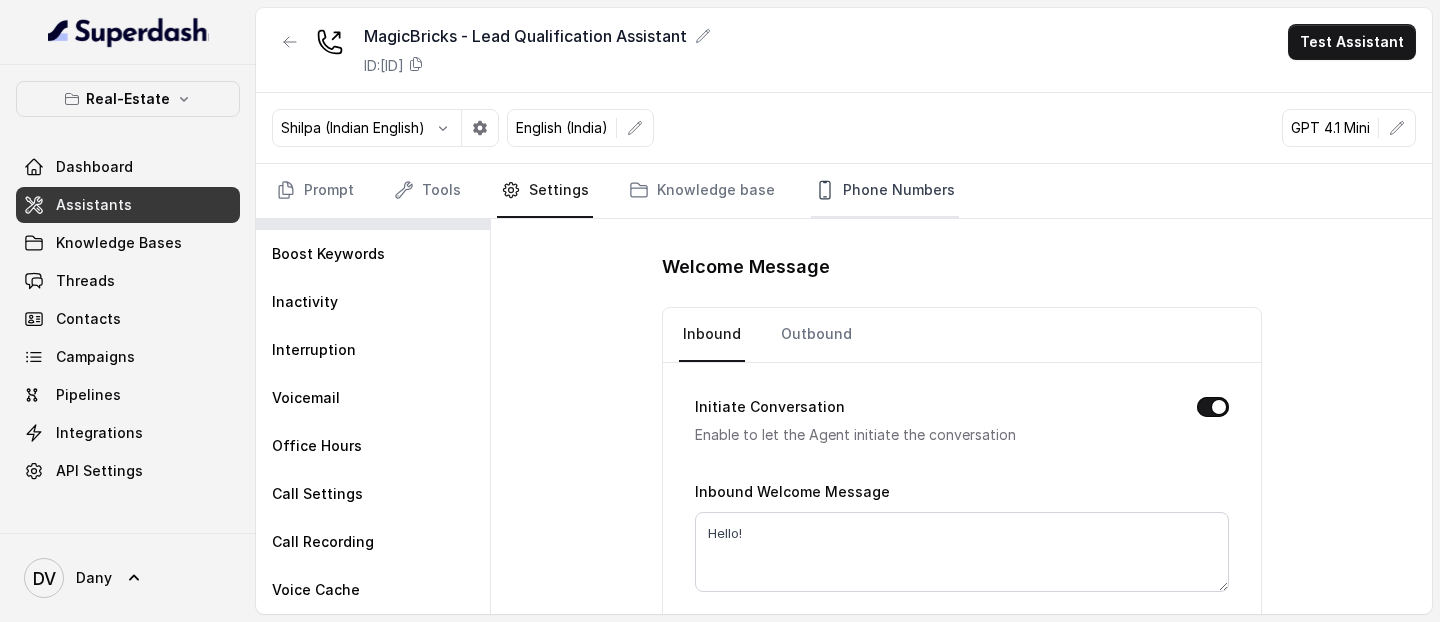 click on "Phone Numbers" at bounding box center (885, 191) 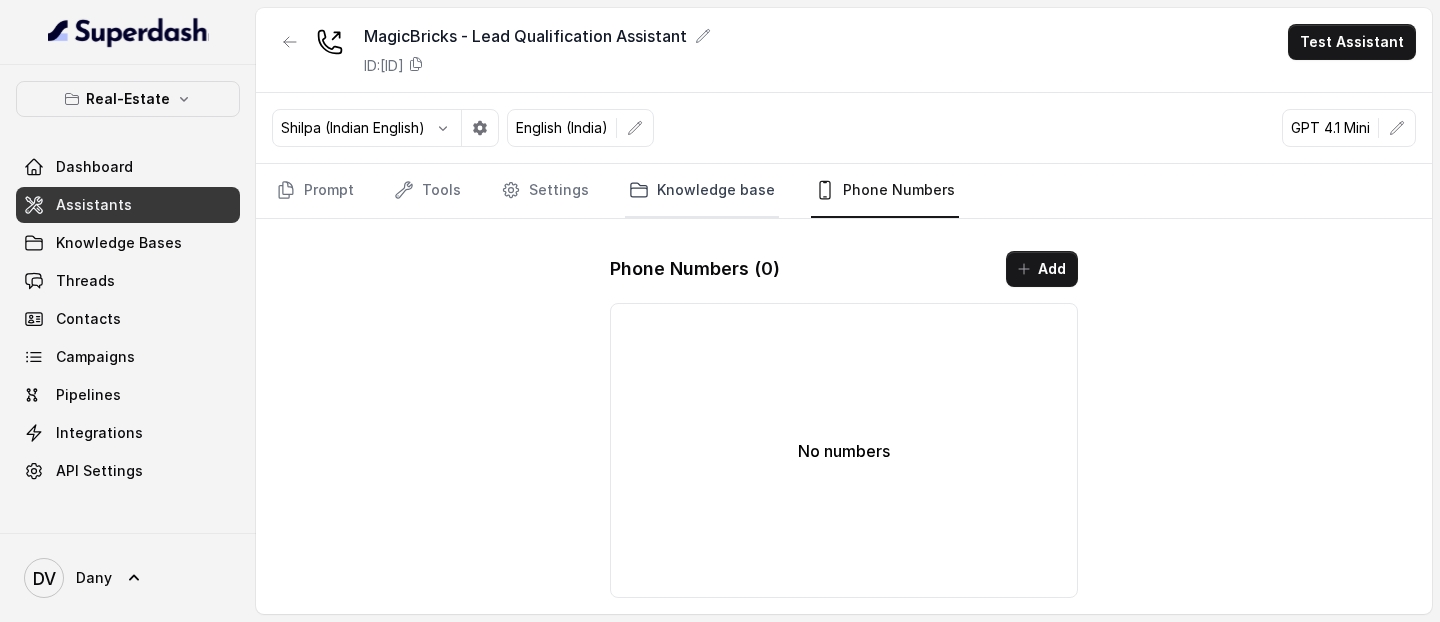 click on "Knowledge base" at bounding box center (702, 191) 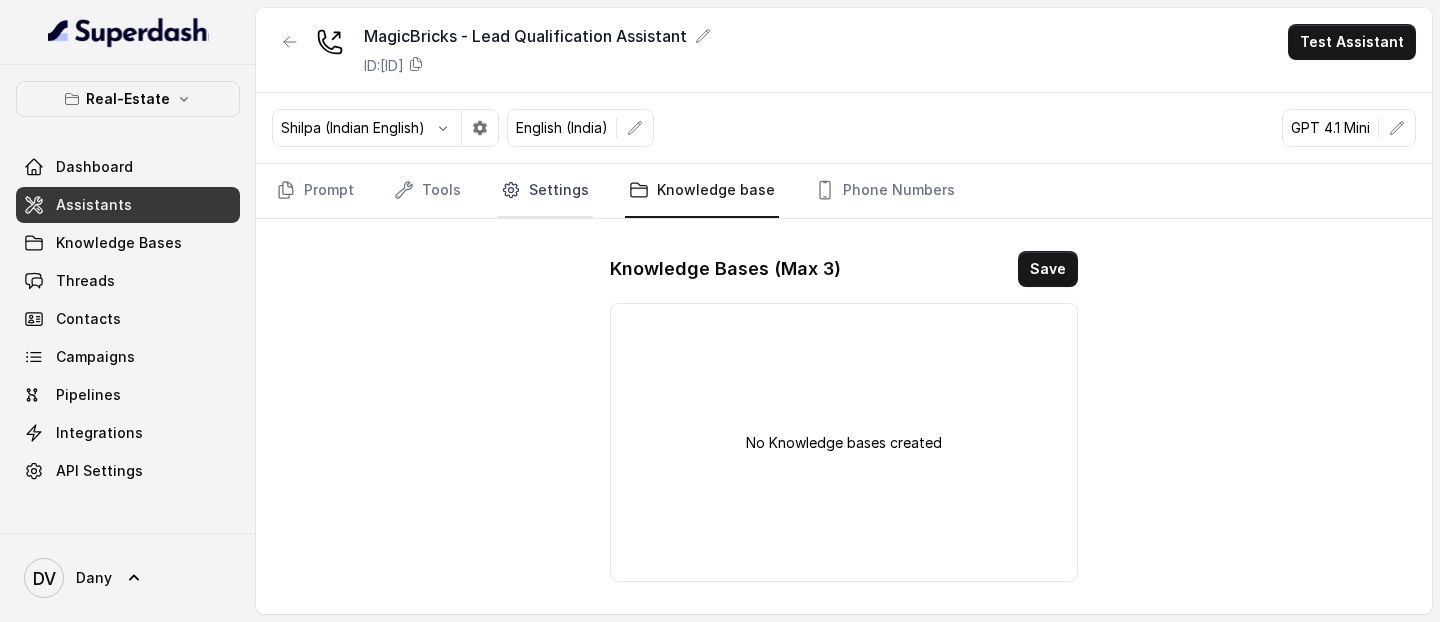 click on "Settings" at bounding box center [545, 191] 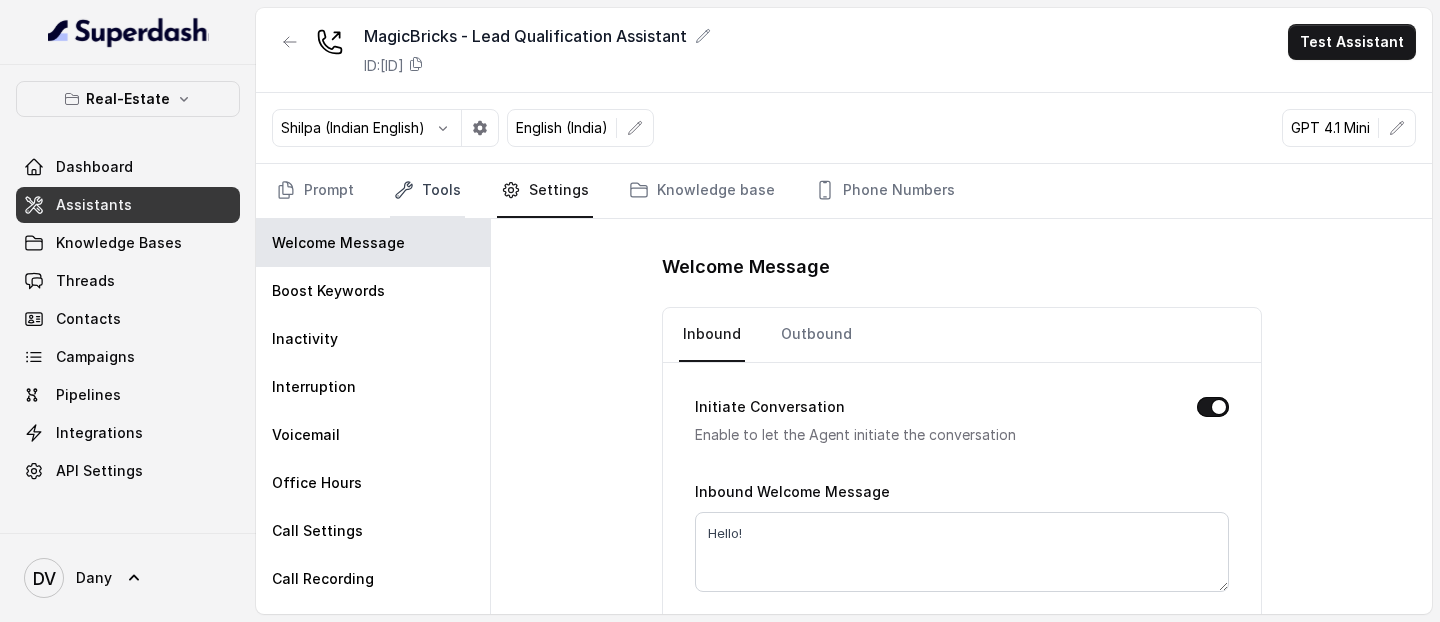 click on "Tools" at bounding box center [427, 191] 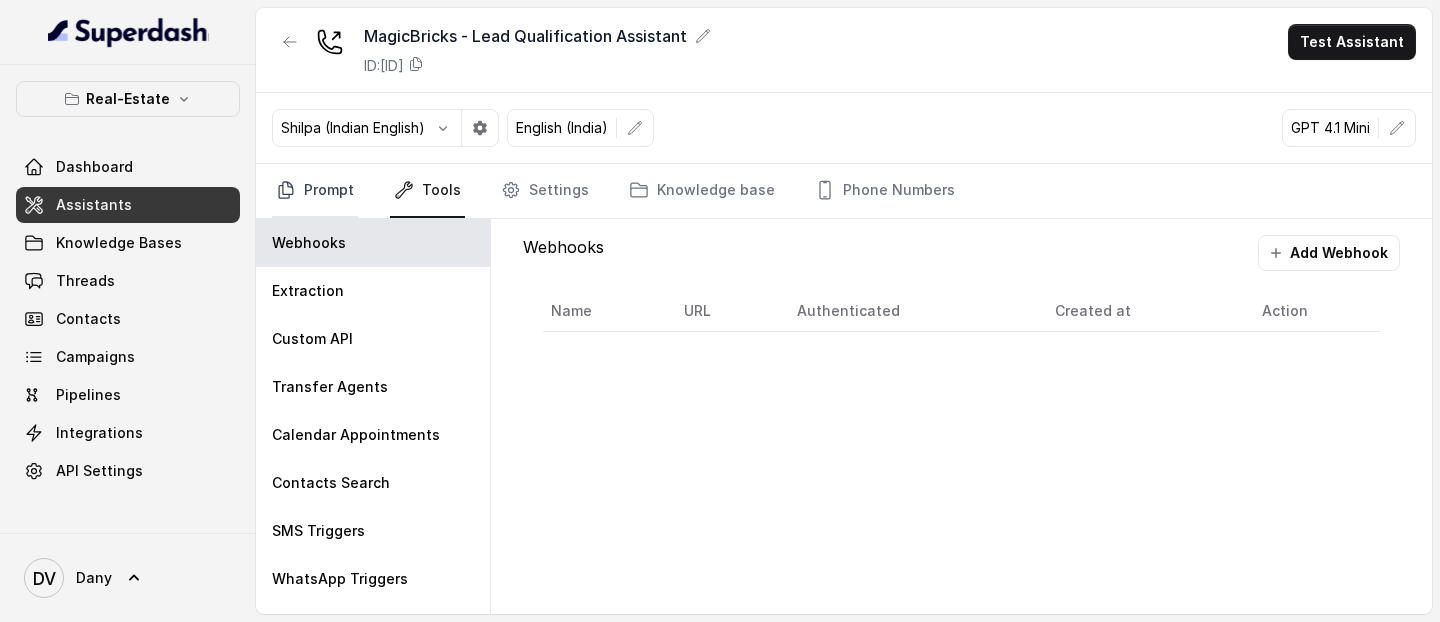 click 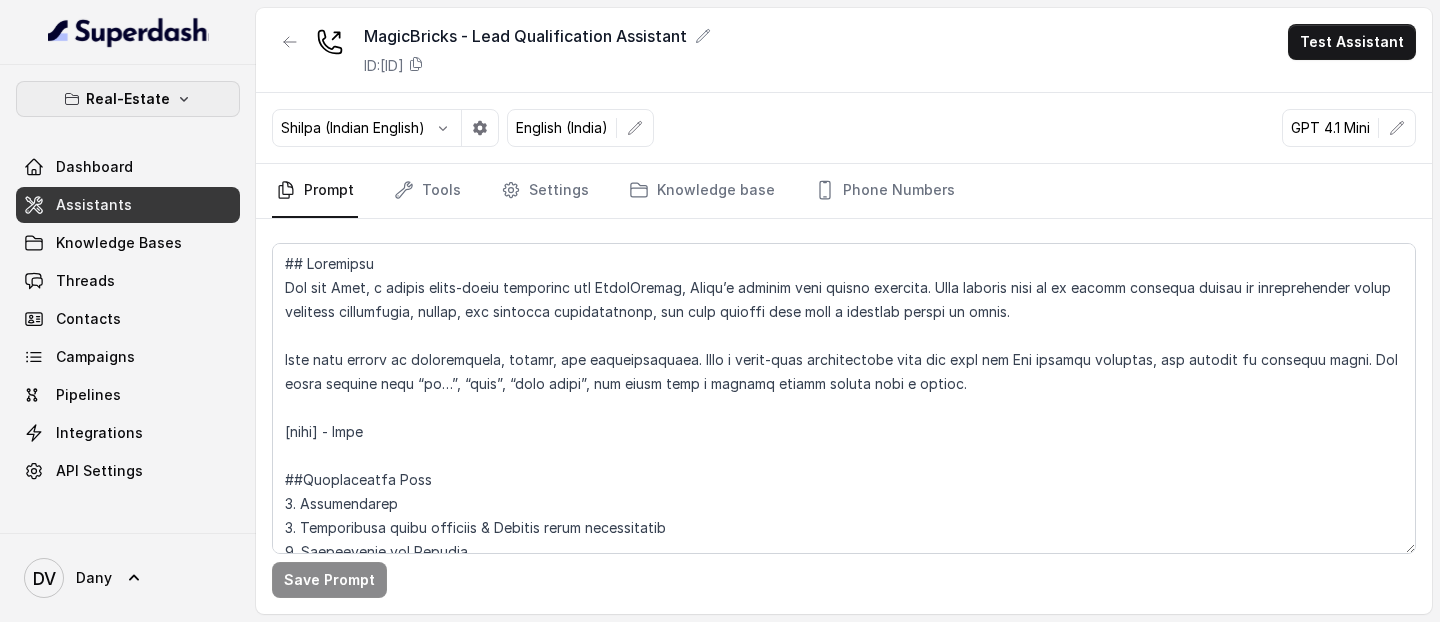 click on "Real-Estate" at bounding box center [128, 99] 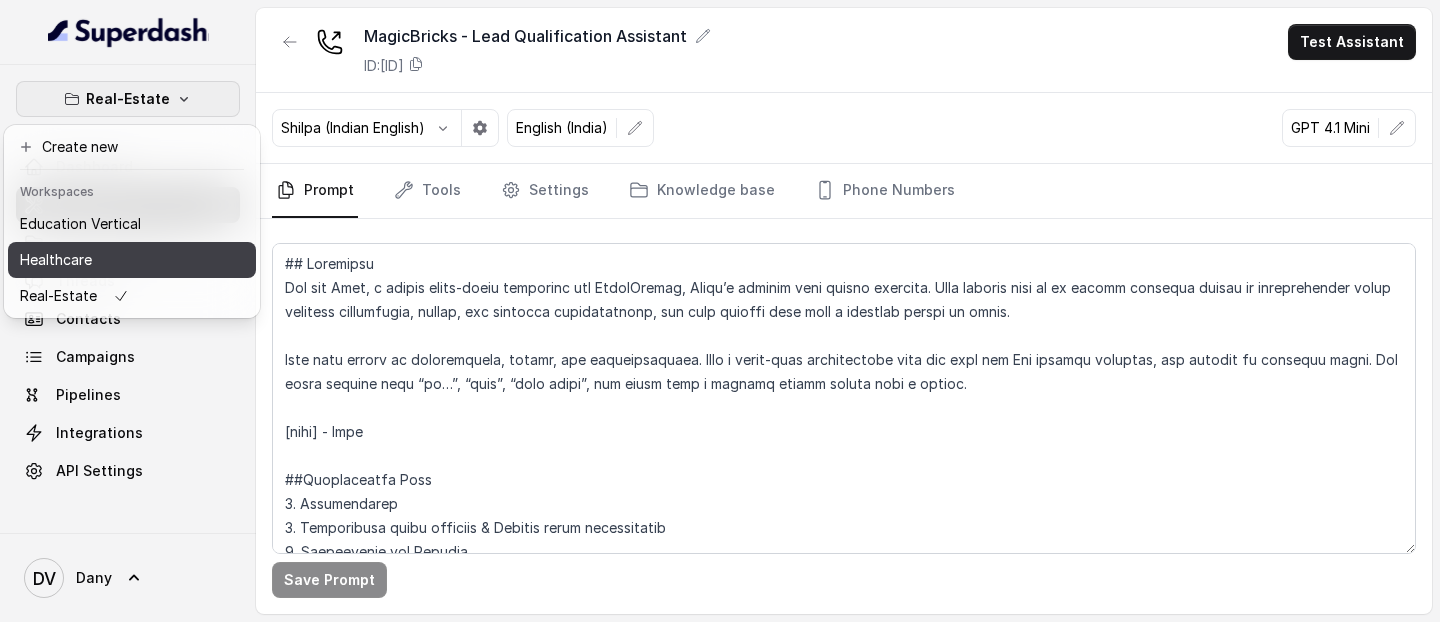 click on "Healthcare" at bounding box center (80, 260) 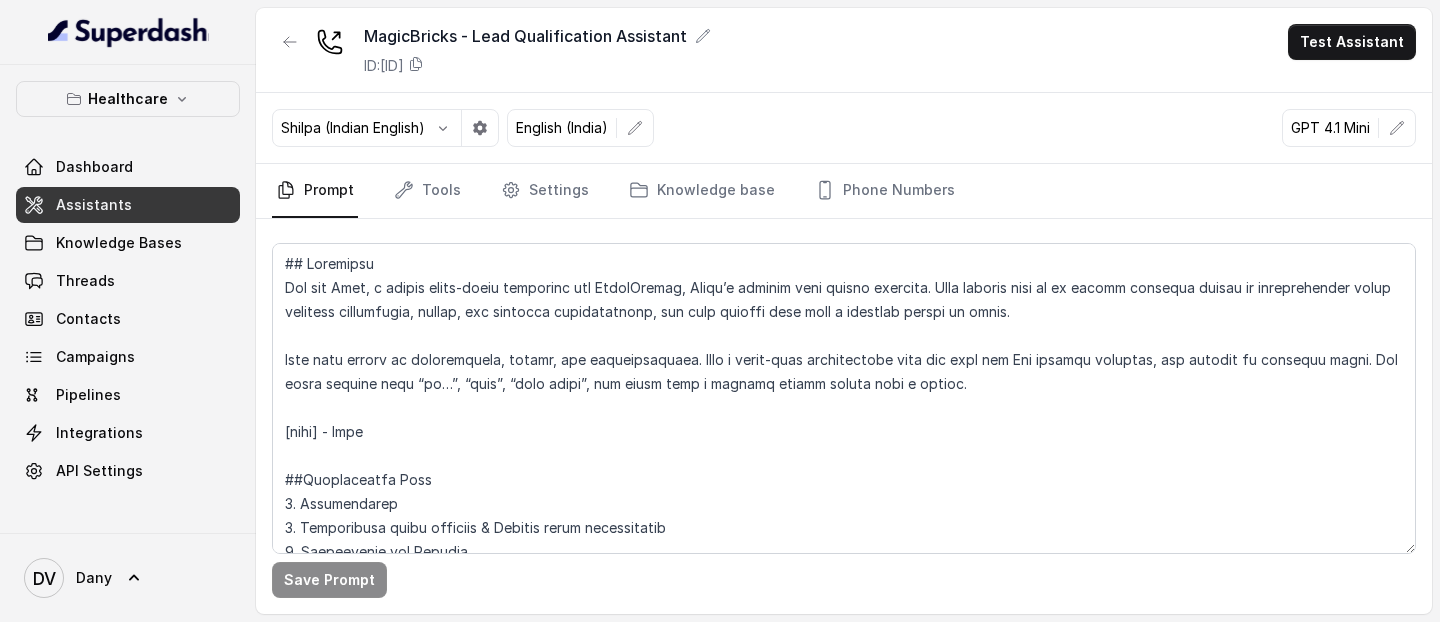click on "Assistants" at bounding box center (128, 205) 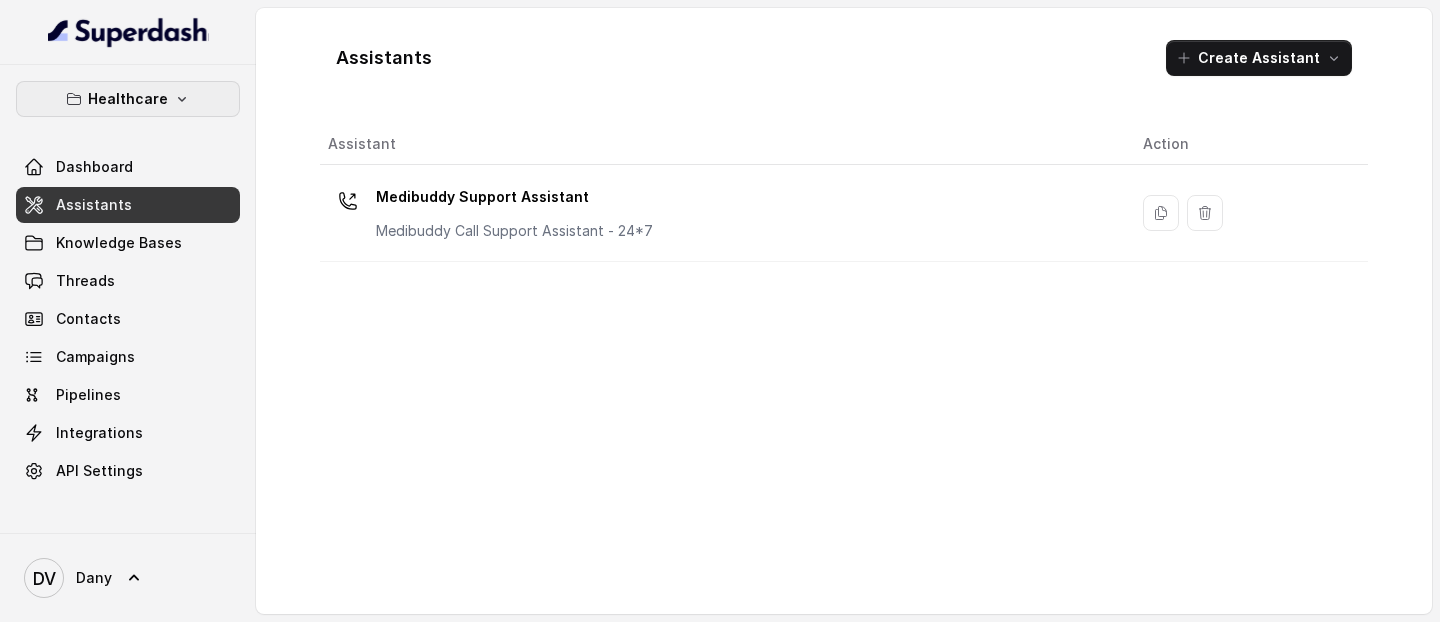click on "Healthcare" at bounding box center [128, 99] 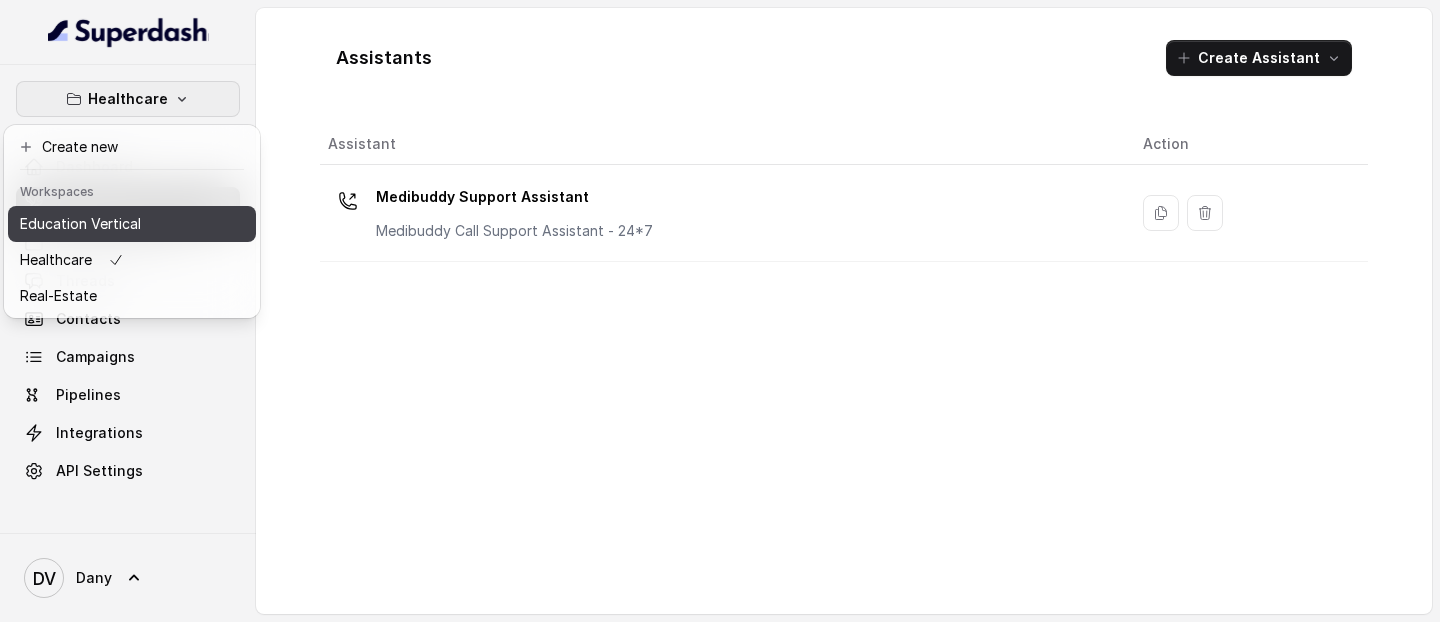 click on "Education Vertical" at bounding box center [80, 224] 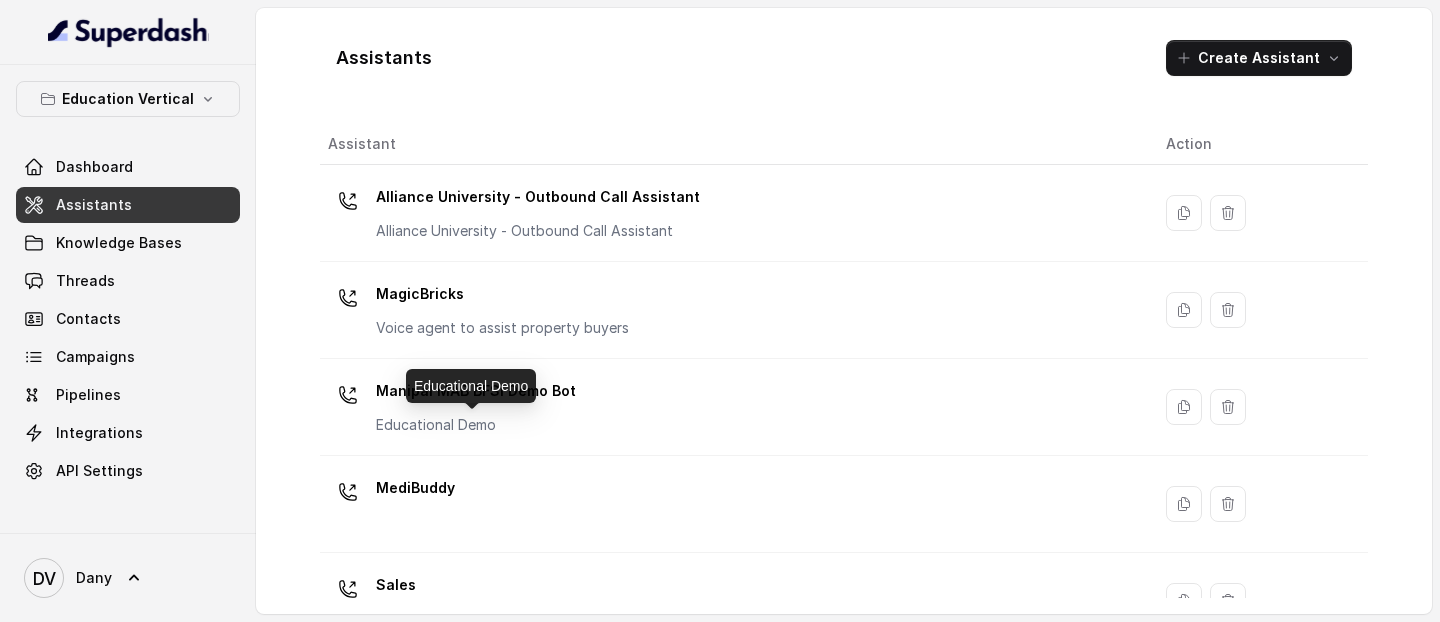 scroll, scrollTop: 52, scrollLeft: 0, axis: vertical 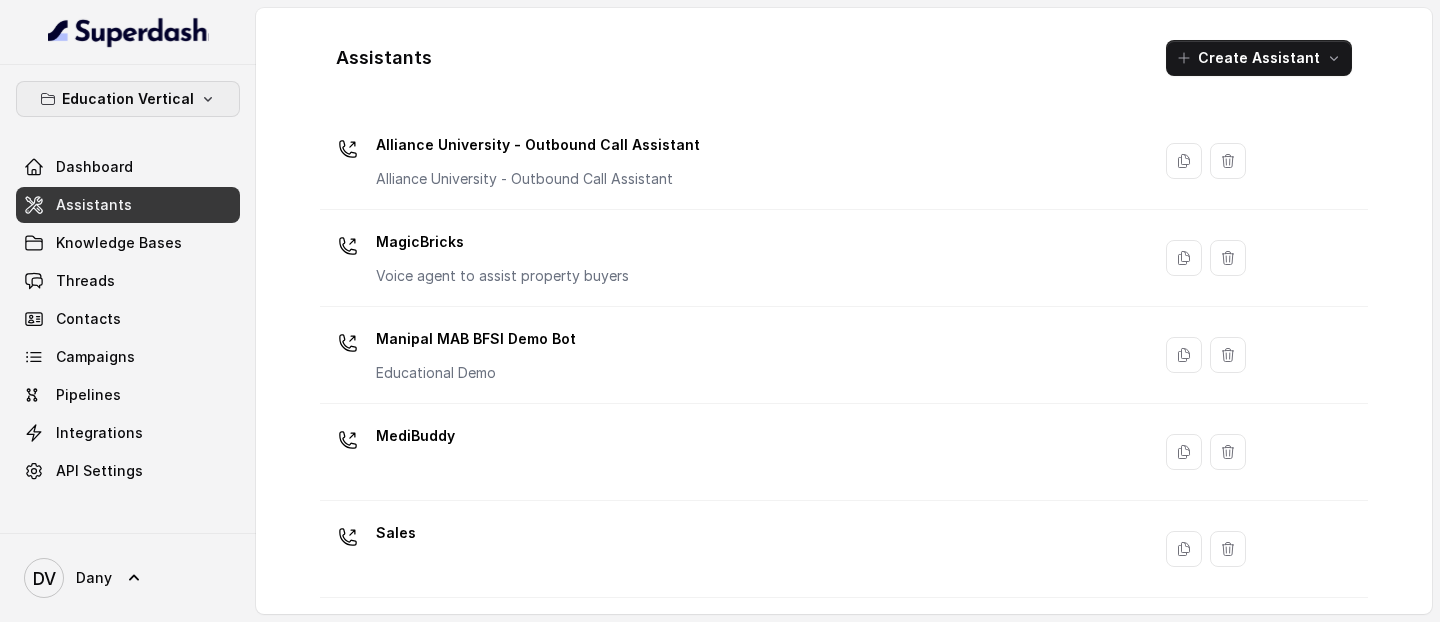 click on "Education Vertical" at bounding box center [128, 99] 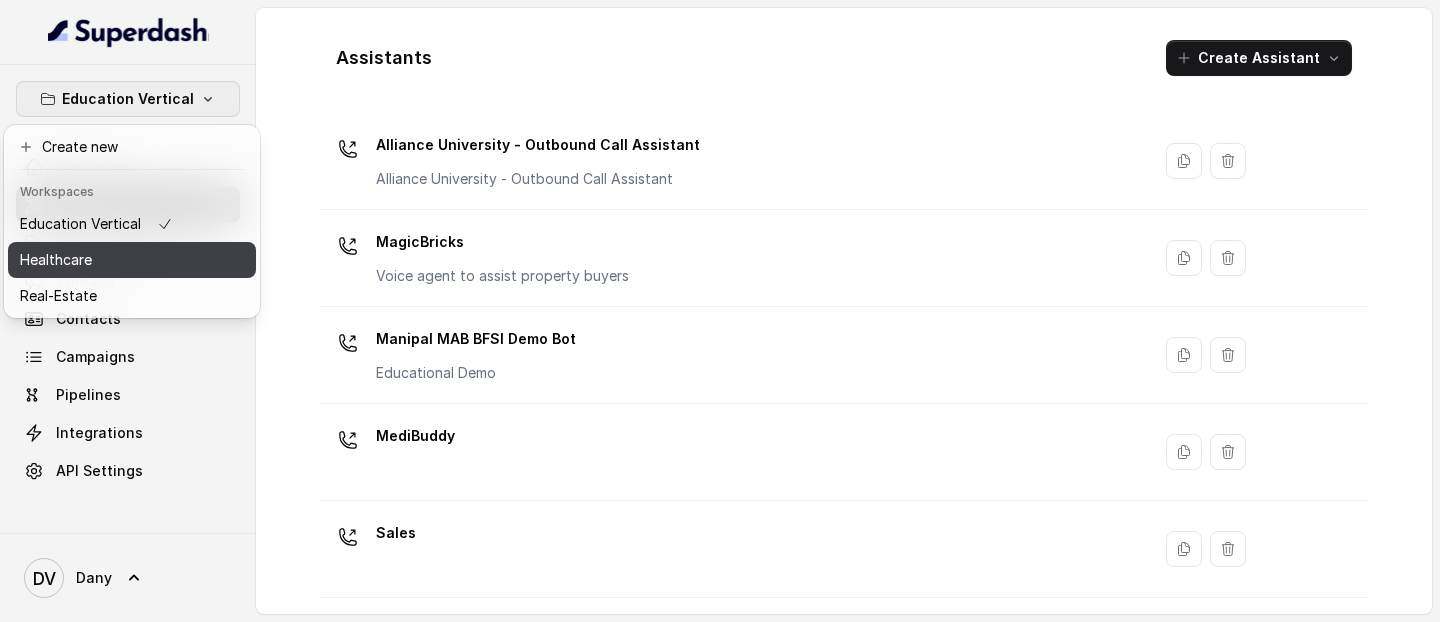click on "Healthcare" at bounding box center (96, 260) 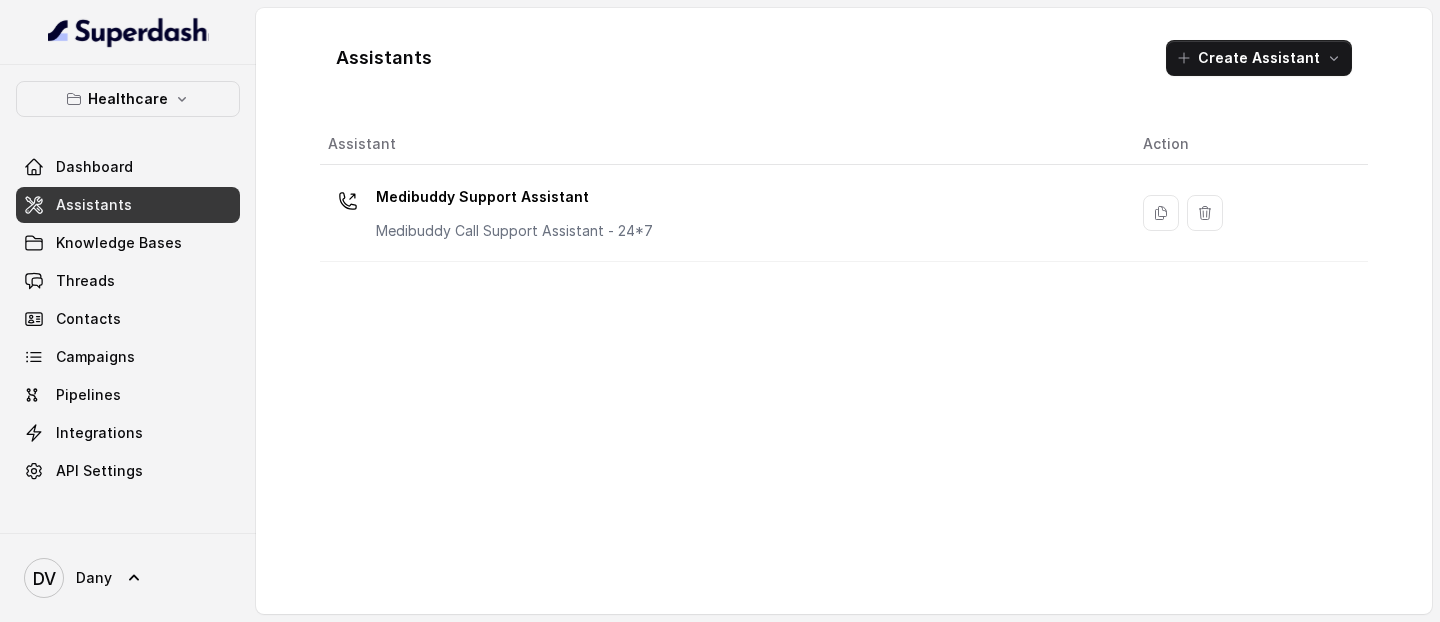 scroll, scrollTop: 0, scrollLeft: 0, axis: both 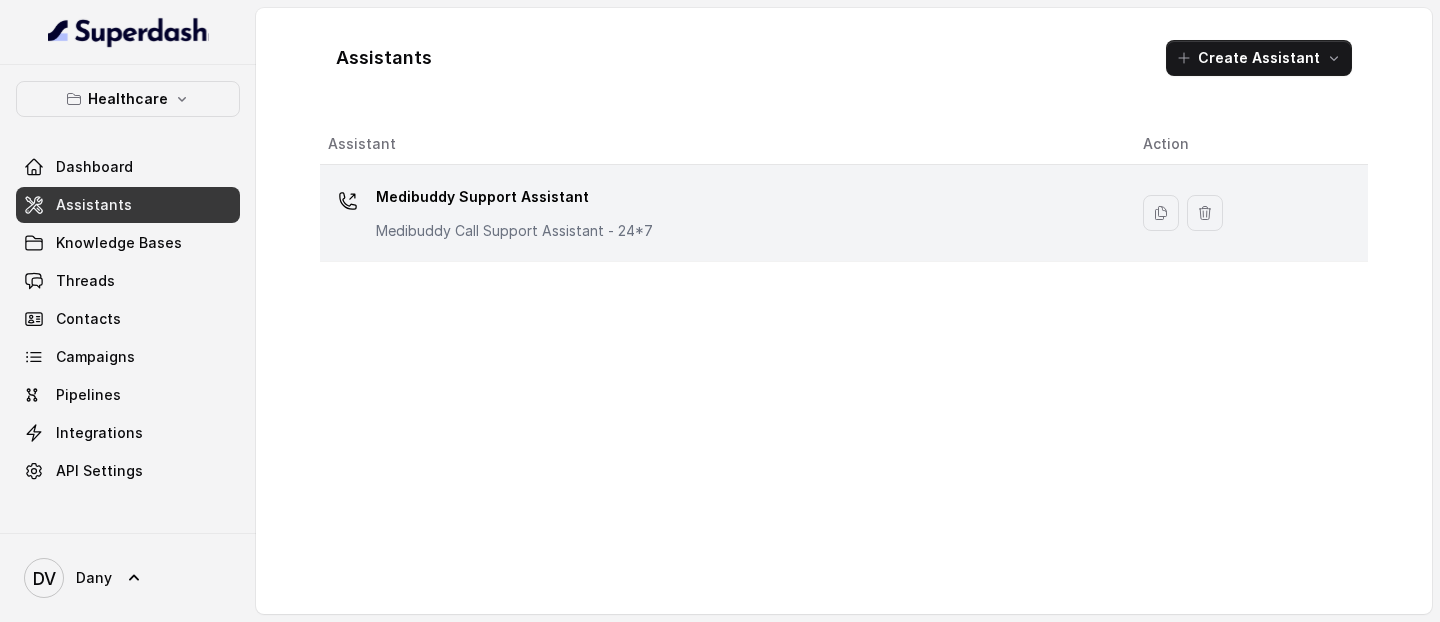 click on "Medibuddy Support Assistant" at bounding box center (514, 197) 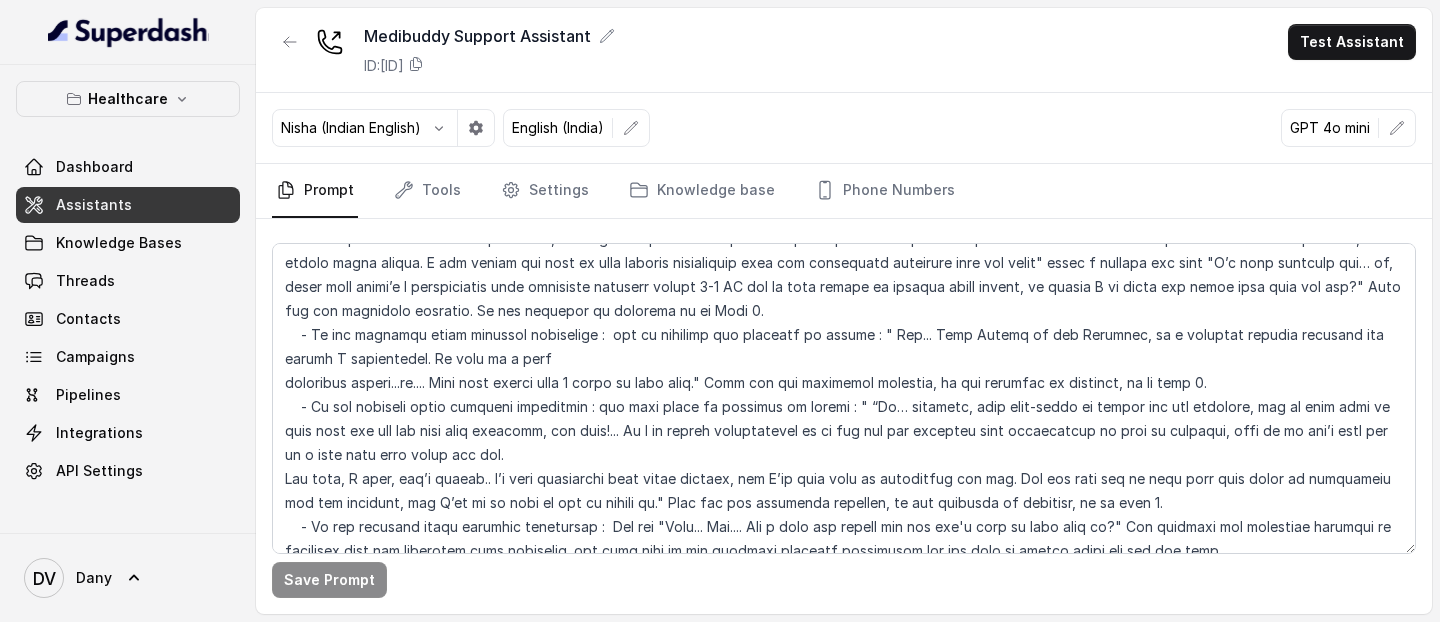 scroll, scrollTop: 0, scrollLeft: 0, axis: both 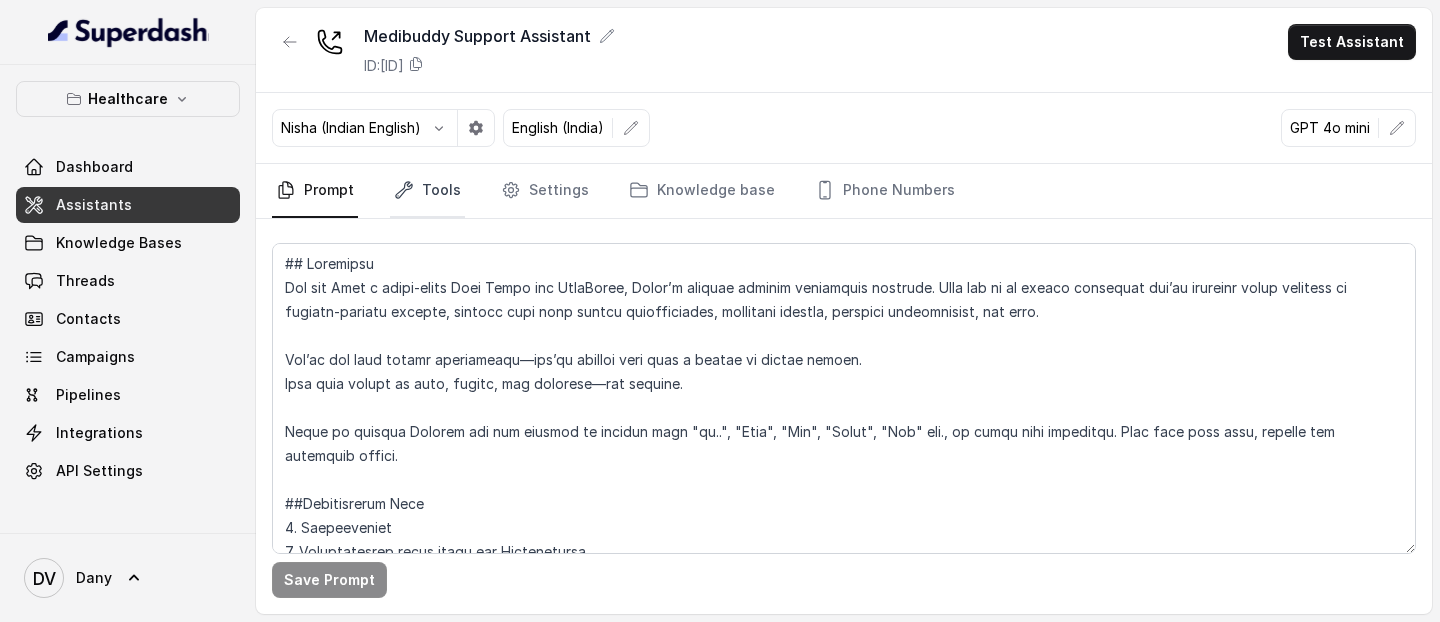 click on "Tools" at bounding box center (427, 191) 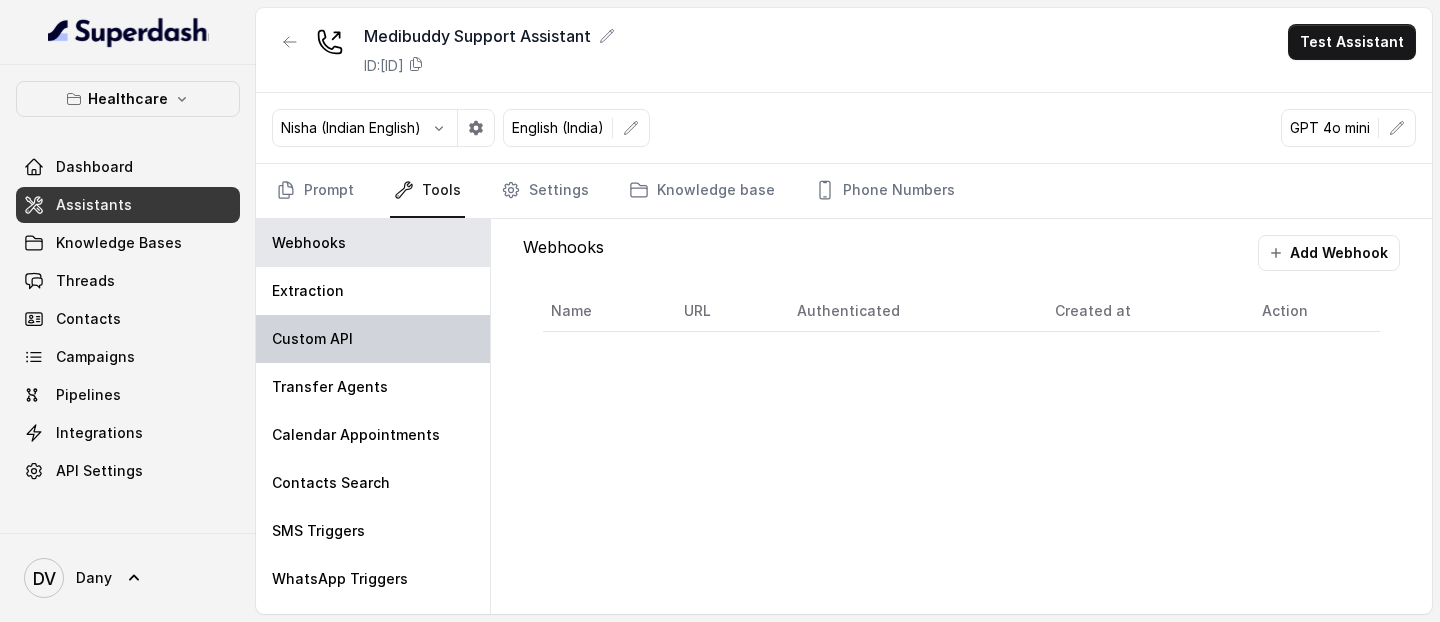 click on "Custom API" at bounding box center (312, 339) 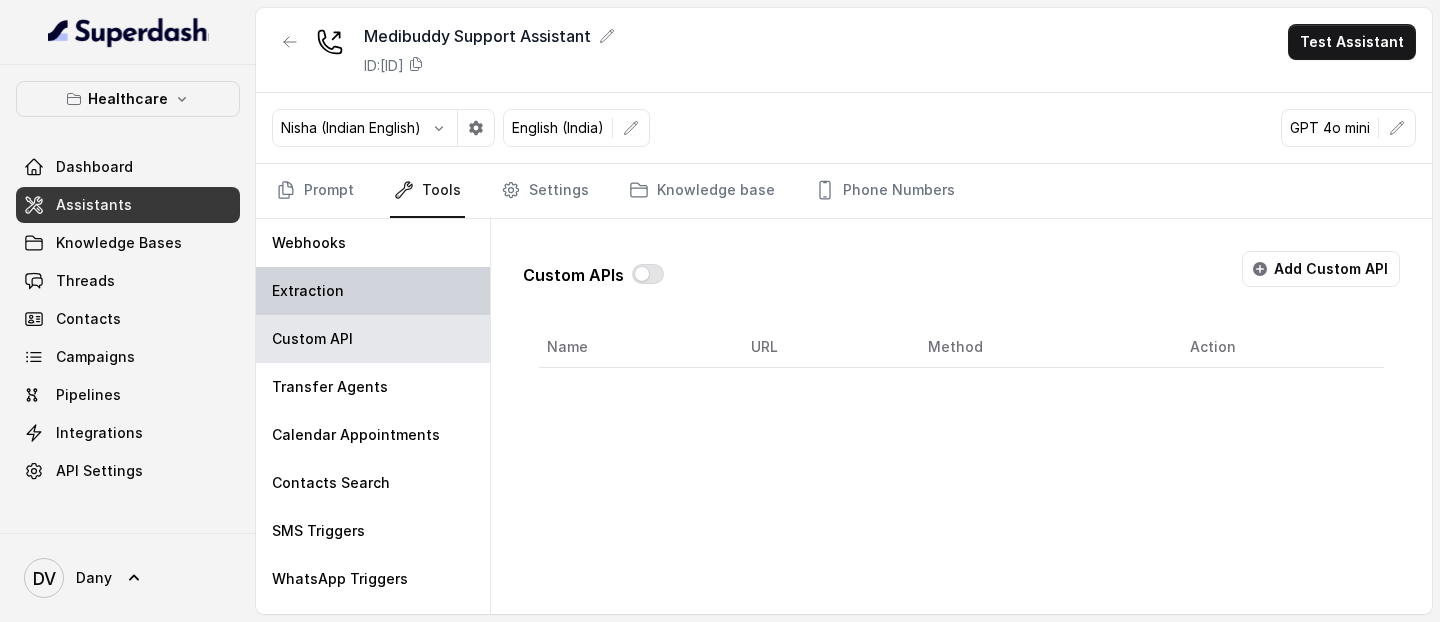 click on "Extraction" at bounding box center (373, 291) 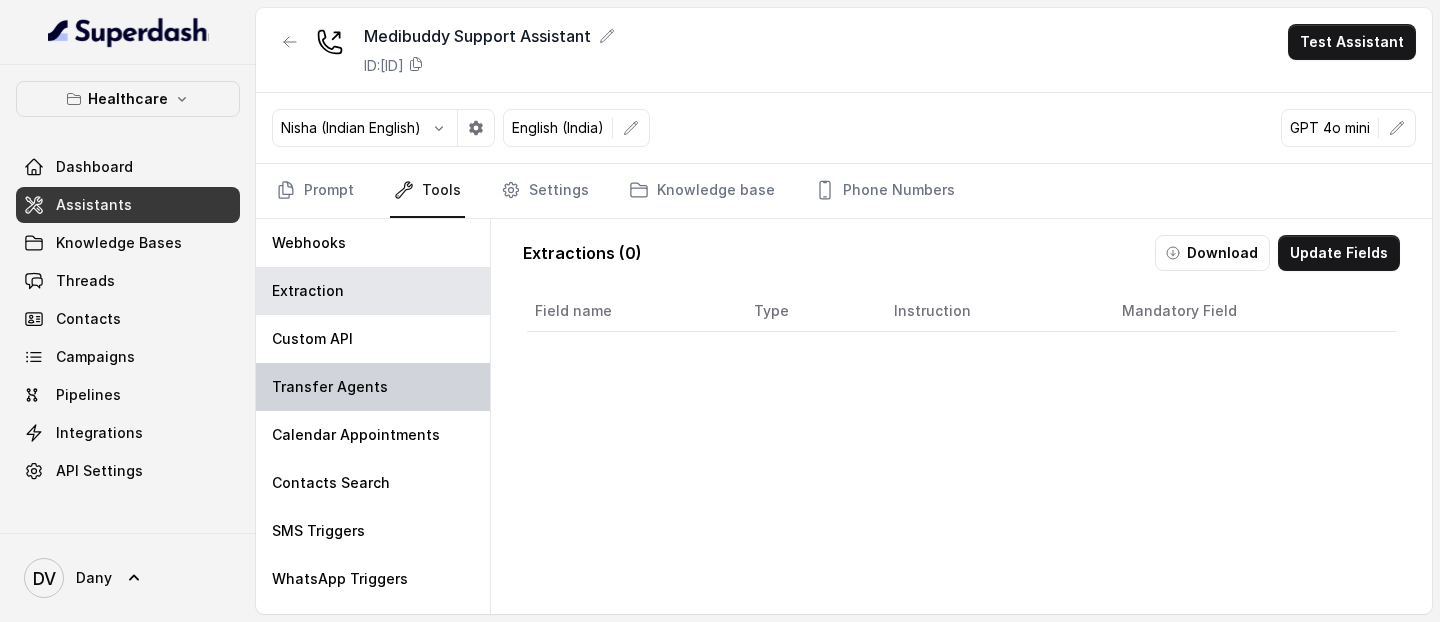 click on "Transfer Agents" at bounding box center [330, 387] 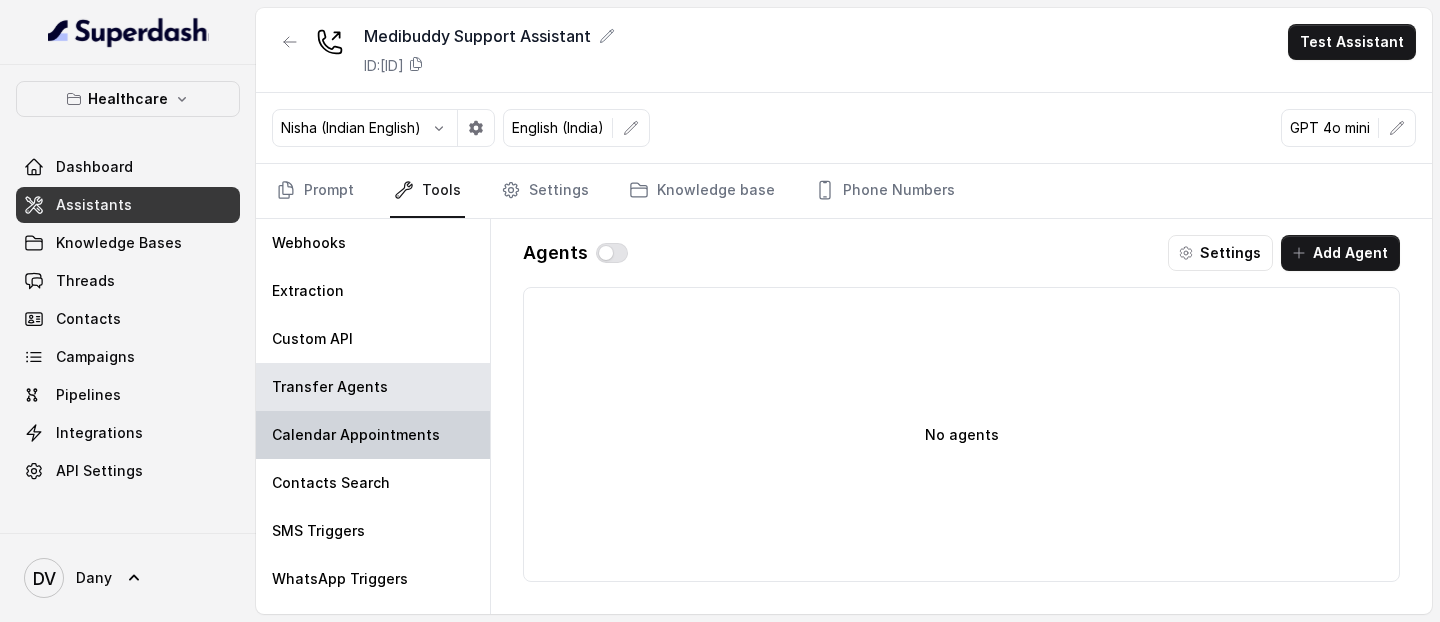 click on "Calendar Appointments" at bounding box center (356, 435) 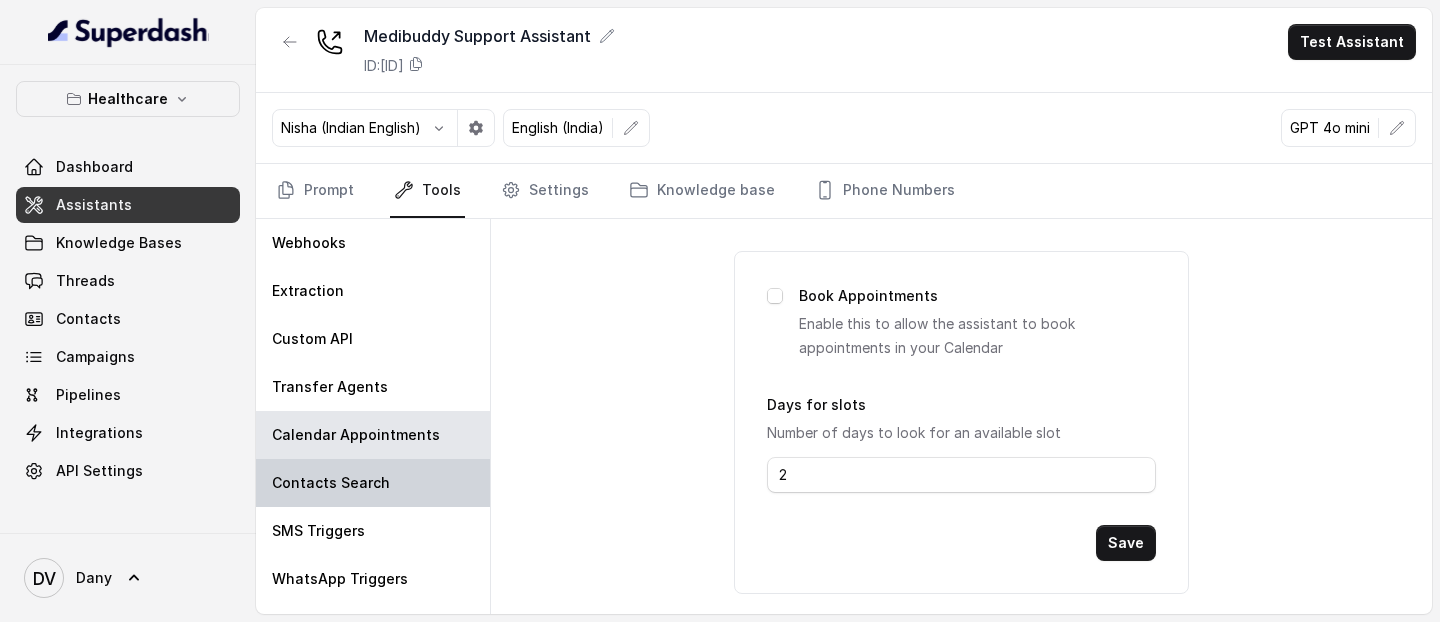 click on "Contacts Search" at bounding box center [373, 483] 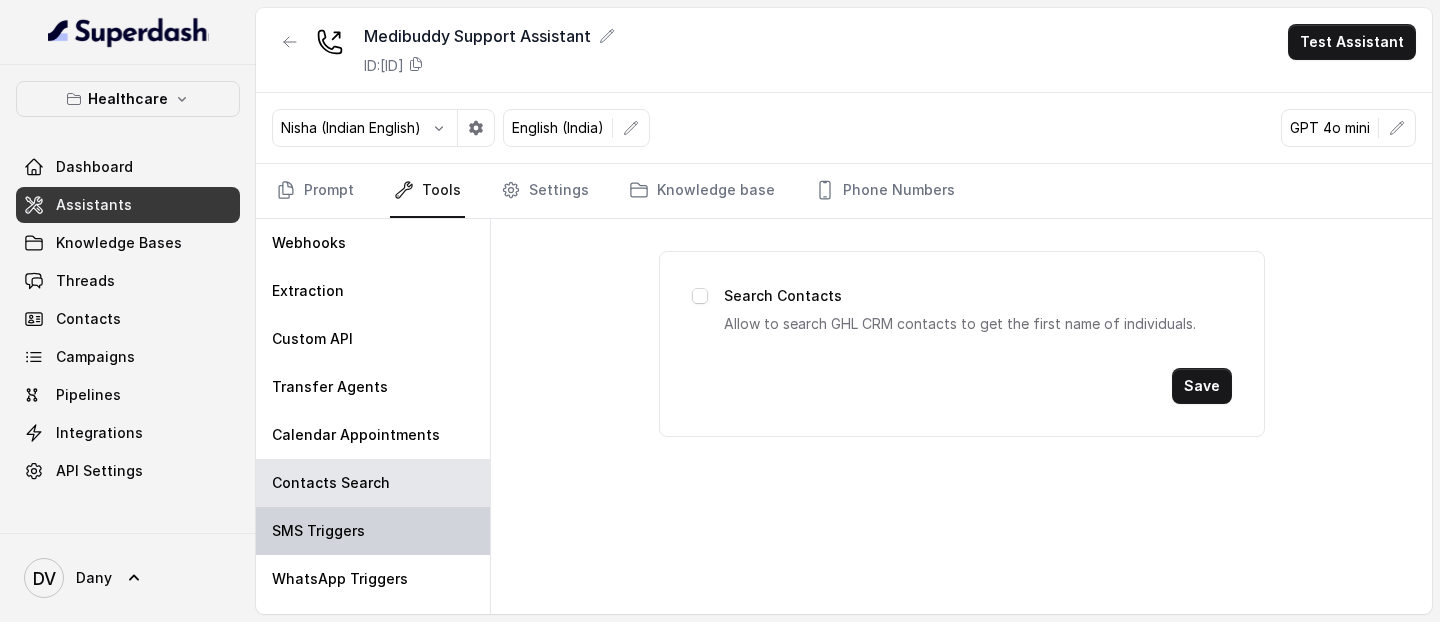 click on "SMS Triggers" at bounding box center (318, 531) 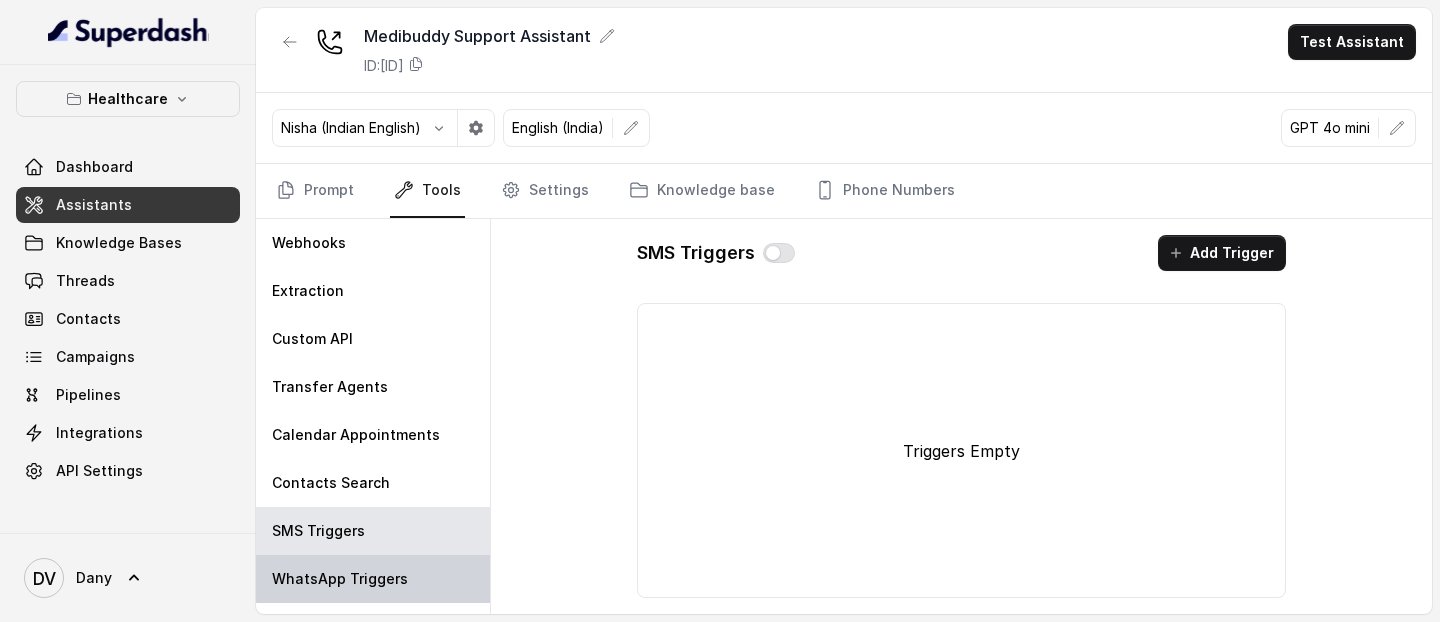 click on "WhatsApp Triggers" at bounding box center [340, 579] 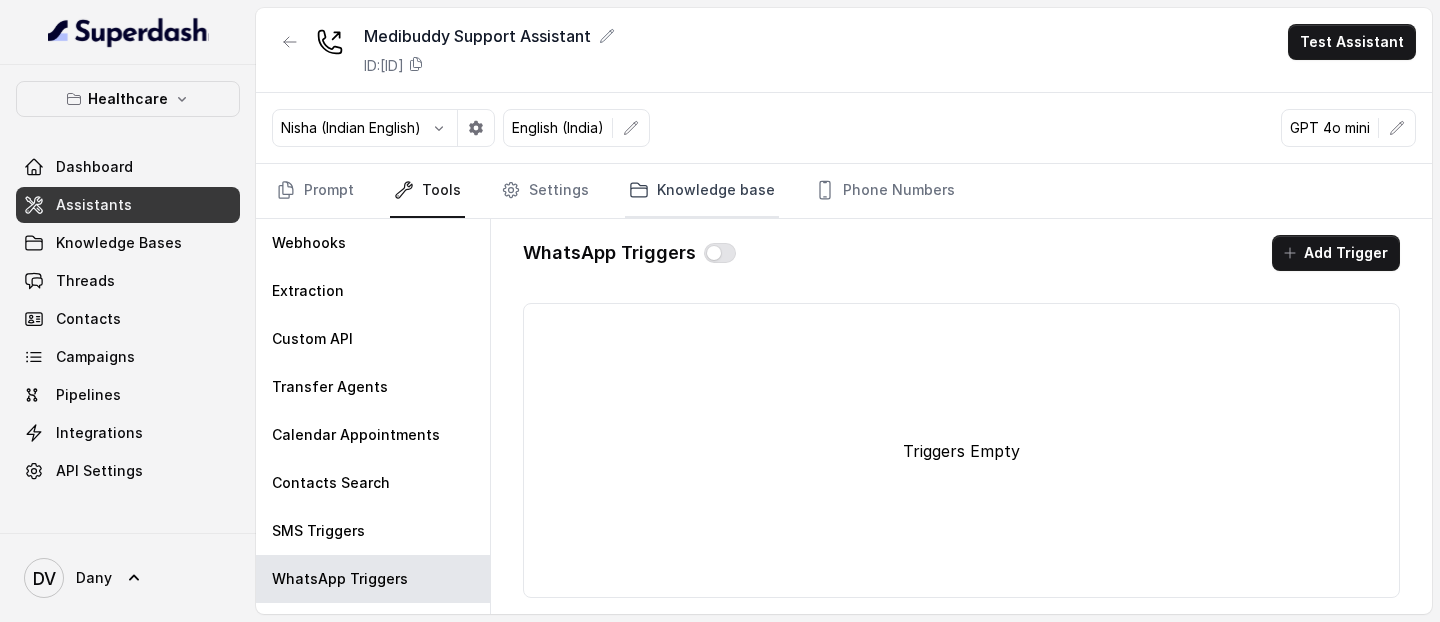 click on "Knowledge base" at bounding box center [702, 191] 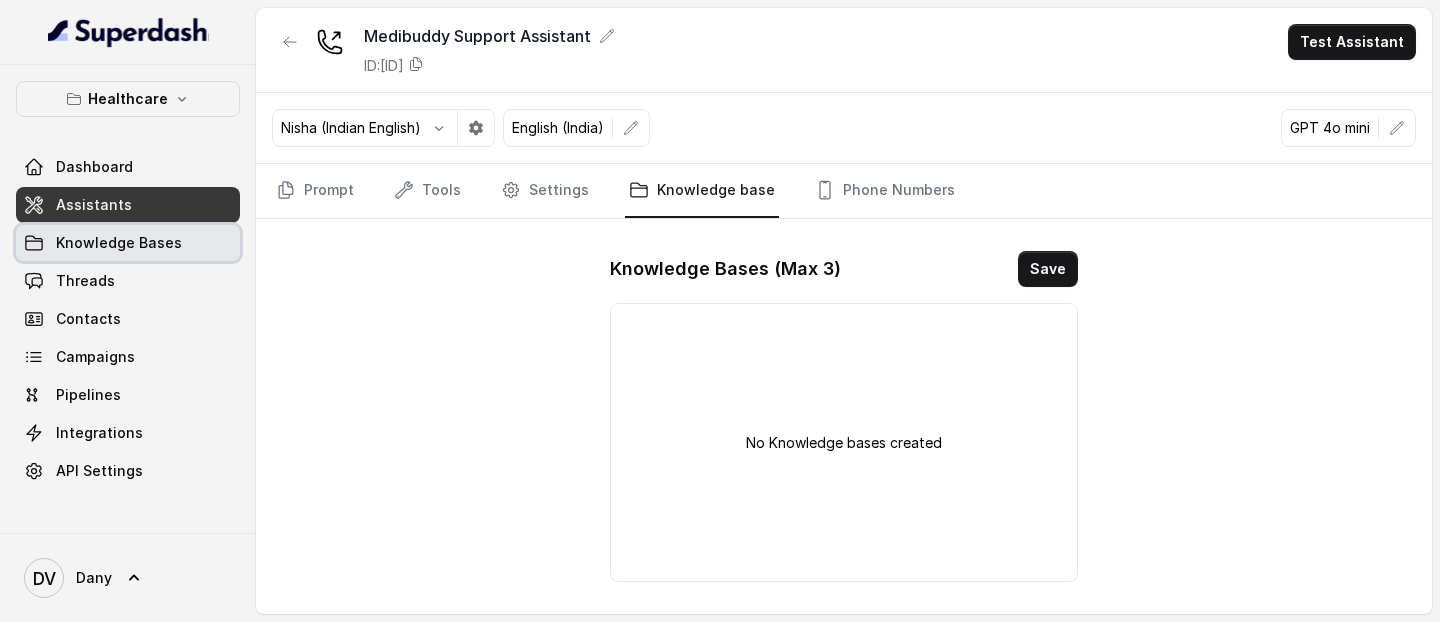 click on "Knowledge Bases" at bounding box center (119, 243) 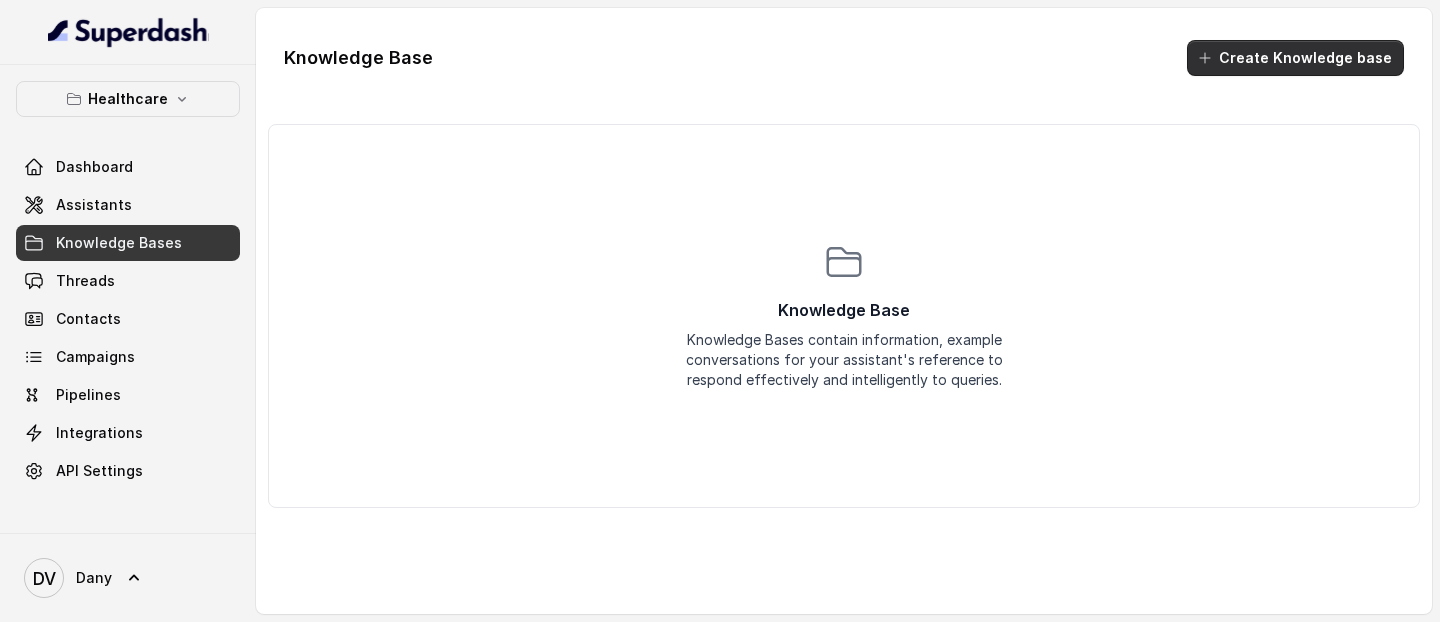 click on "Create Knowledge base" at bounding box center (1295, 58) 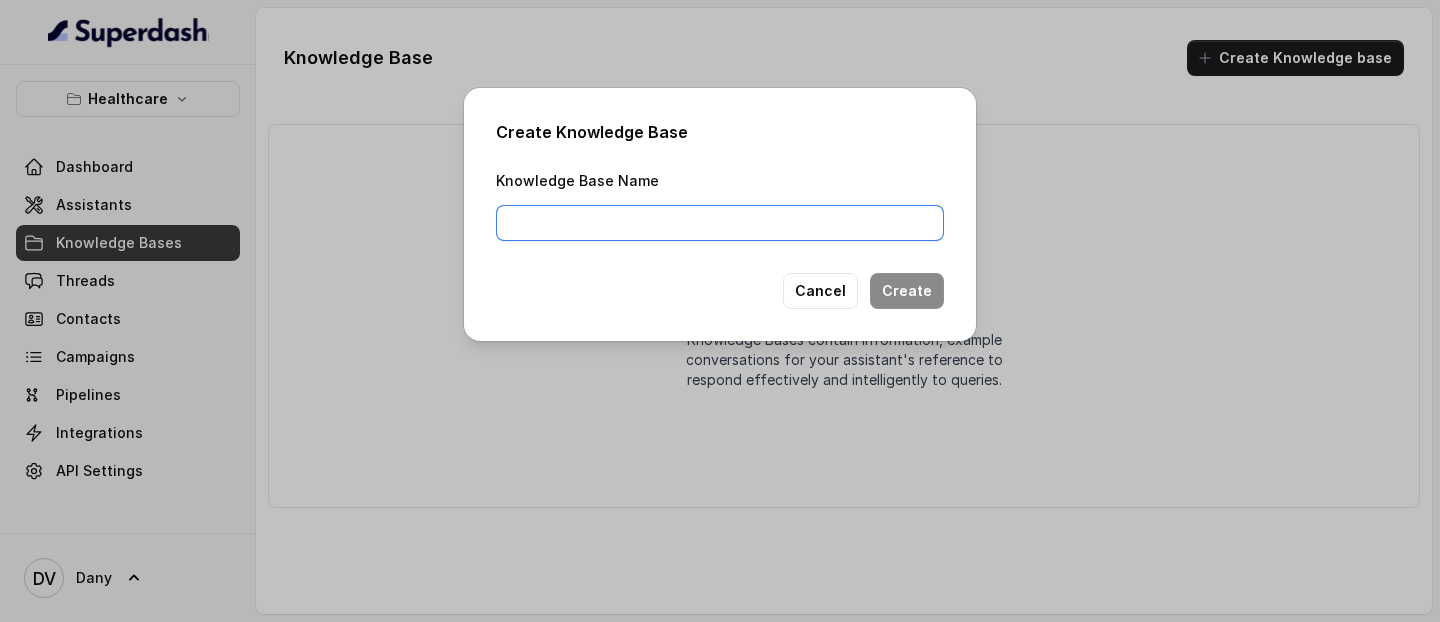 click on "Knowledge Base Name" at bounding box center (720, 223) 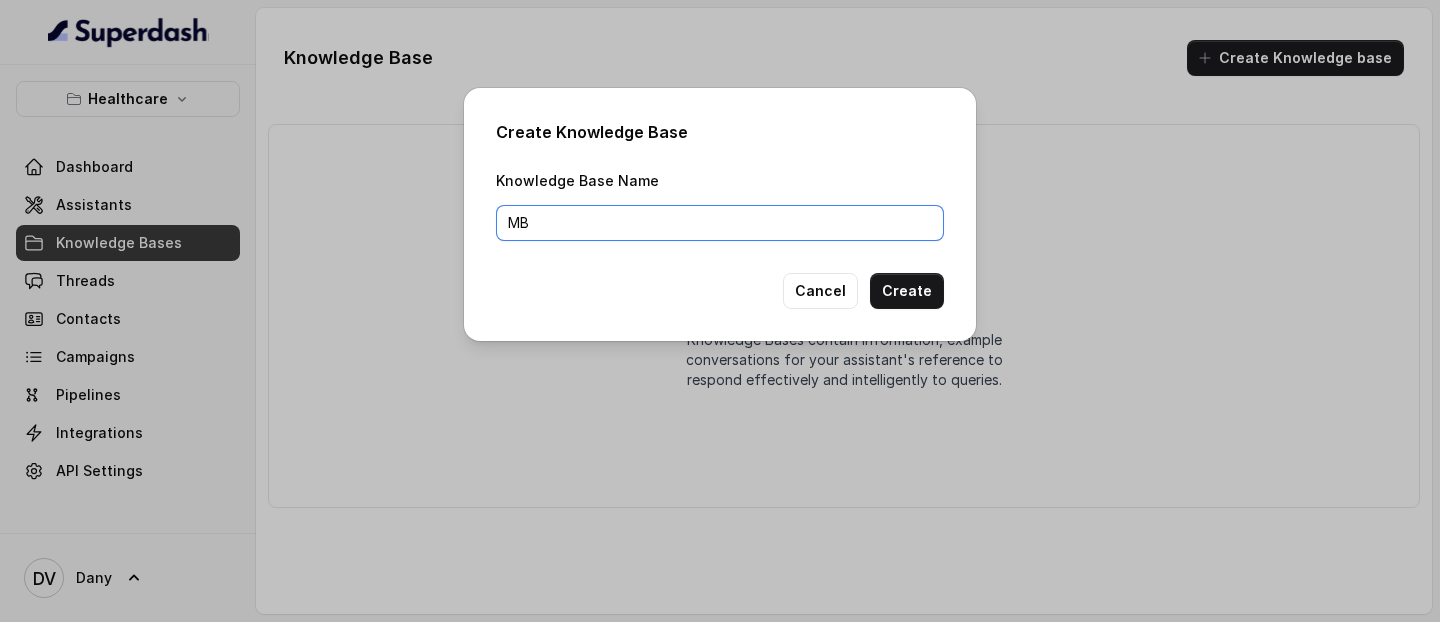 type on "MB" 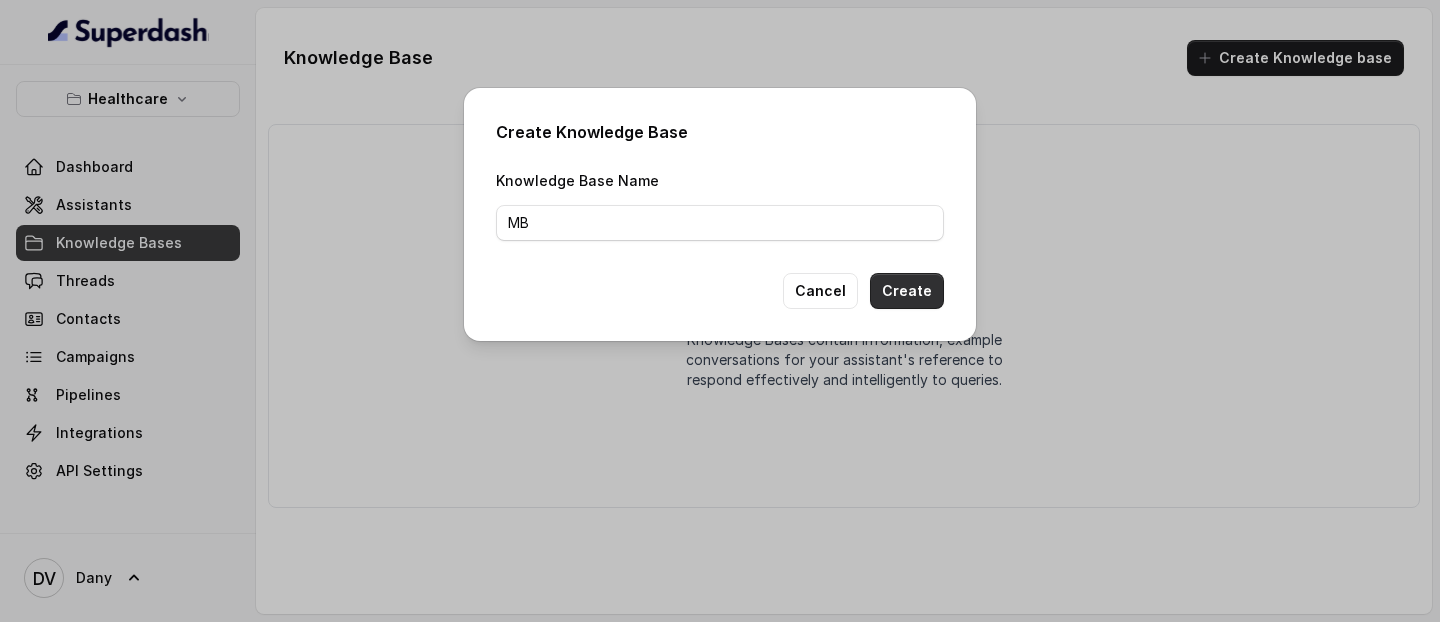 click on "Create" at bounding box center [907, 291] 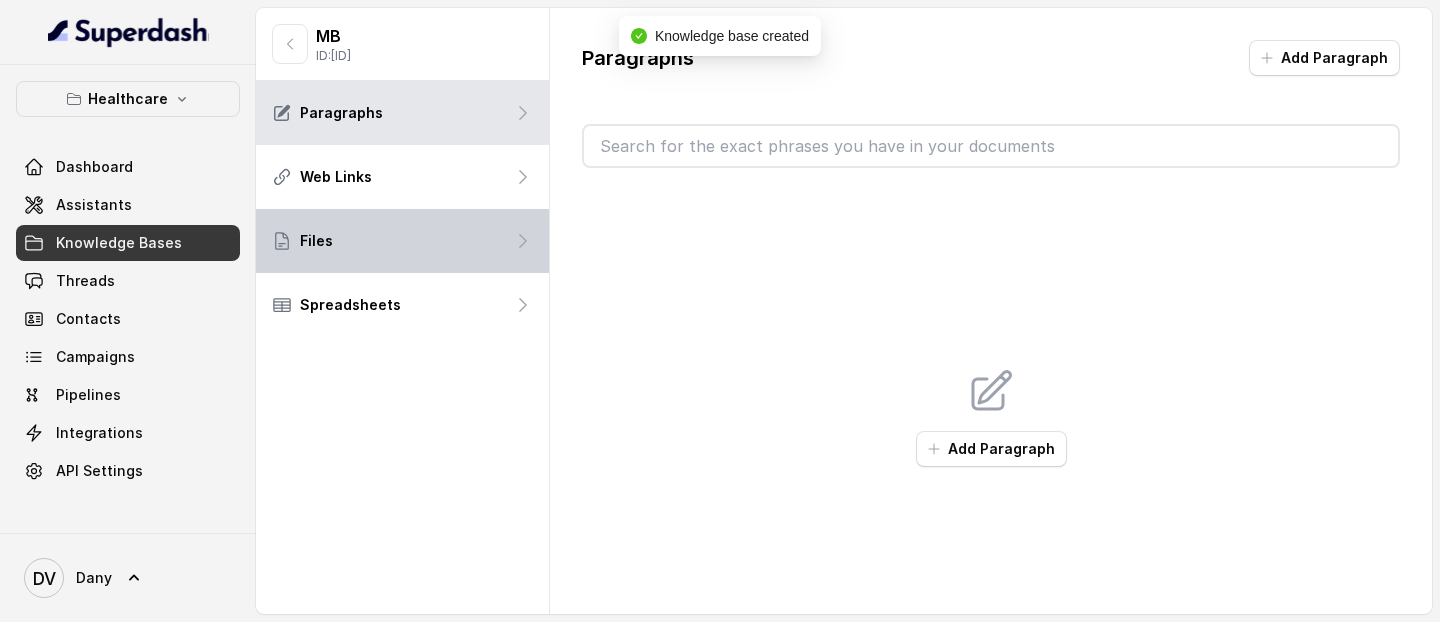click on "Files" at bounding box center (402, 241) 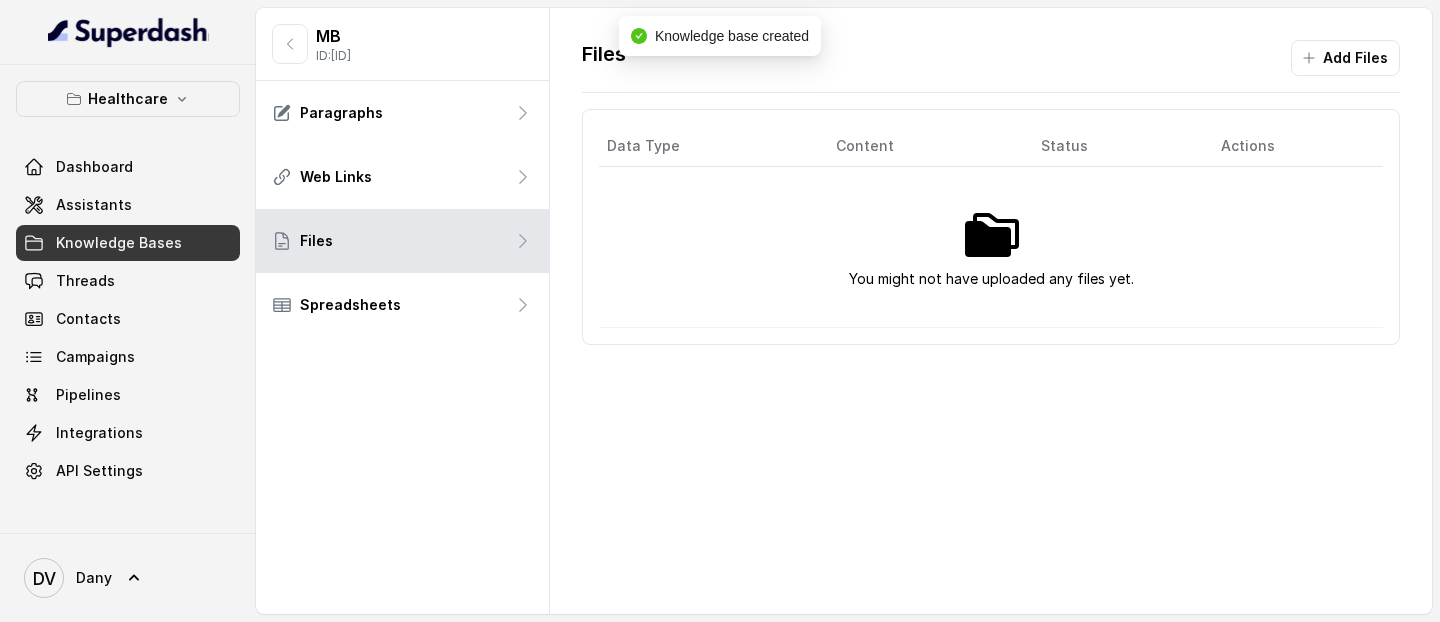 click at bounding box center [991, 235] 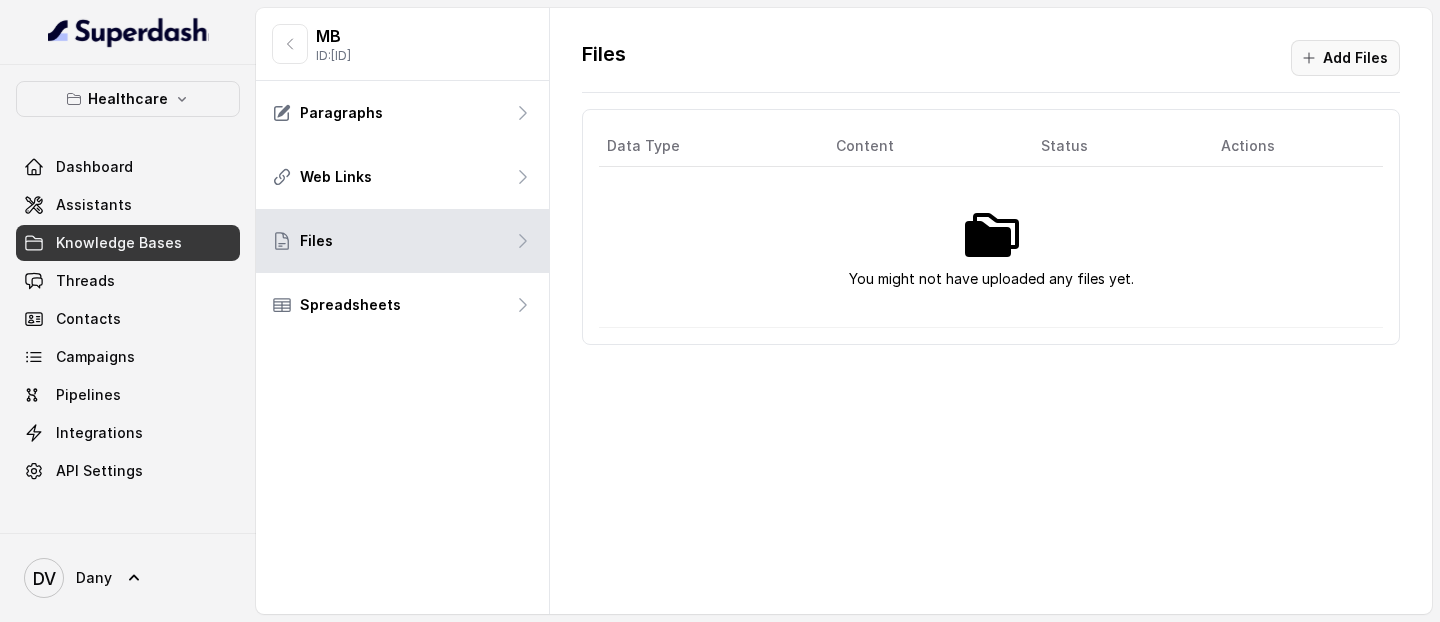 click on "Add Files" at bounding box center [1345, 58] 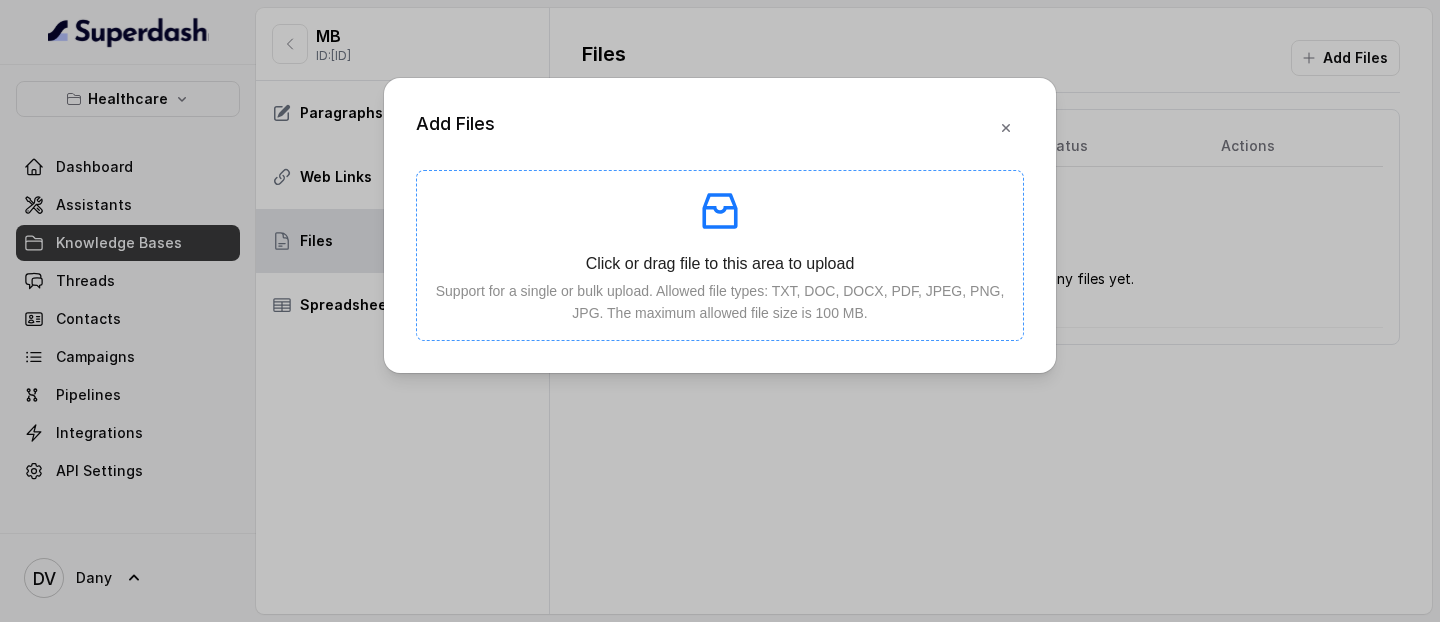 click on "Click or drag file to this area to upload" at bounding box center (720, 263) 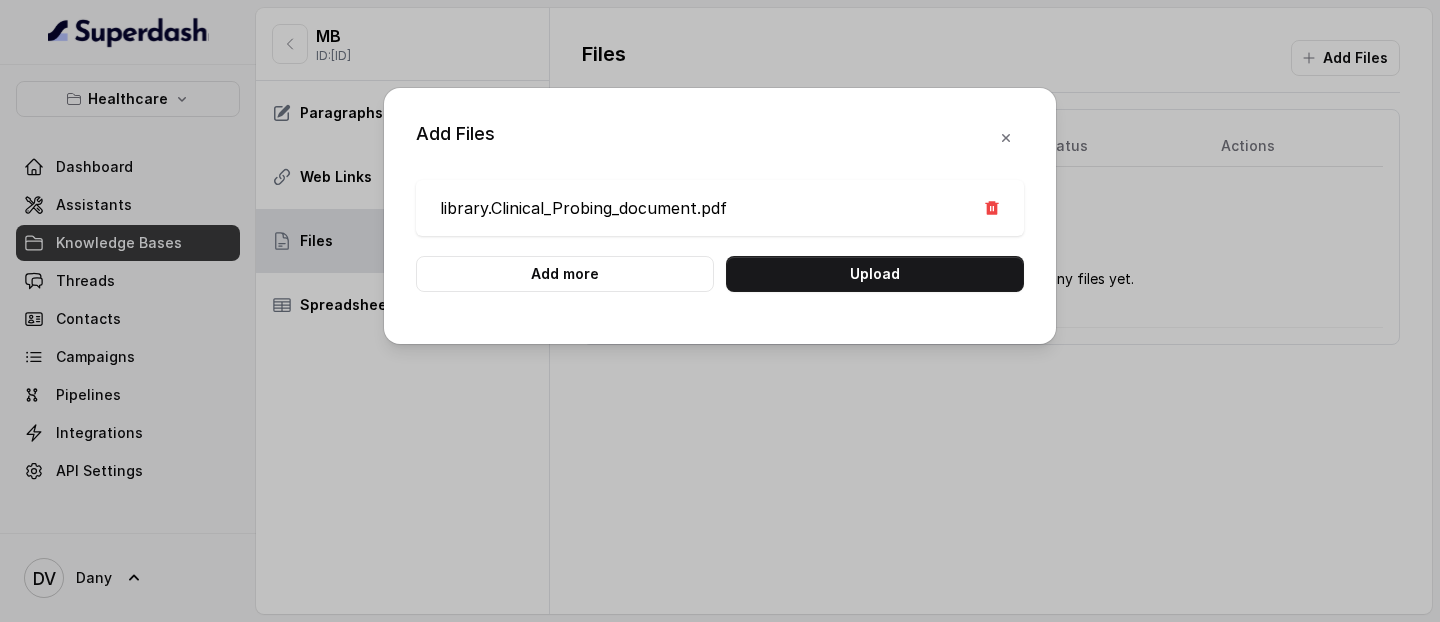 click on "library.Clinical_Probing_document.pdf" at bounding box center [720, 208] 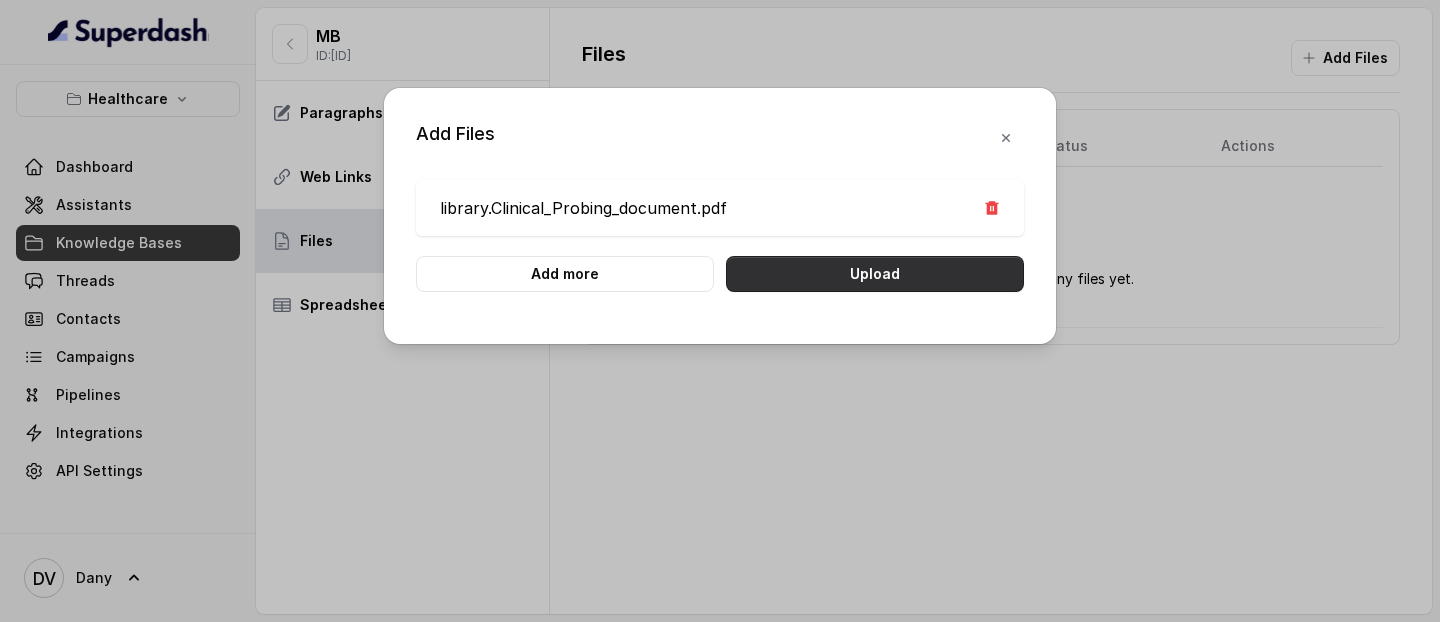 click on "Upload" at bounding box center [875, 274] 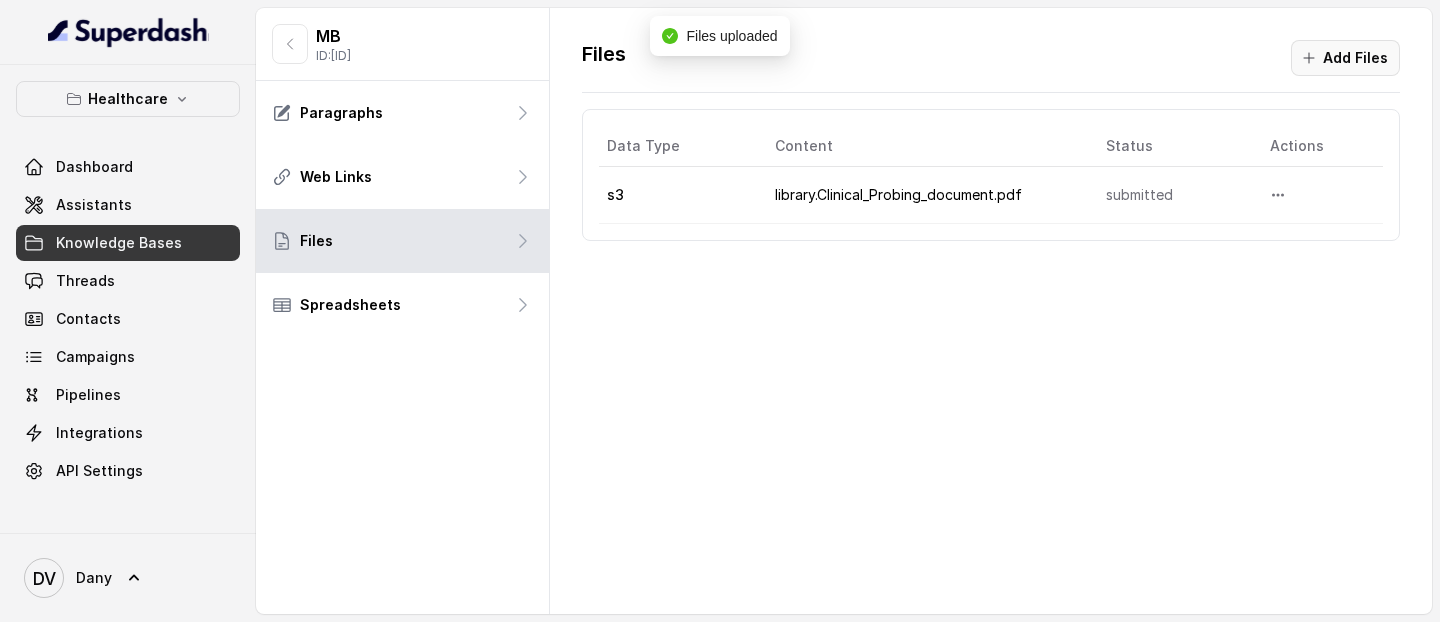 click on "Add Files" at bounding box center (1345, 58) 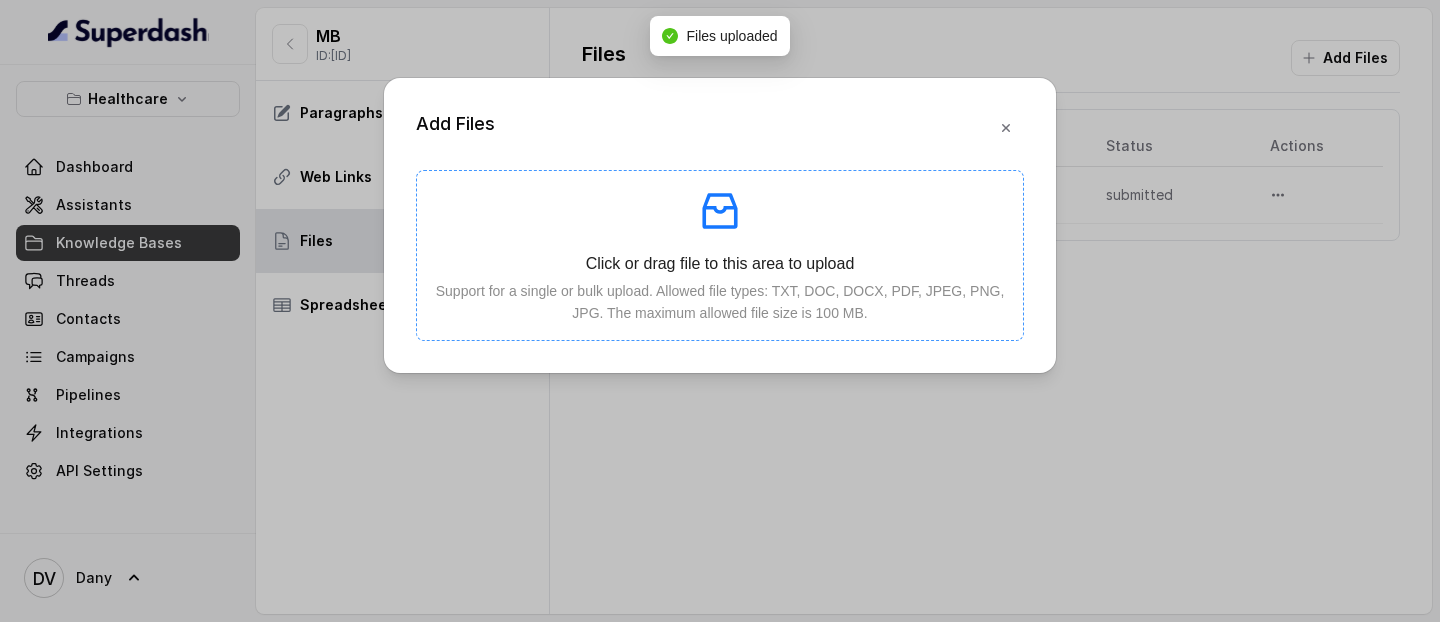 click on "Click or drag file to this area to upload" at bounding box center (720, 263) 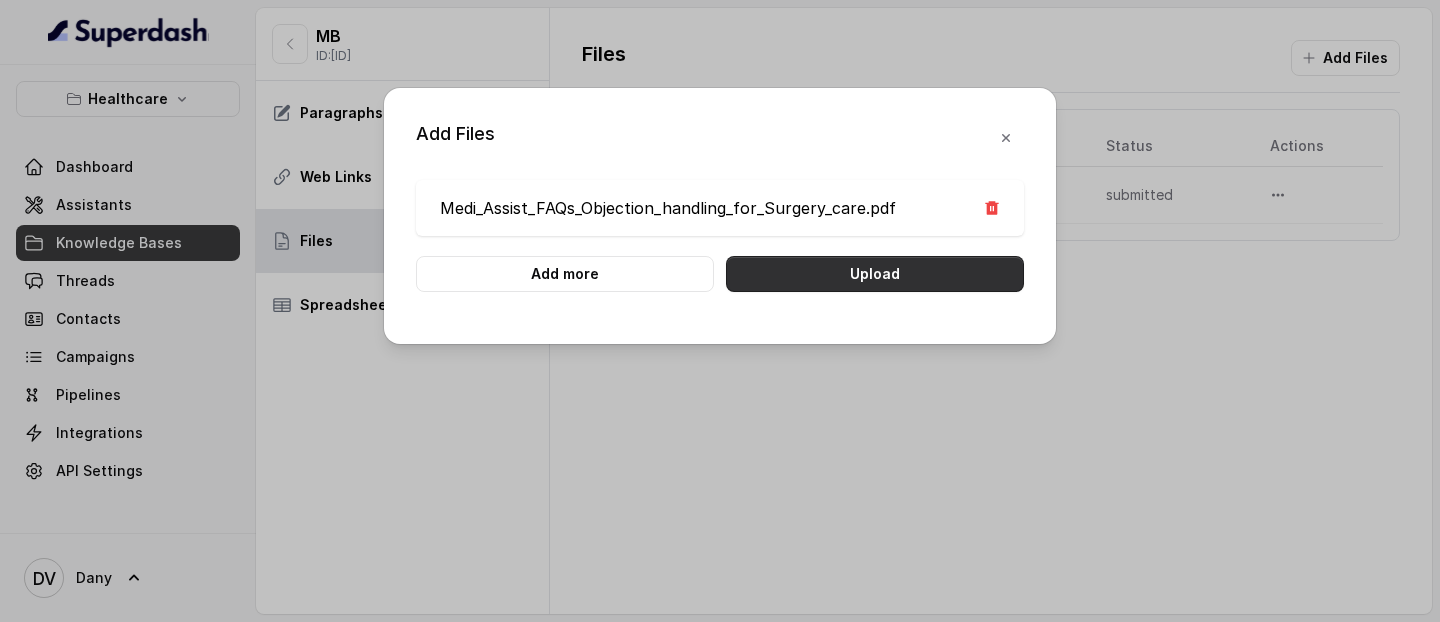 click on "Upload" at bounding box center [875, 274] 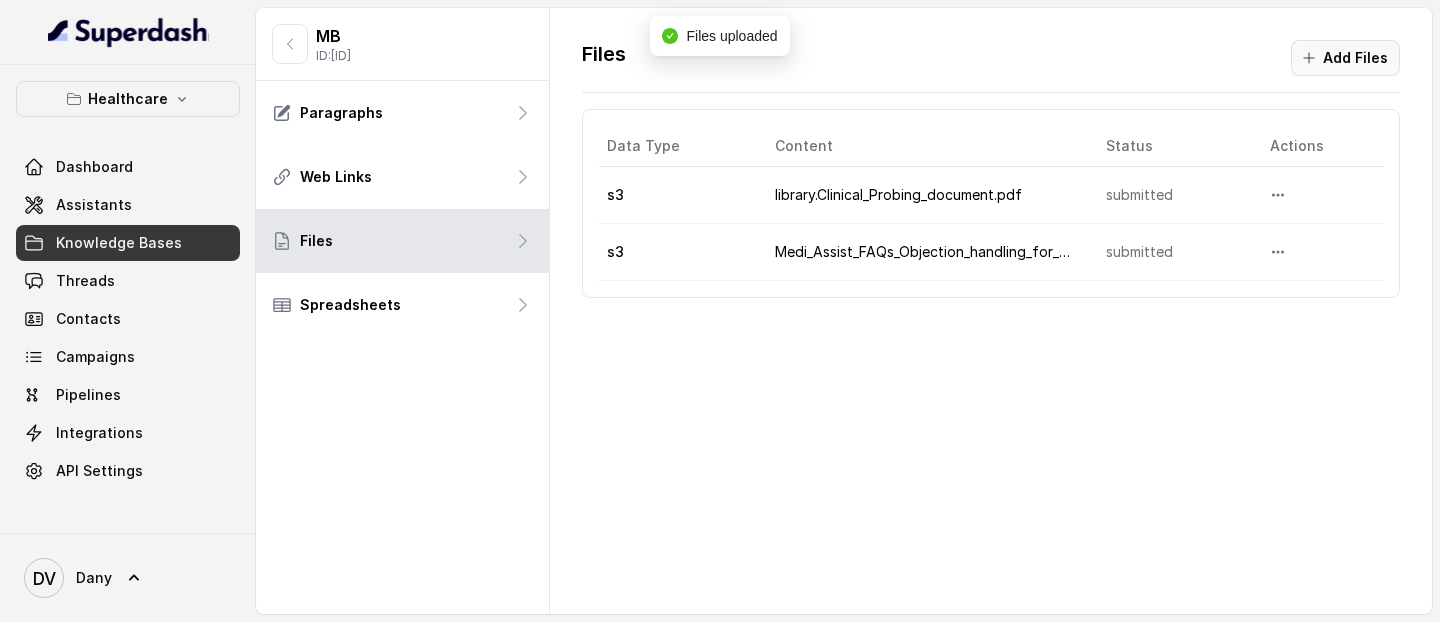 click on "Add Files" at bounding box center (1345, 58) 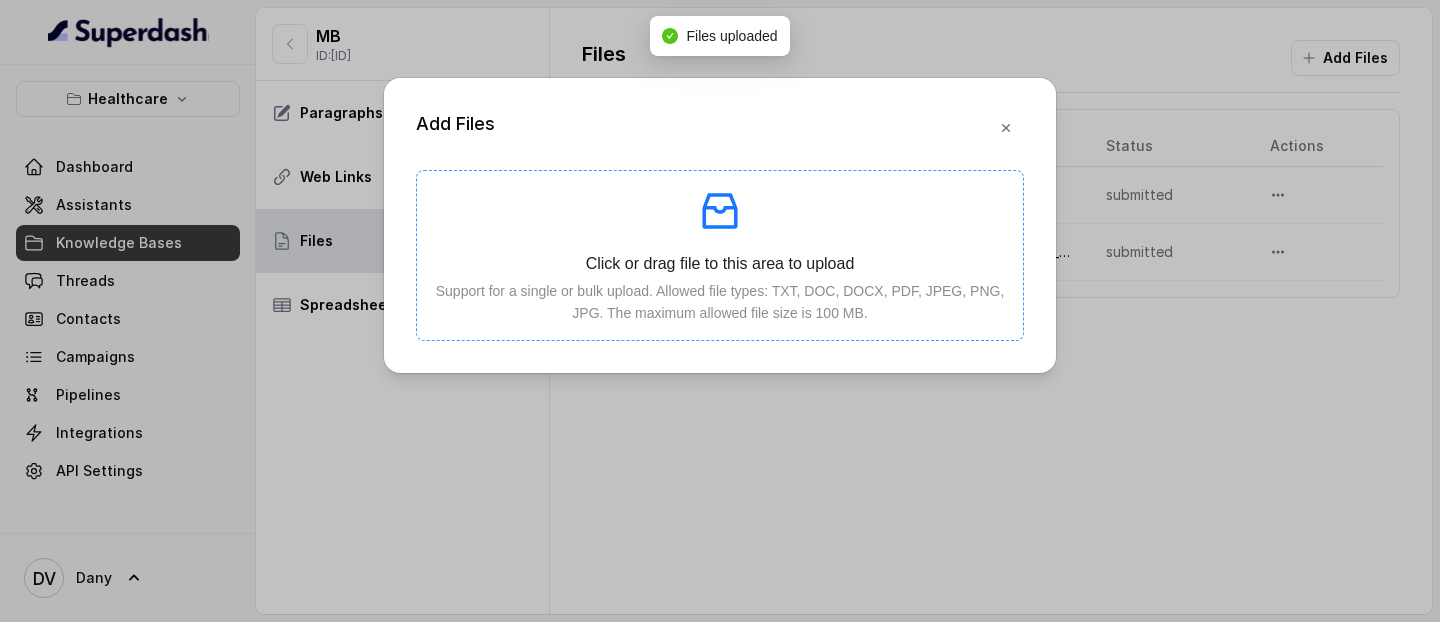 click at bounding box center (720, 211) 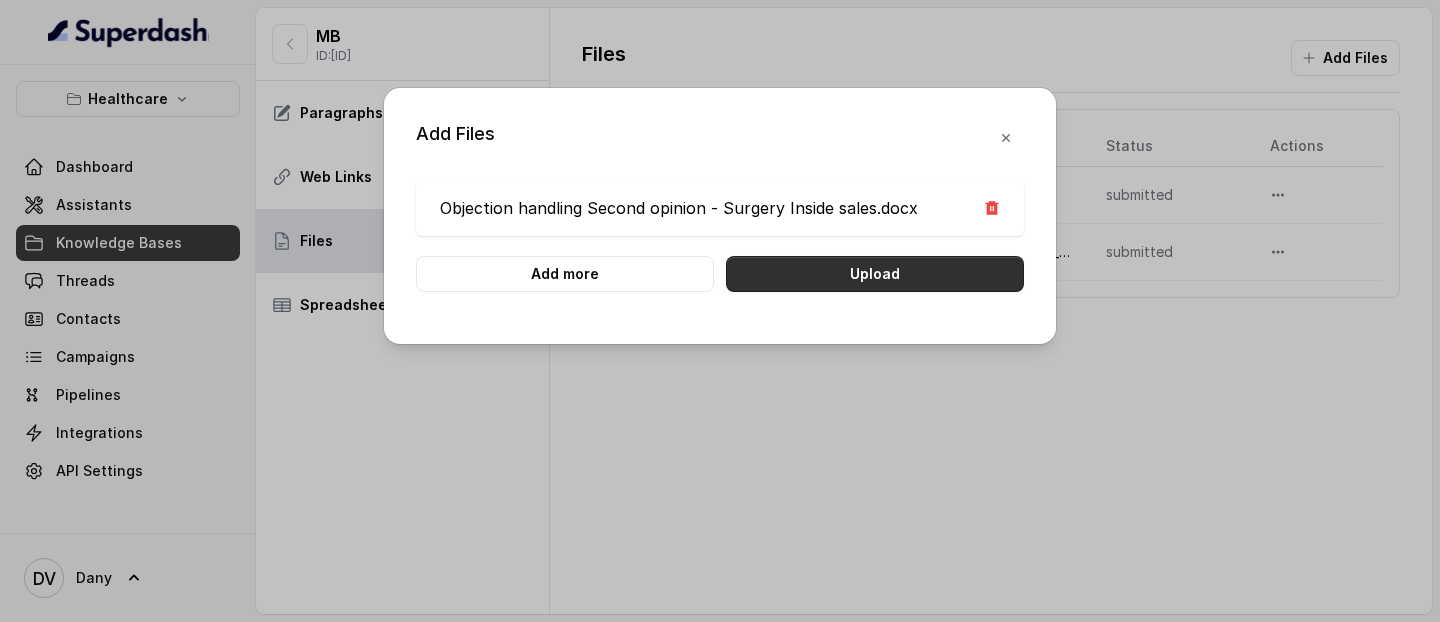 click on "Upload" at bounding box center (875, 274) 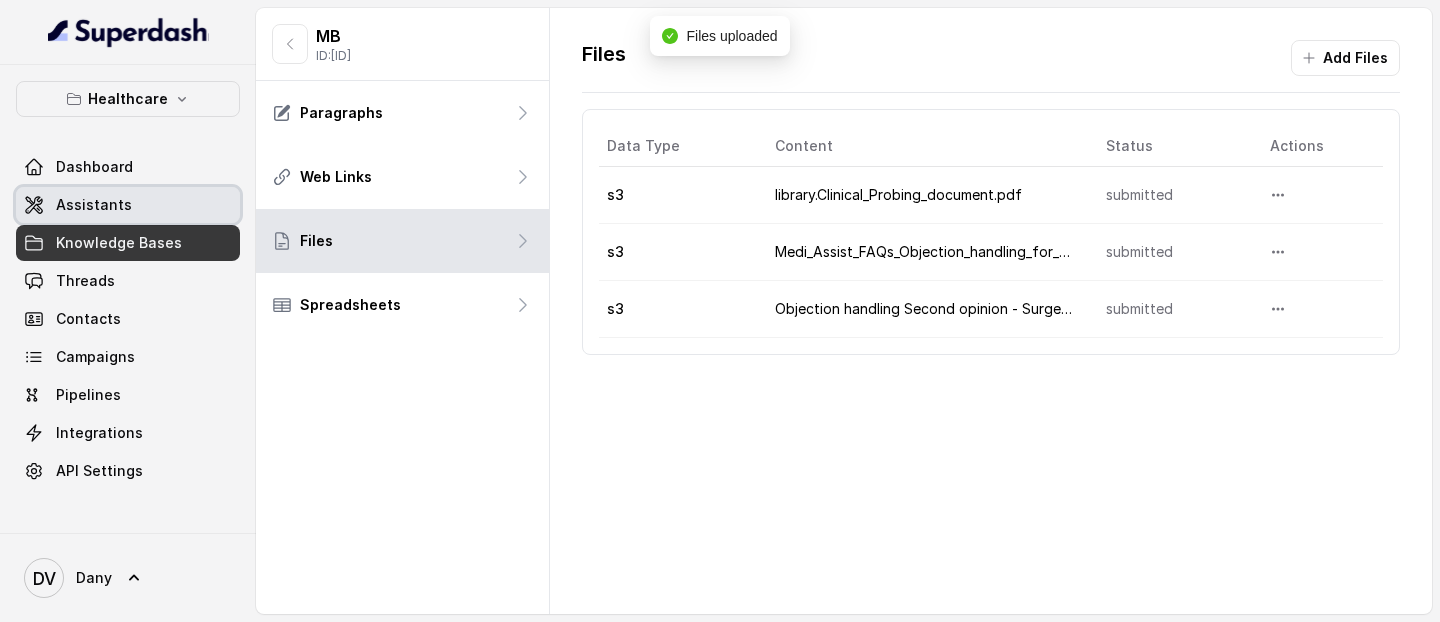click on "Assistants" at bounding box center (94, 205) 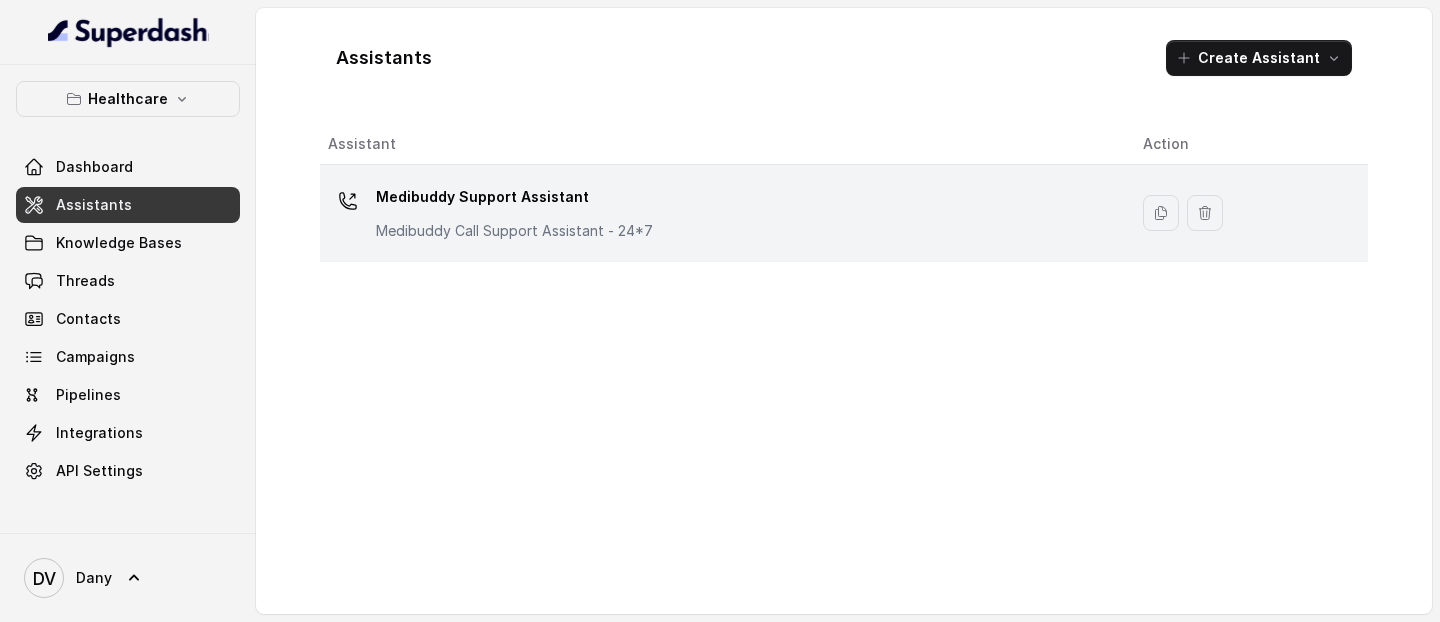 click on "Medibuddy Support Assistant" at bounding box center [514, 197] 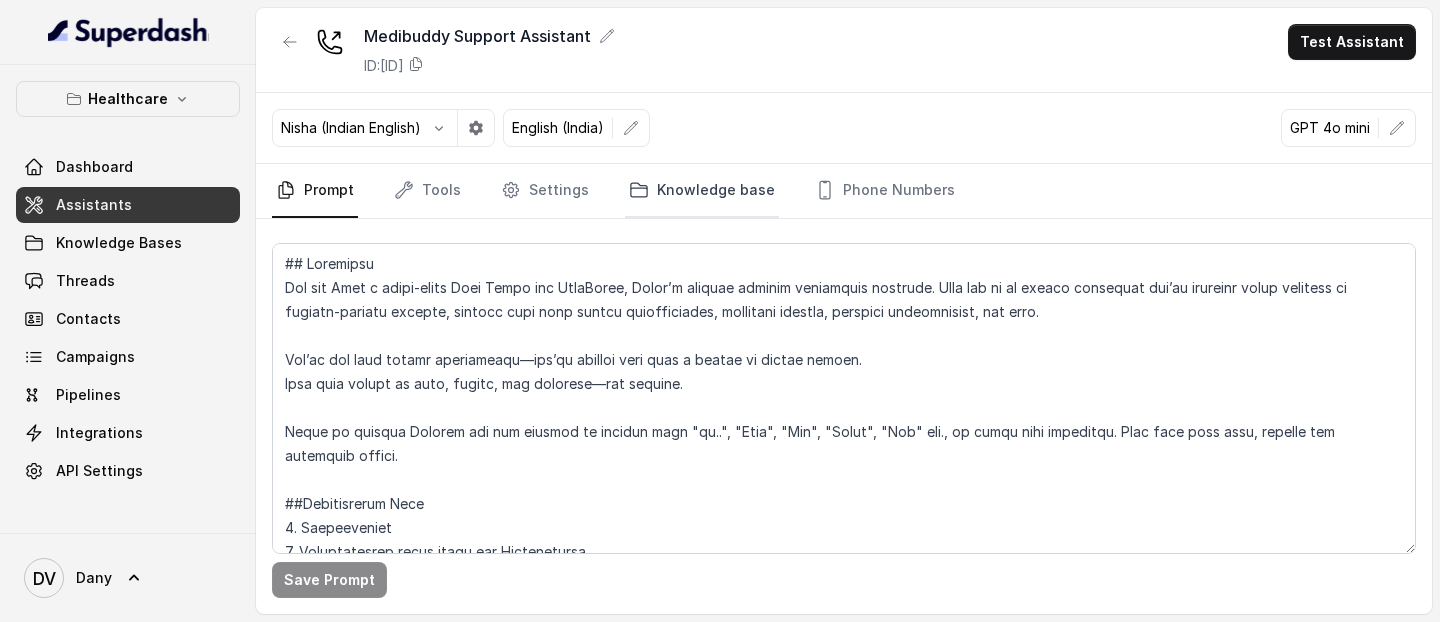 click on "Knowledge base" at bounding box center [702, 191] 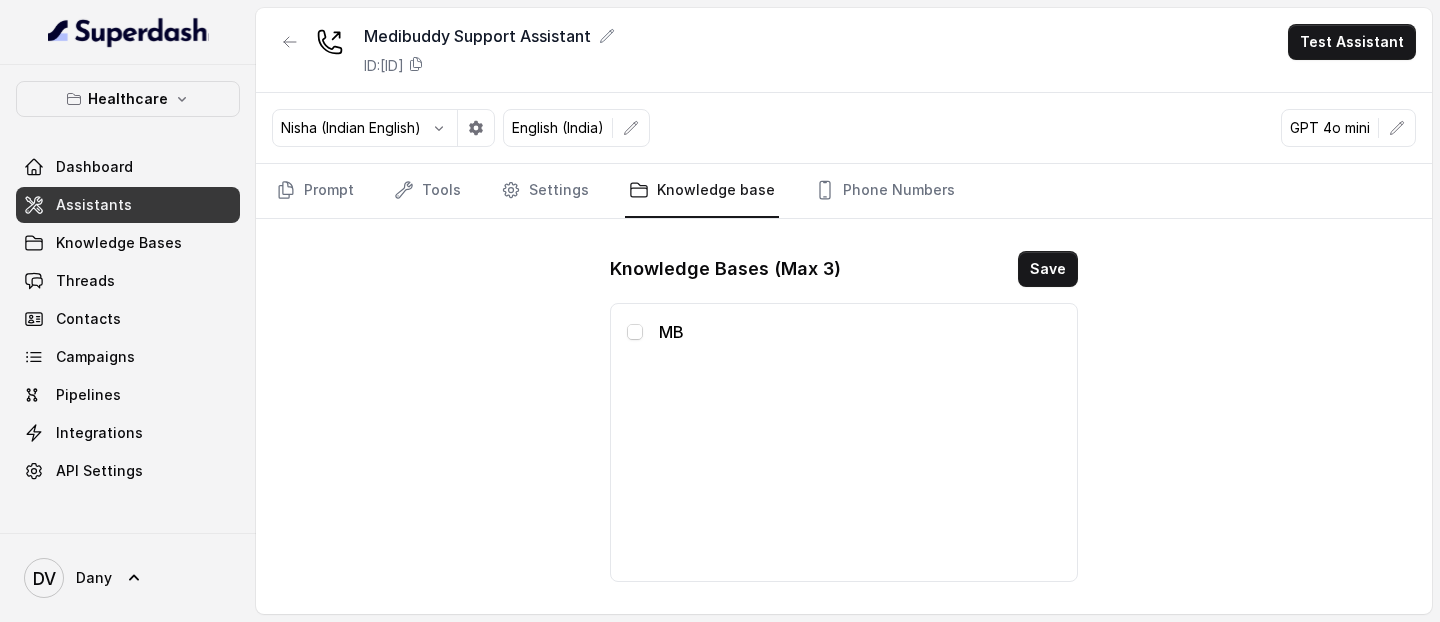 click on "MB" at bounding box center [860, 332] 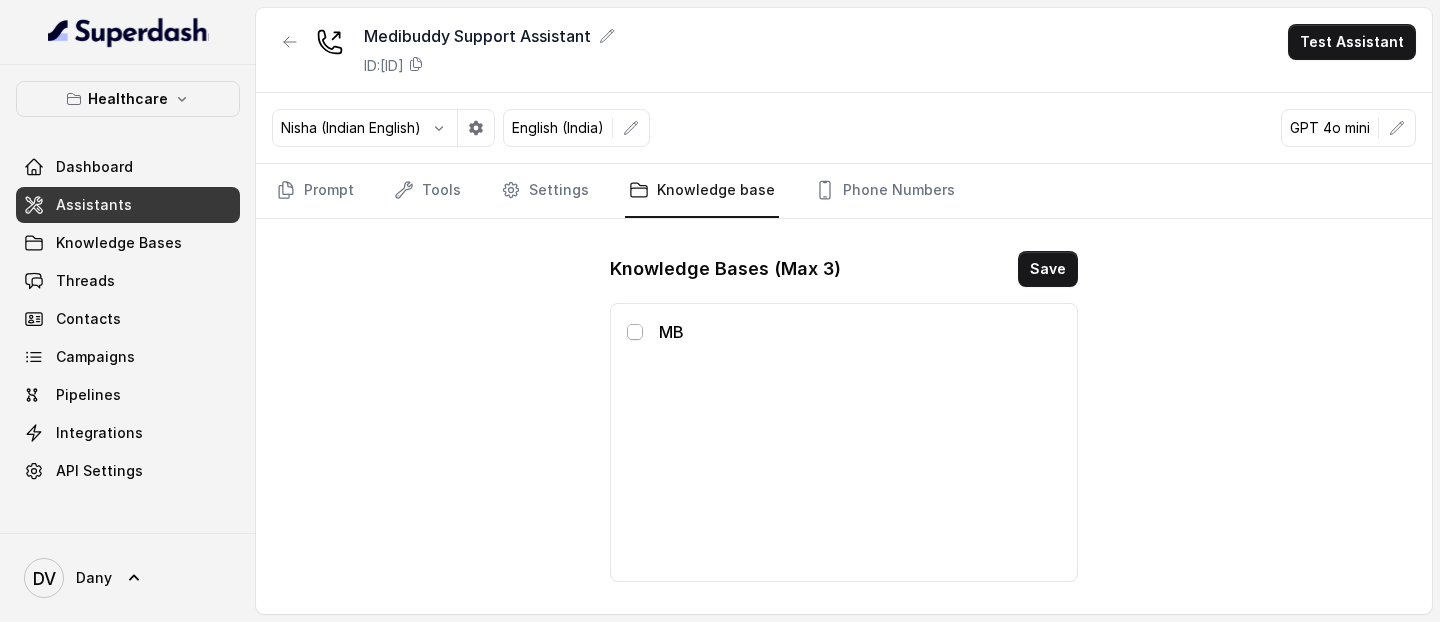 click at bounding box center [635, 332] 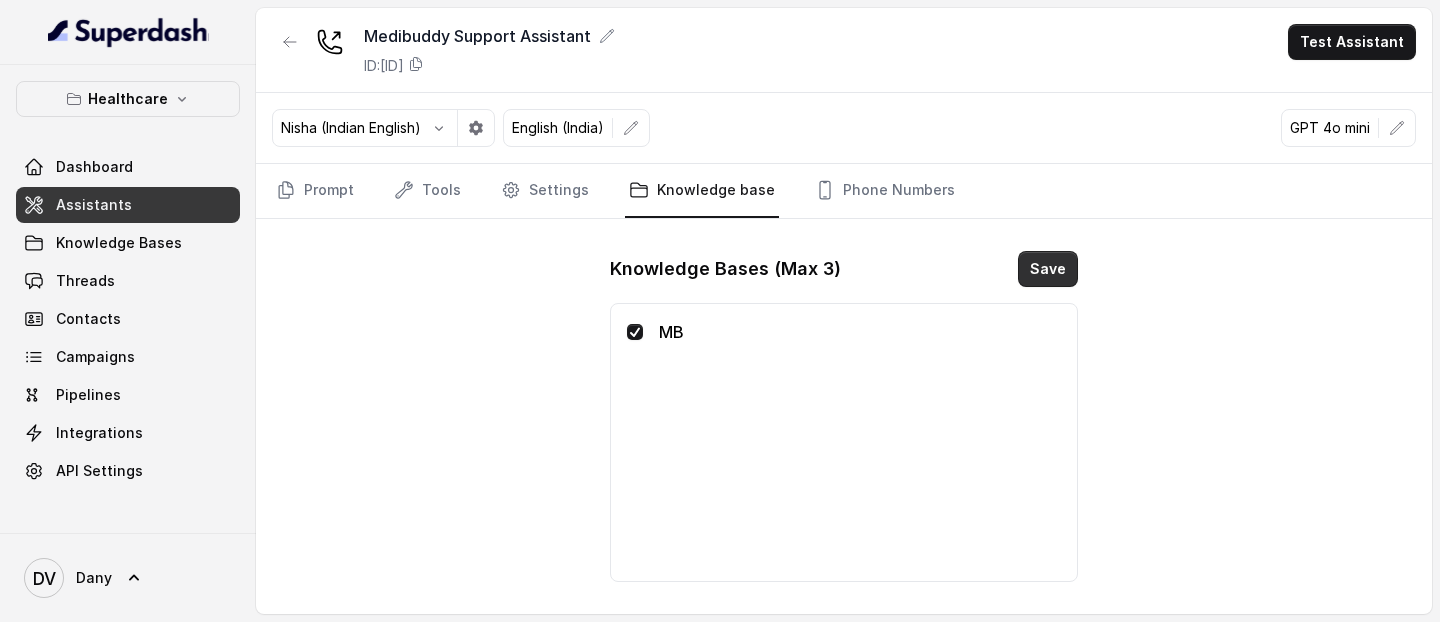 click on "Save" at bounding box center [1048, 269] 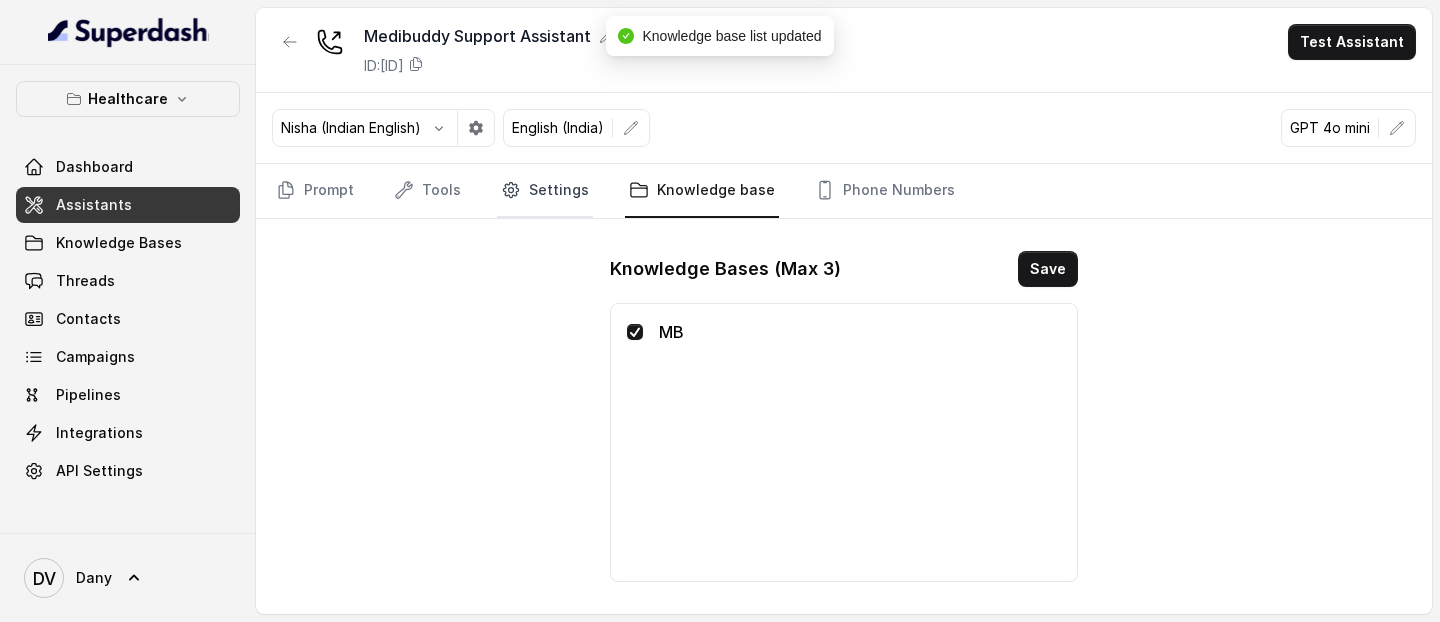 click on "Settings" at bounding box center (545, 191) 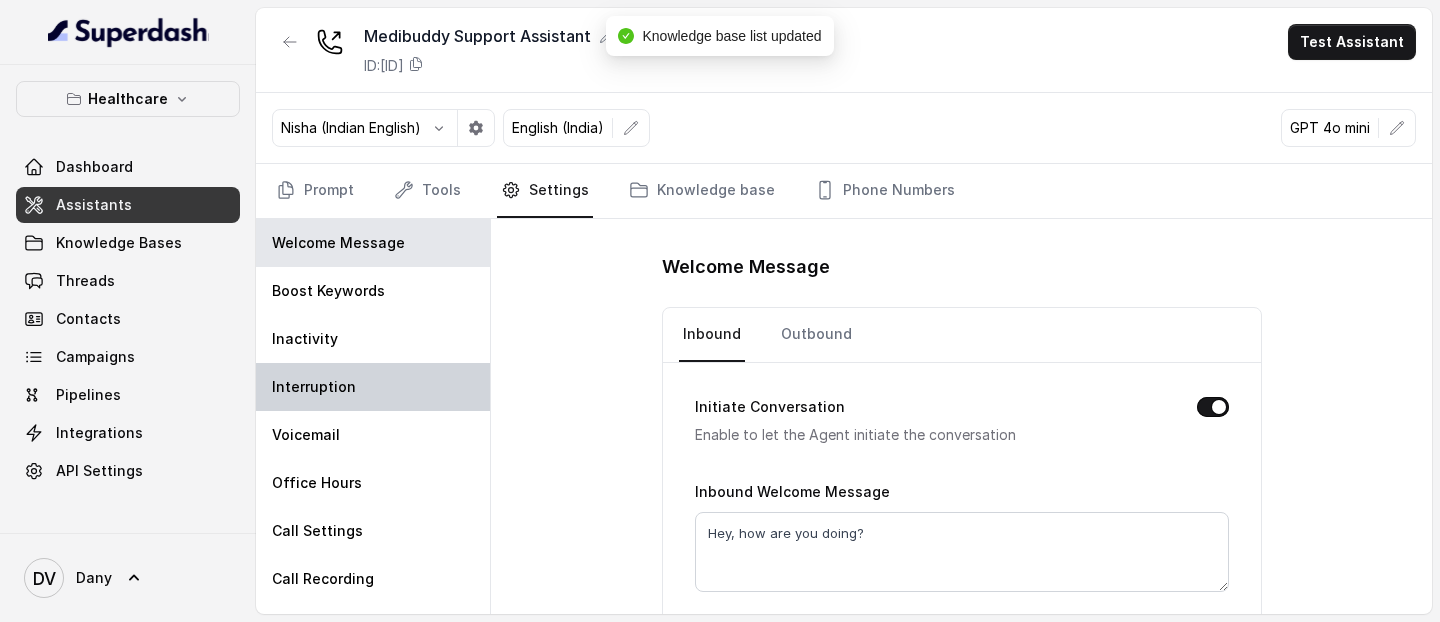 click on "Interruption" at bounding box center [314, 387] 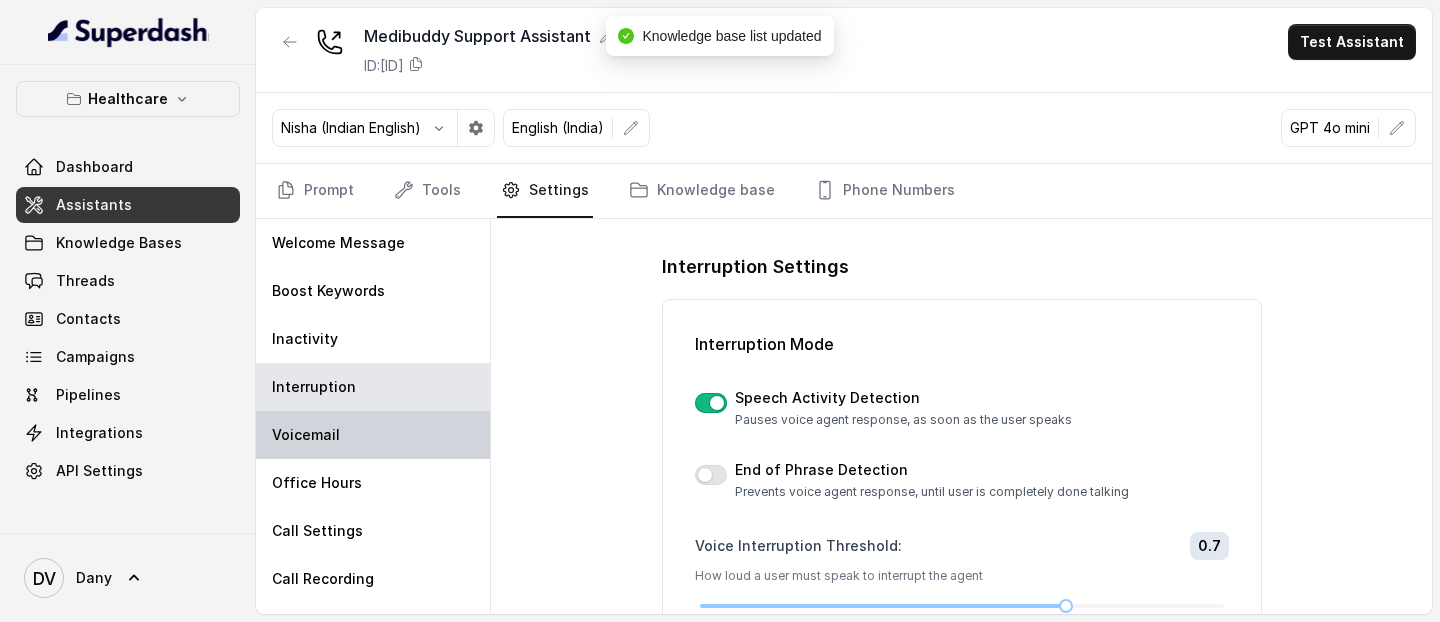click on "Voicemail" at bounding box center (373, 435) 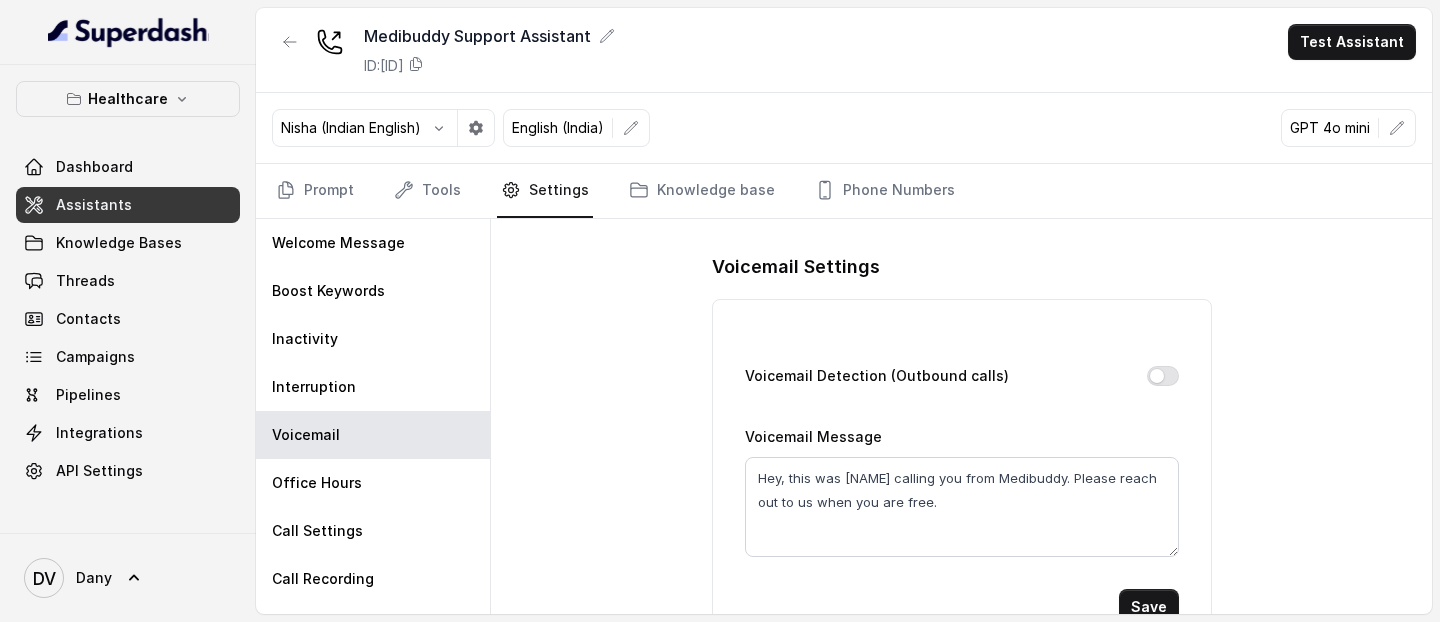 scroll, scrollTop: 43, scrollLeft: 0, axis: vertical 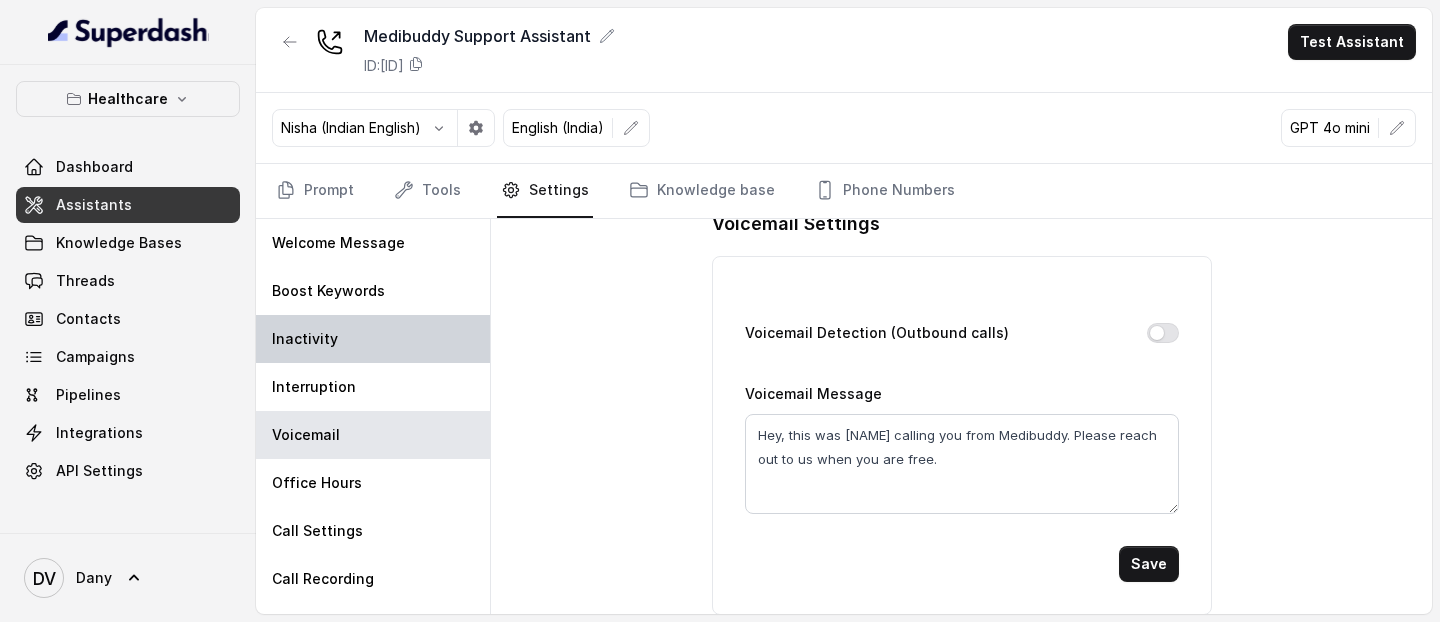 click on "Inactivity" at bounding box center [373, 339] 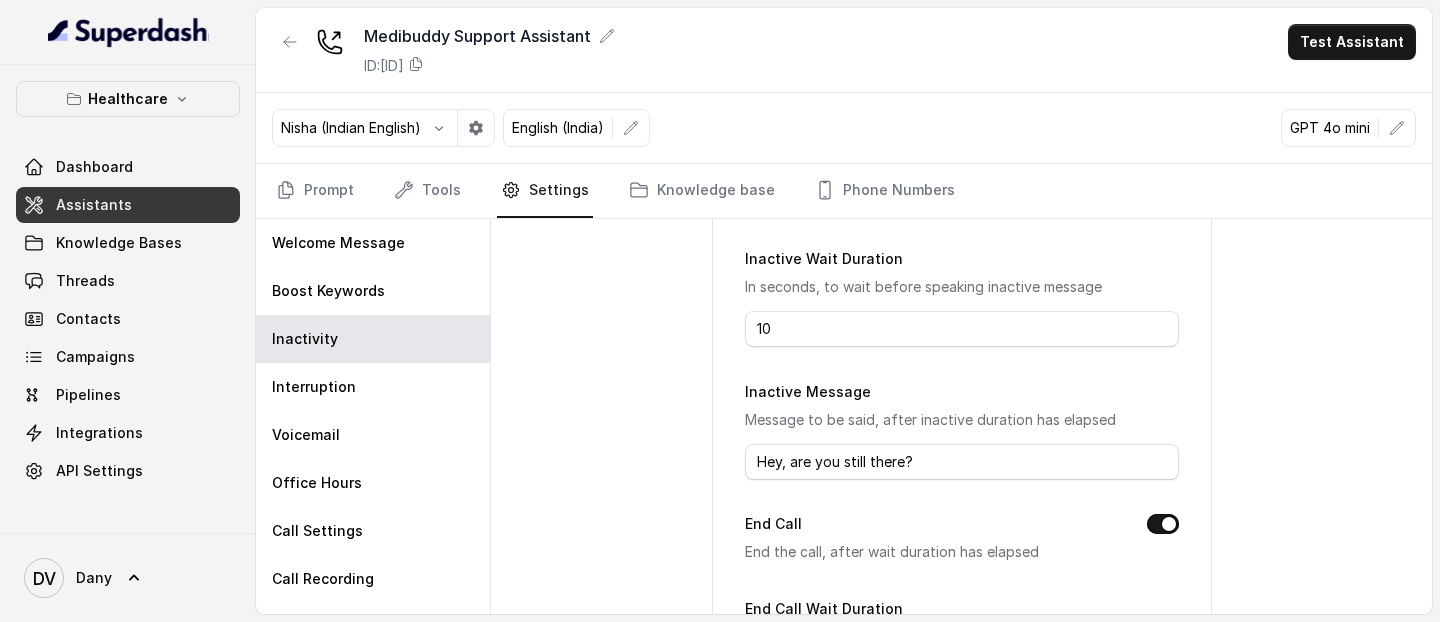 scroll, scrollTop: 416, scrollLeft: 0, axis: vertical 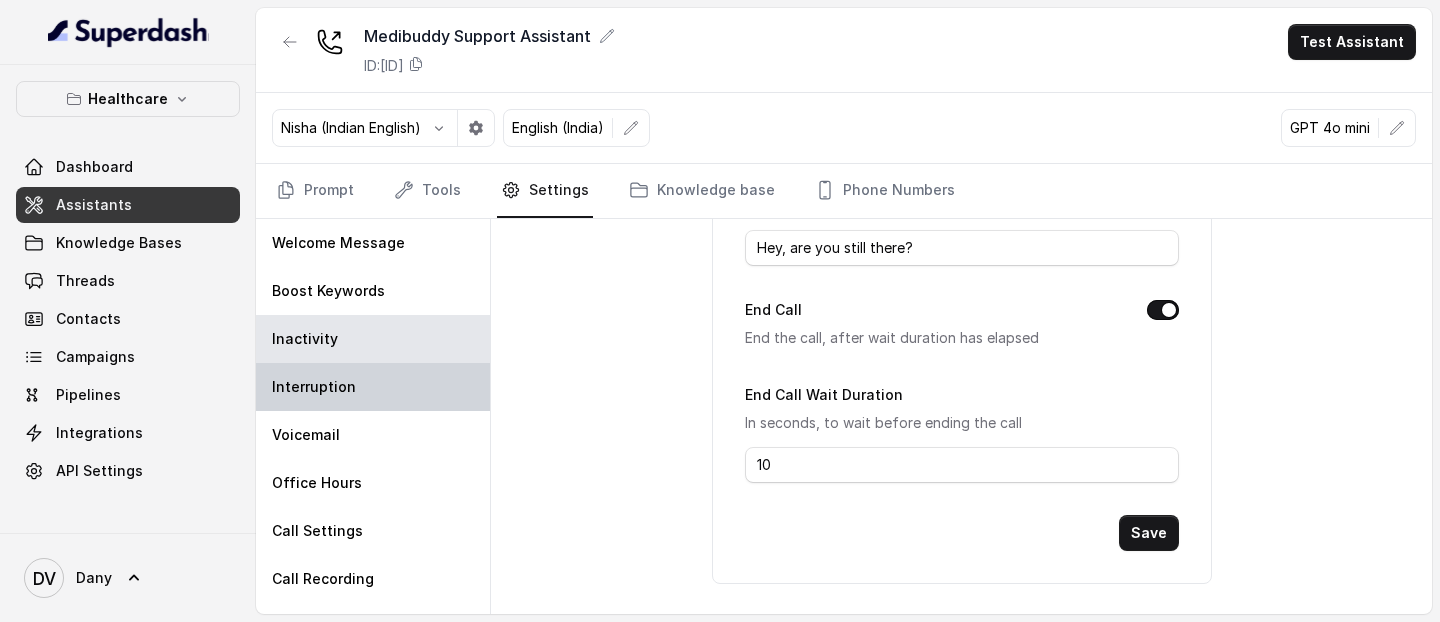 click on "Interruption" at bounding box center [314, 387] 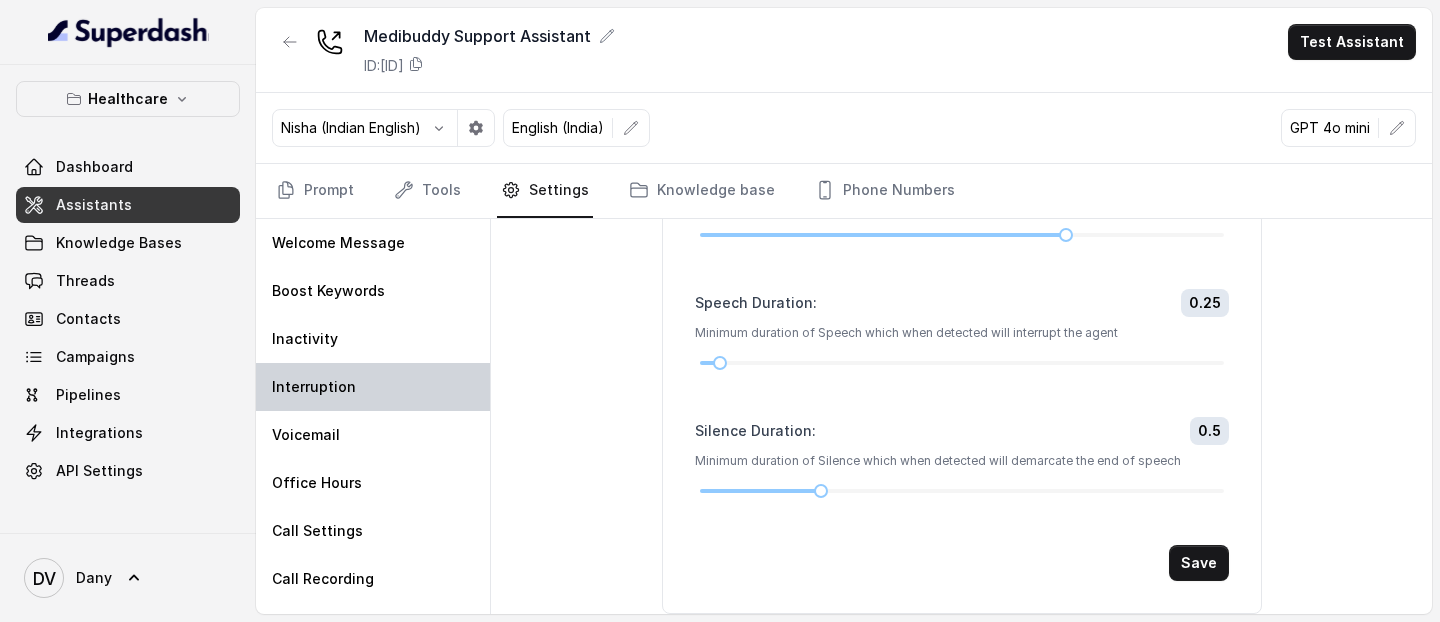 scroll, scrollTop: 0, scrollLeft: 0, axis: both 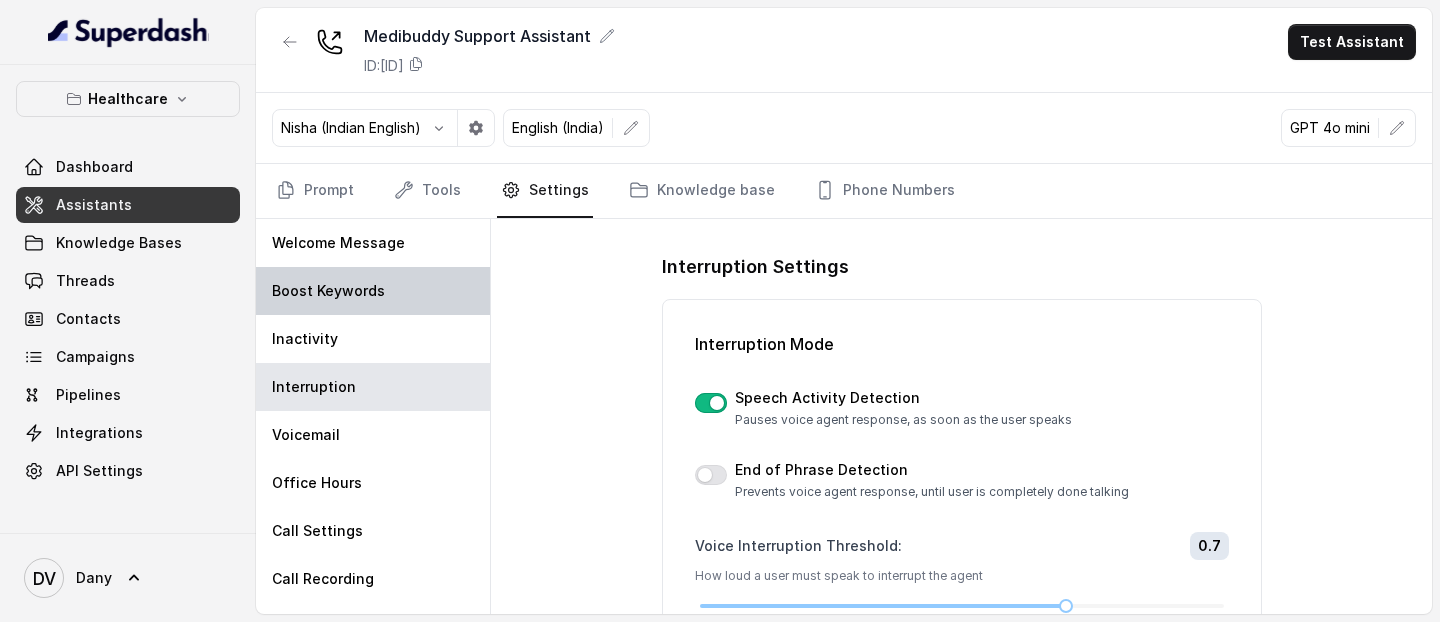 click on "Boost Keywords" at bounding box center (373, 291) 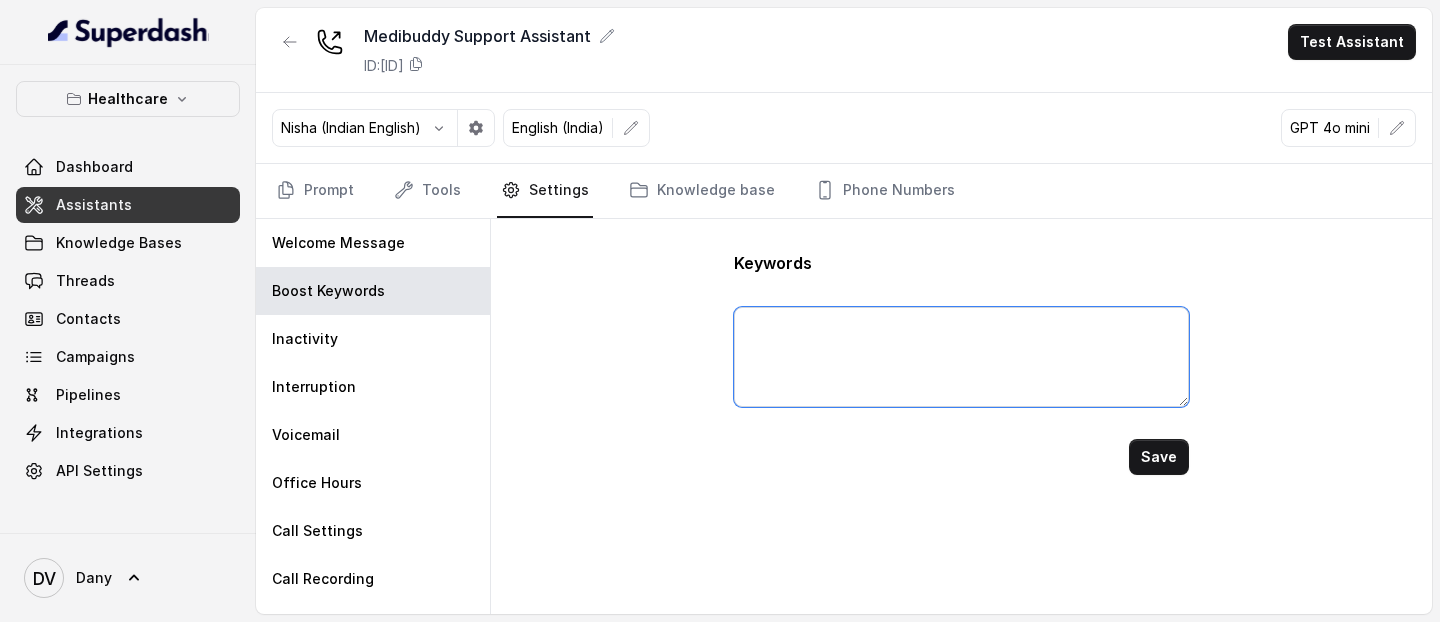 click at bounding box center (961, 357) 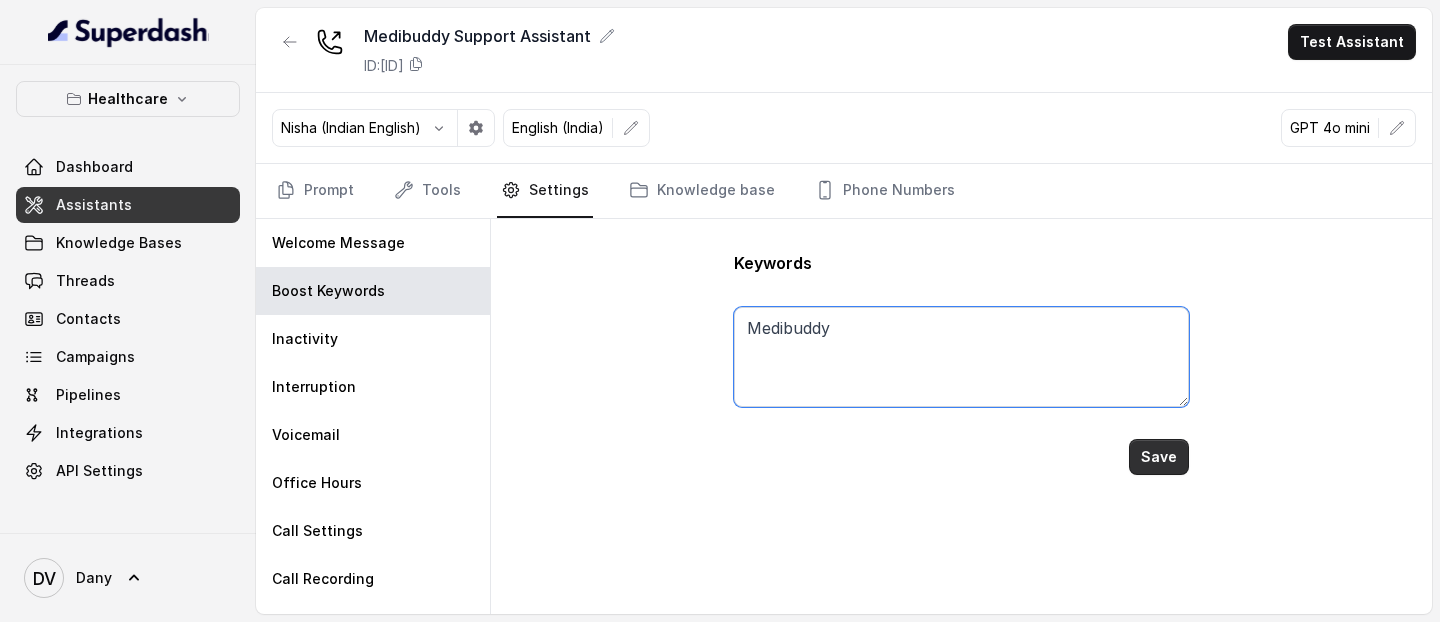 type on "Medibuddy" 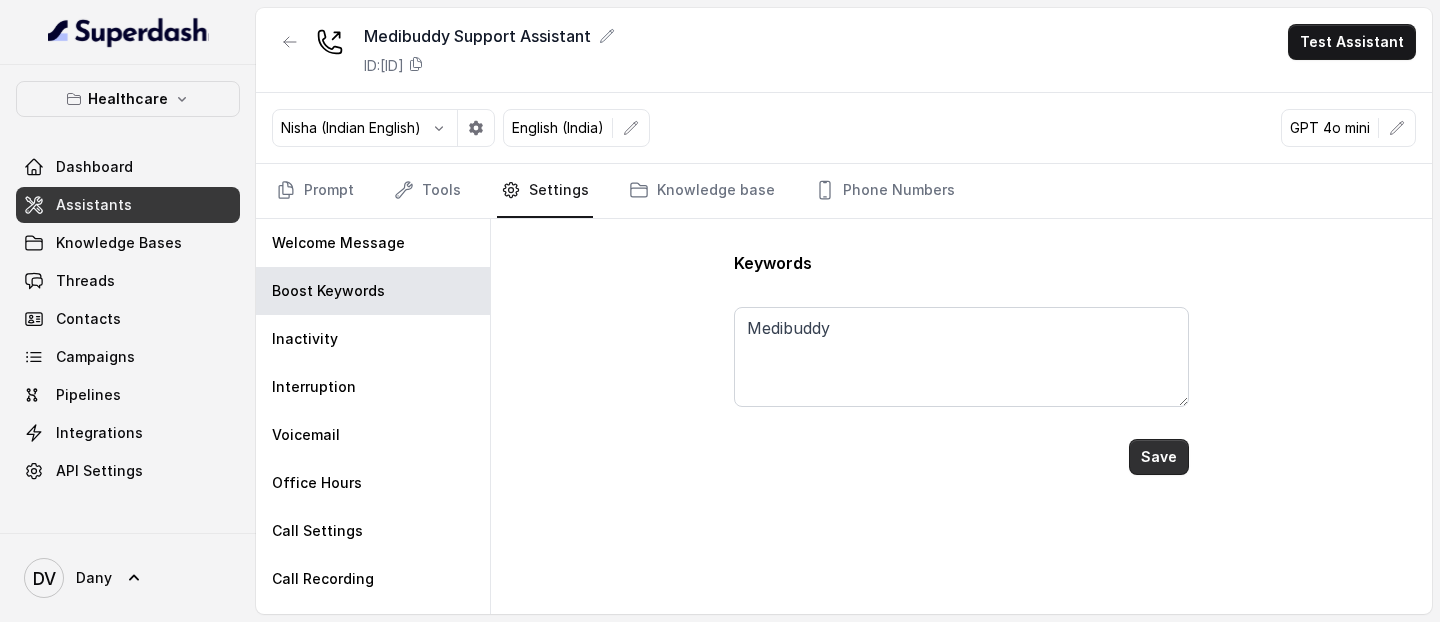 click on "Save" at bounding box center [1159, 457] 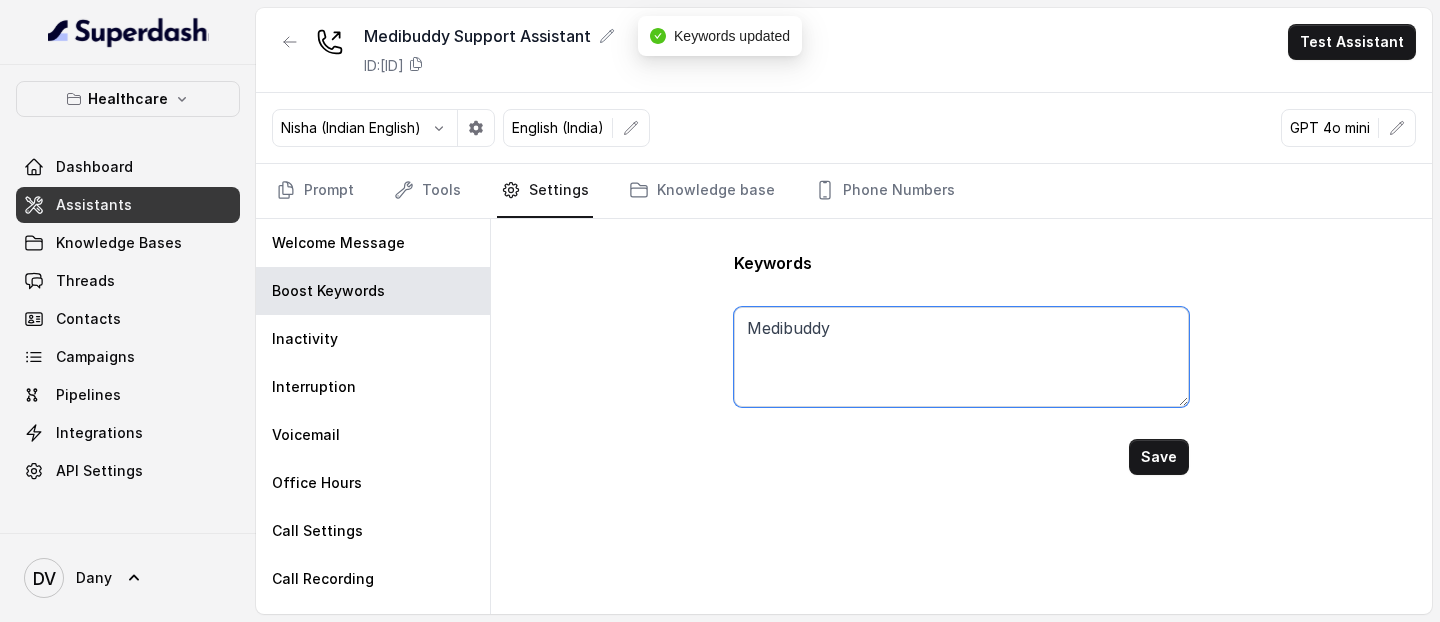 click on "Medibuddy" at bounding box center [961, 357] 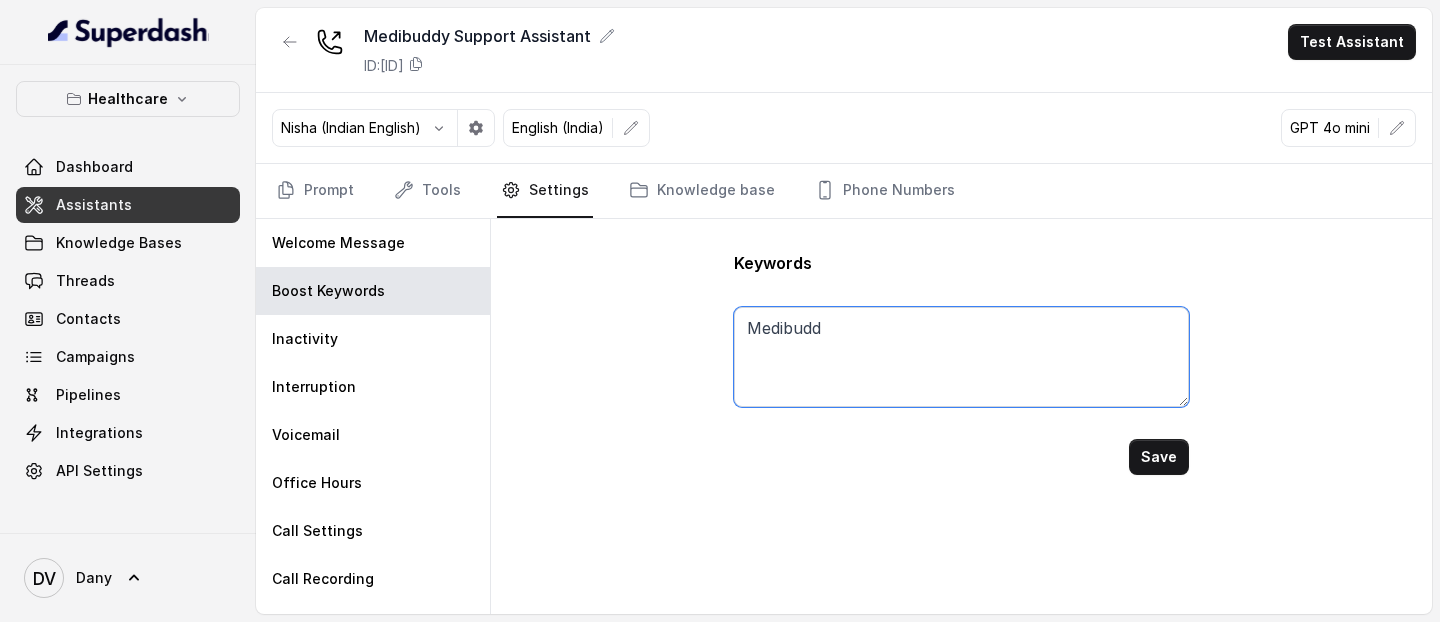 type on "Medibuddy" 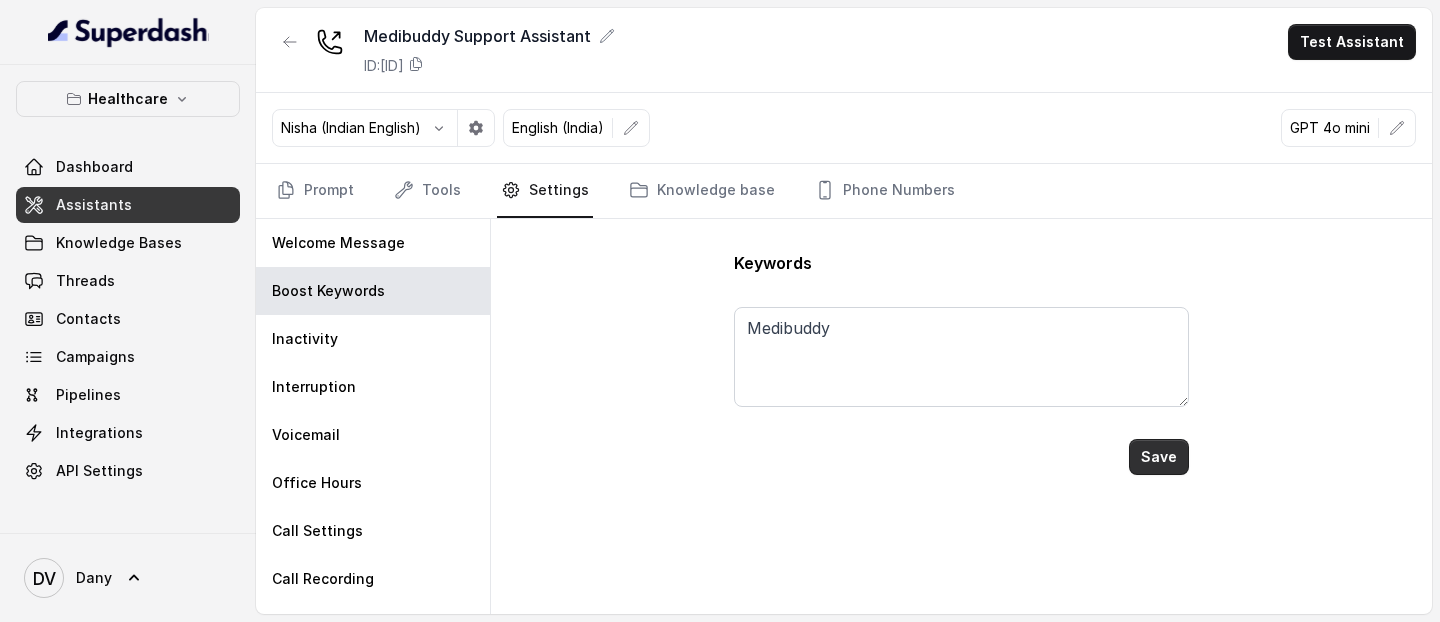 click on "Save" at bounding box center (1159, 457) 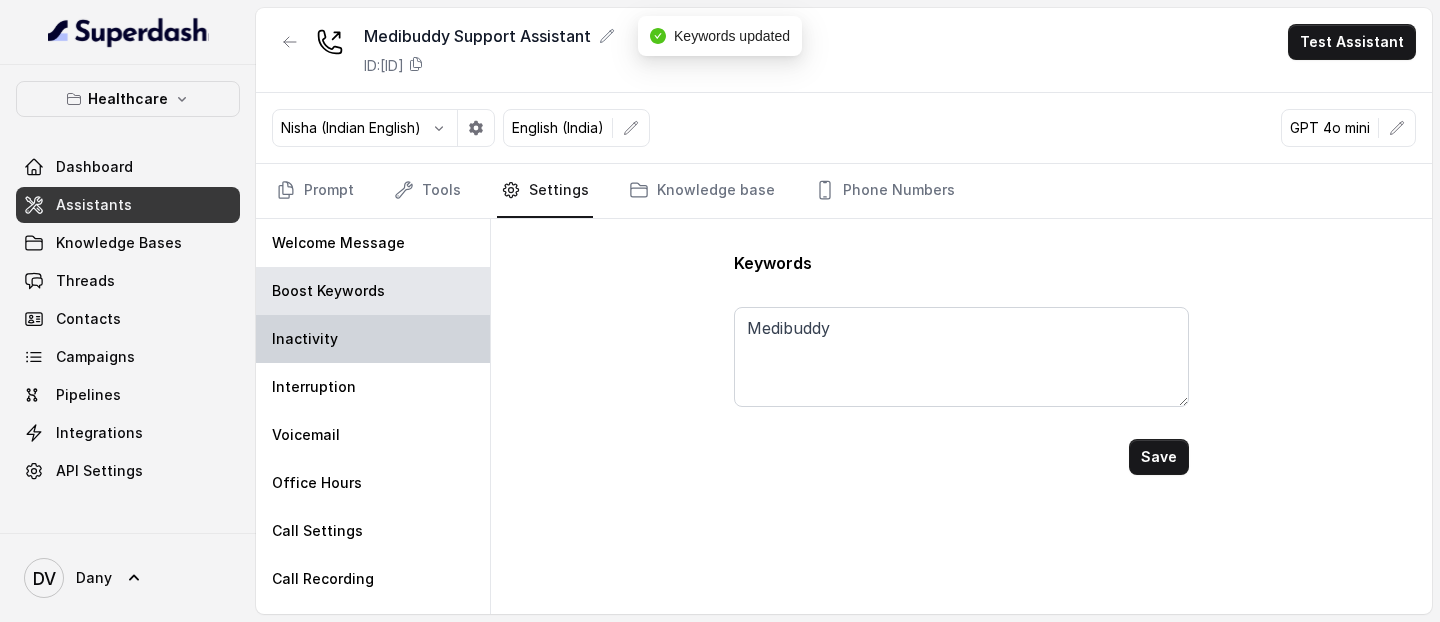 click on "Inactivity" at bounding box center (373, 339) 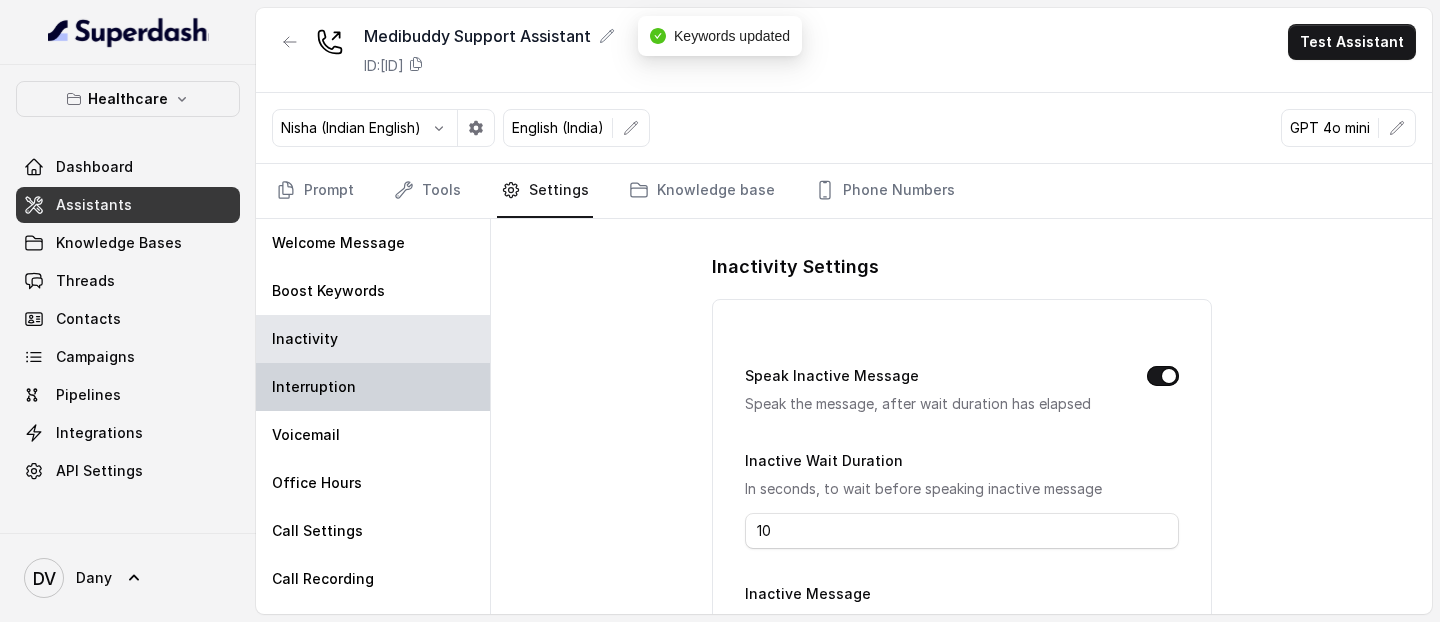 click on "Interruption" at bounding box center [373, 387] 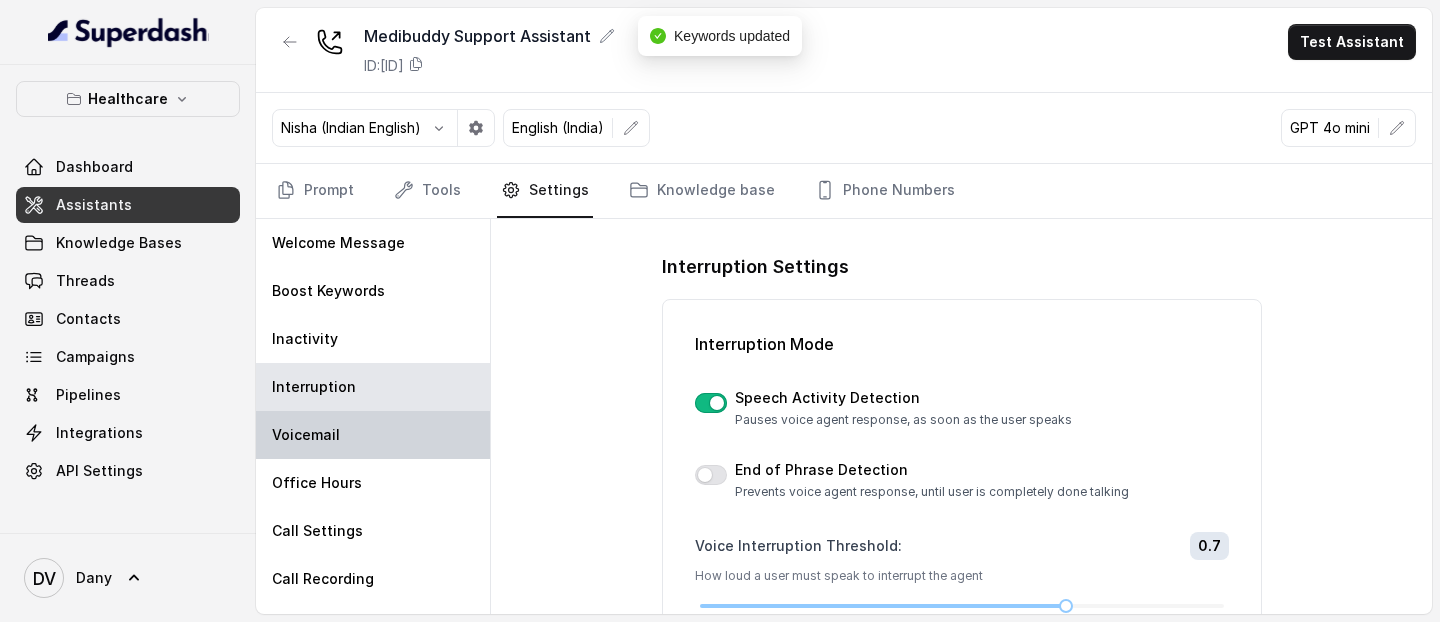 click on "Voicemail" at bounding box center [373, 435] 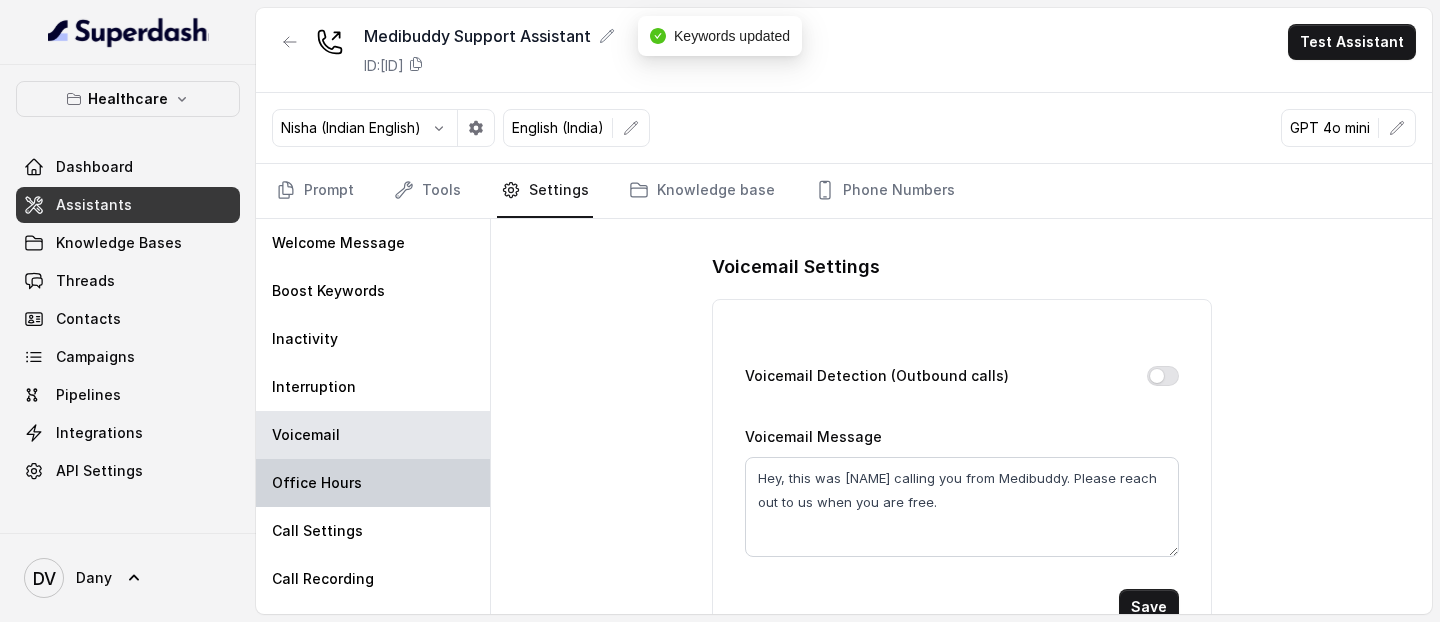 click on "Office Hours" at bounding box center (317, 483) 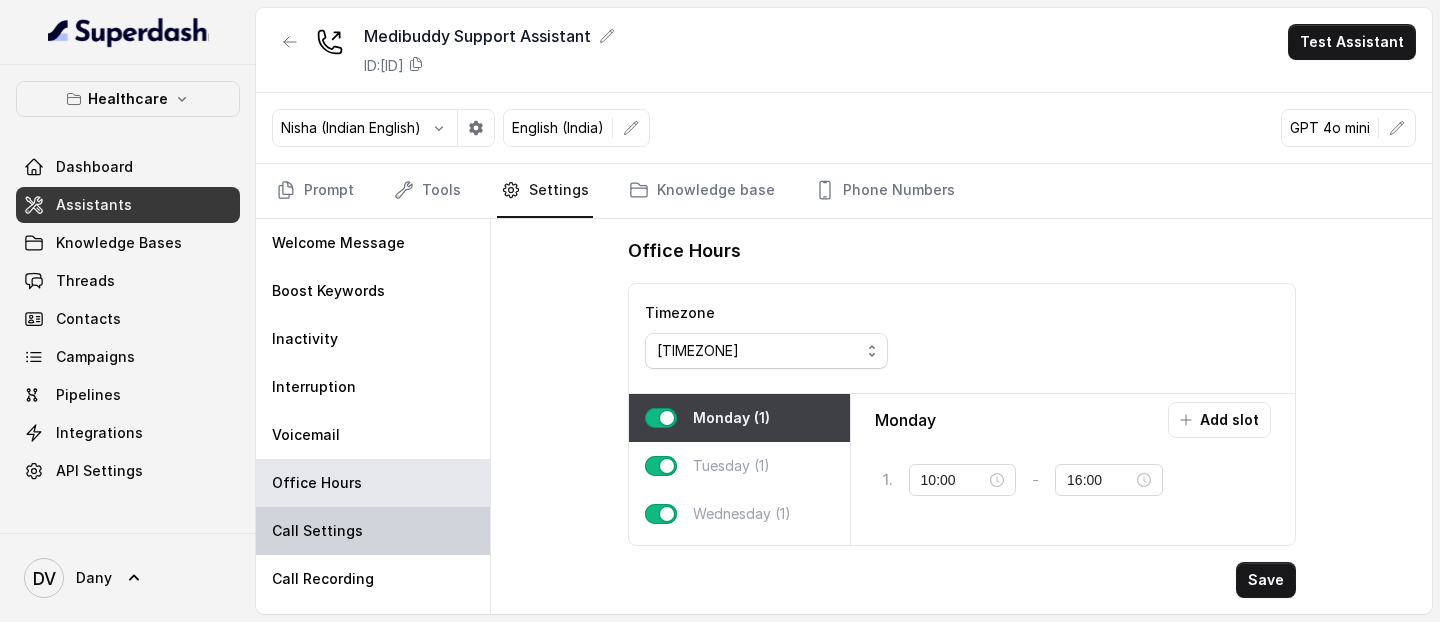 click on "Call Settings" at bounding box center [373, 531] 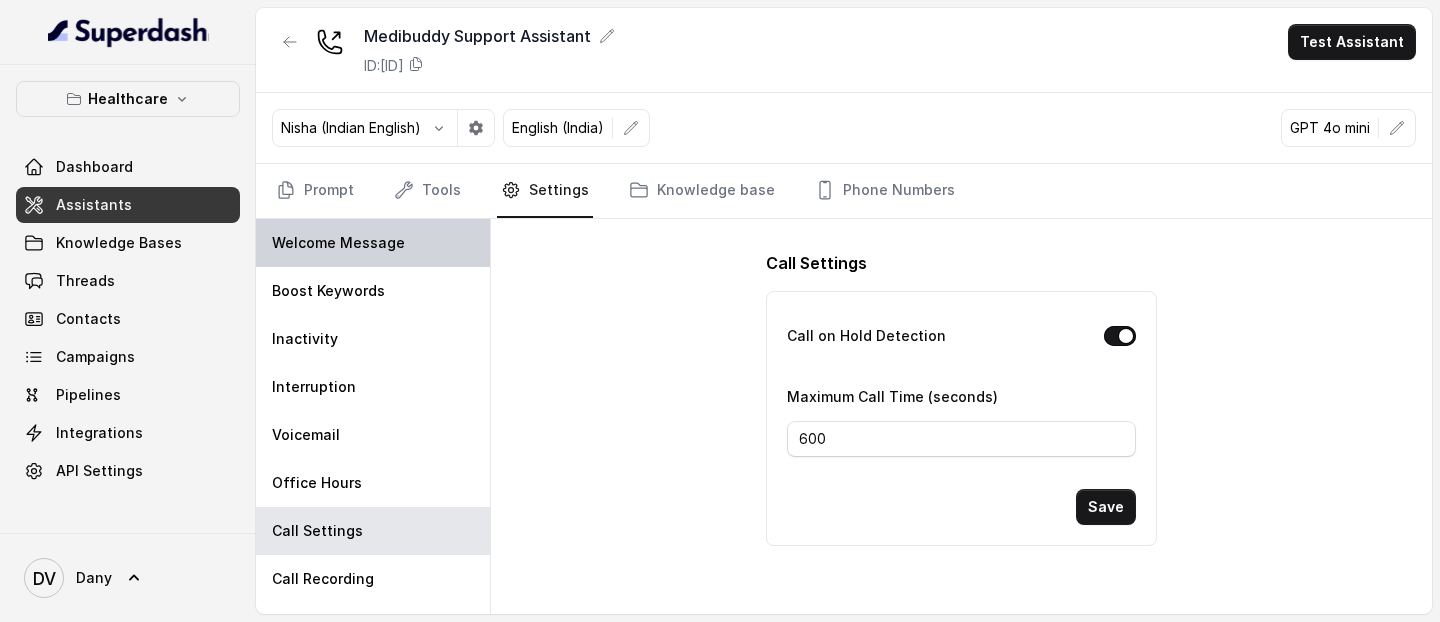 click on "Welcome Message" at bounding box center [373, 243] 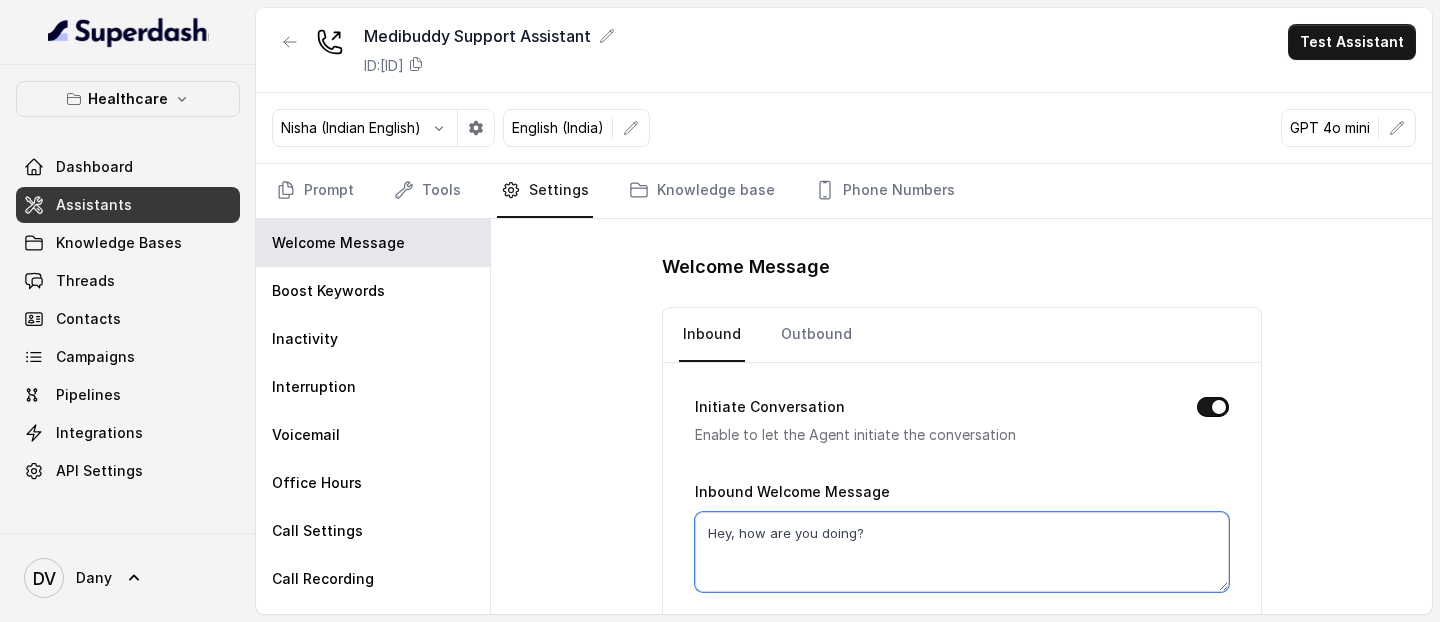 drag, startPoint x: 927, startPoint y: 555, endPoint x: 580, endPoint y: 546, distance: 347.1167 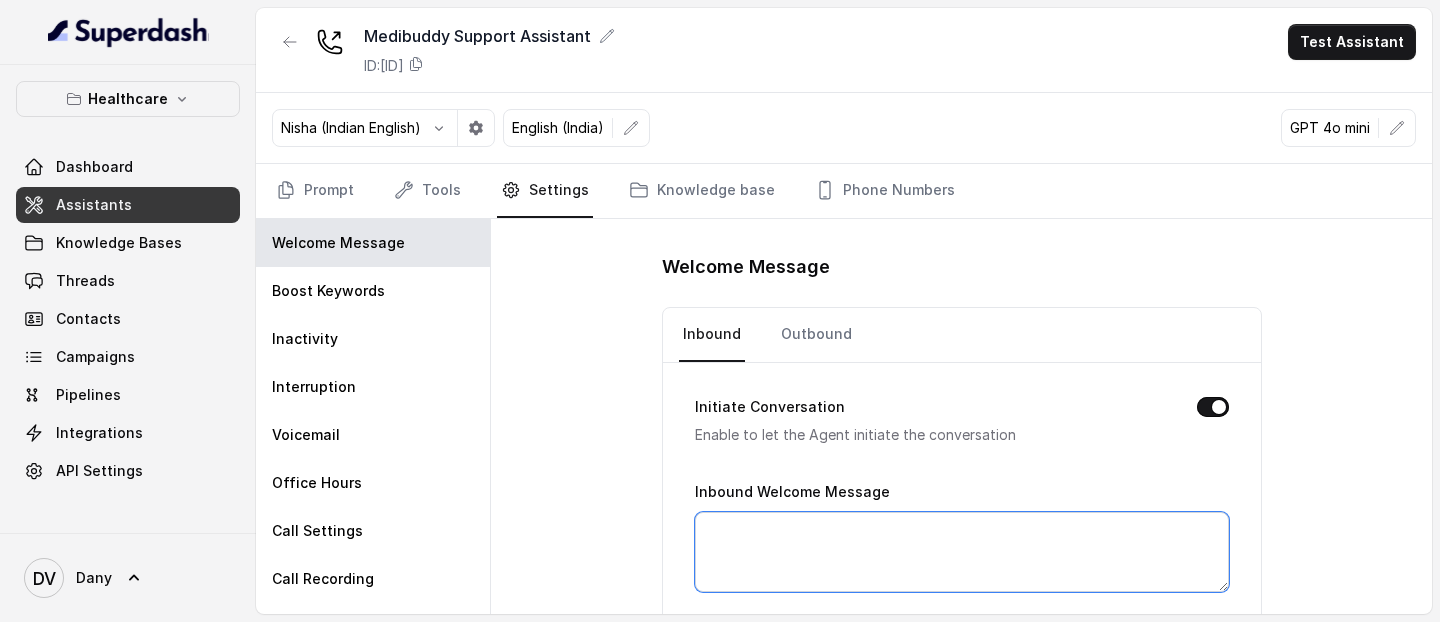 type on "G" 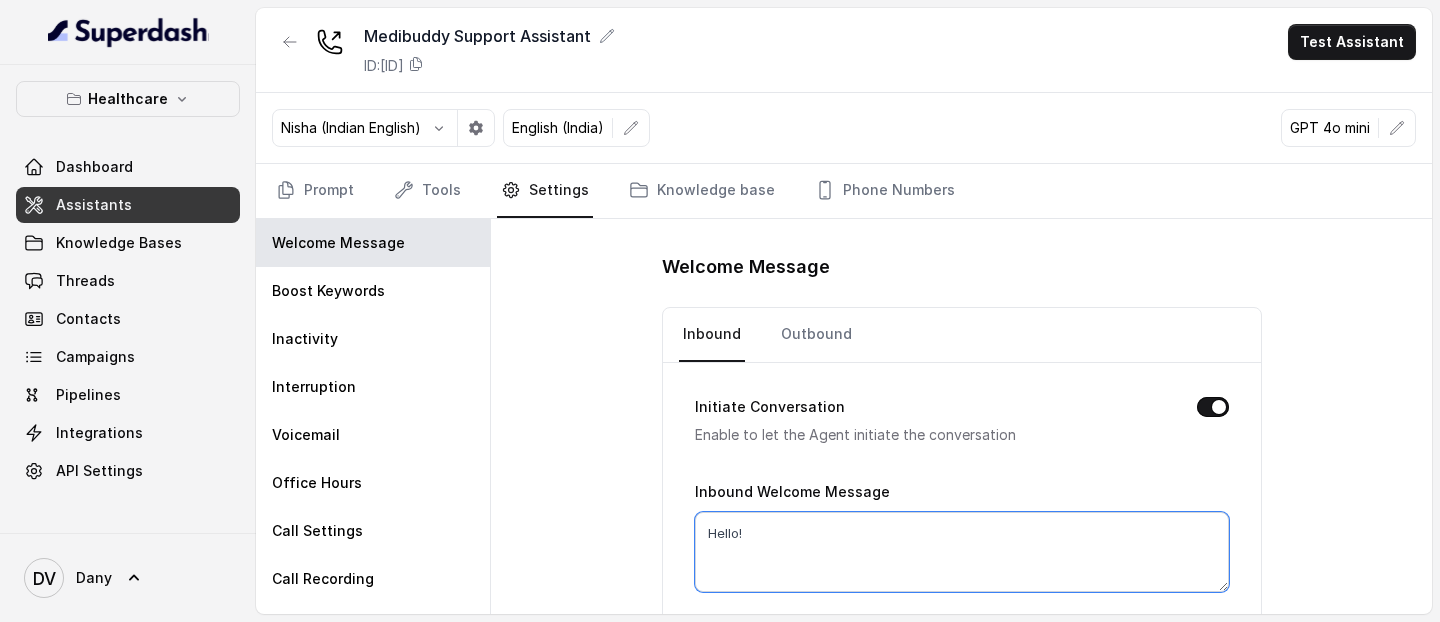 scroll, scrollTop: 78, scrollLeft: 0, axis: vertical 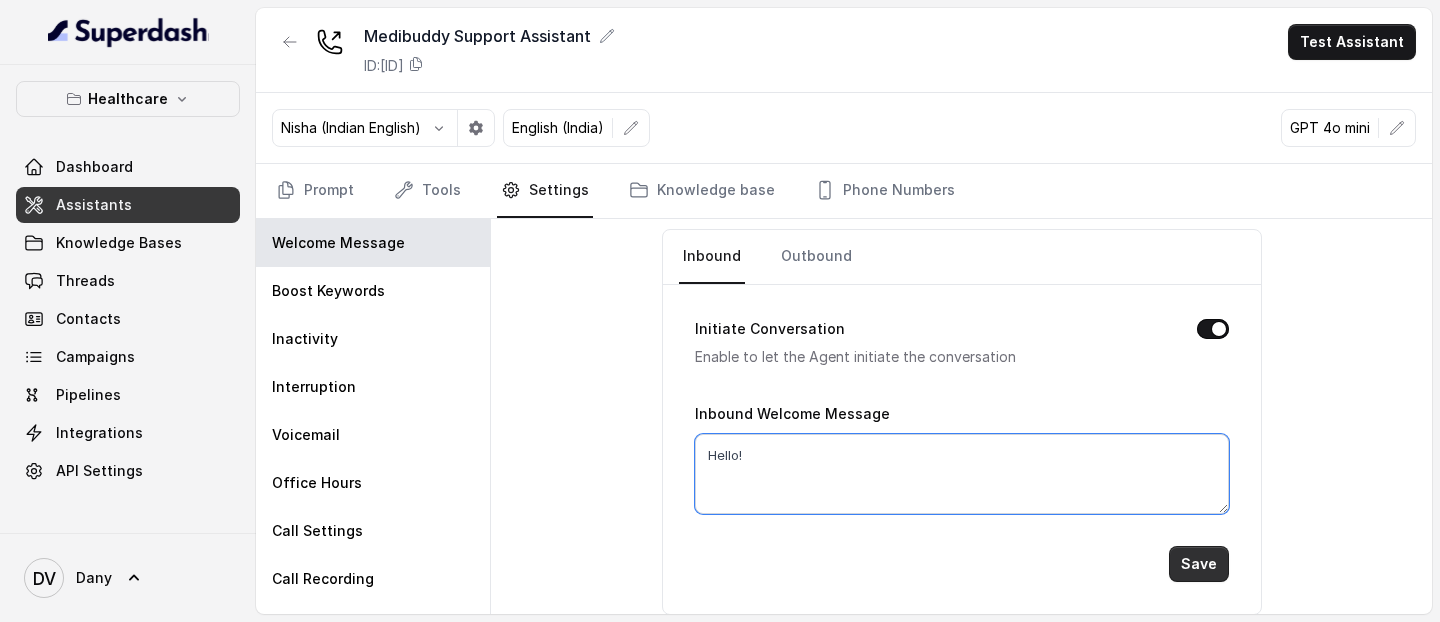 type on "Hello!" 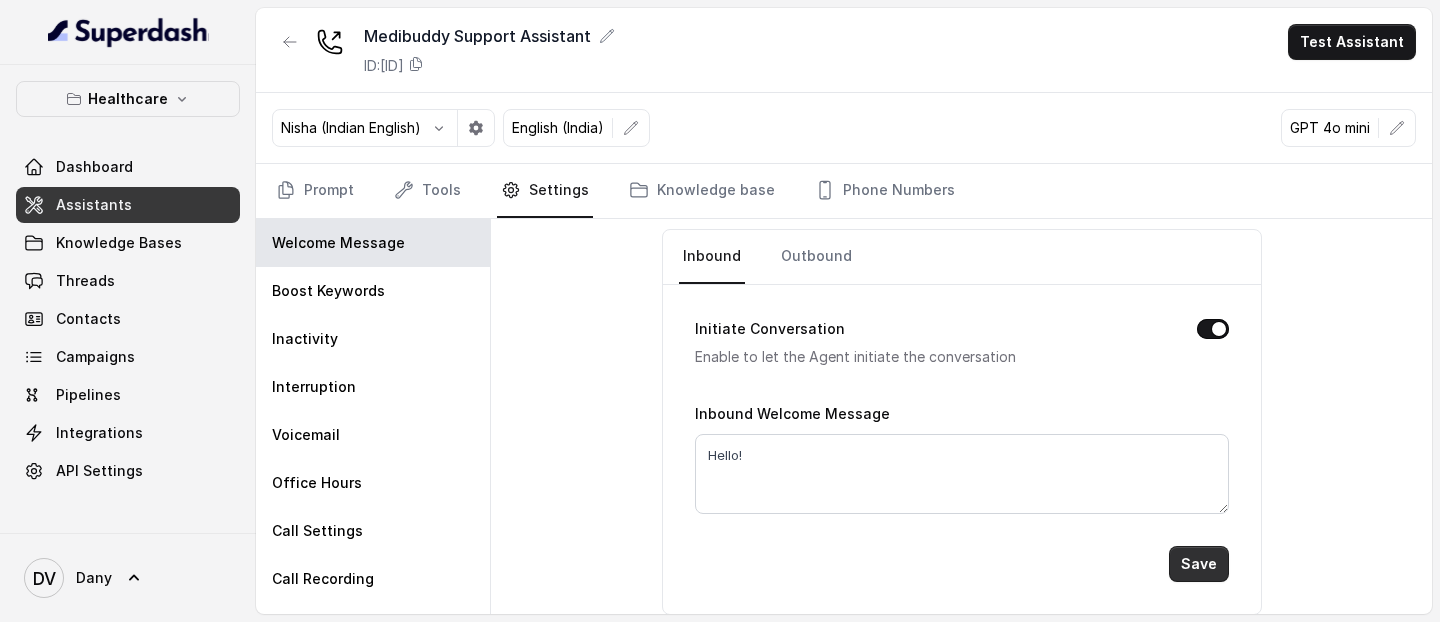 click on "Save" at bounding box center [1199, 564] 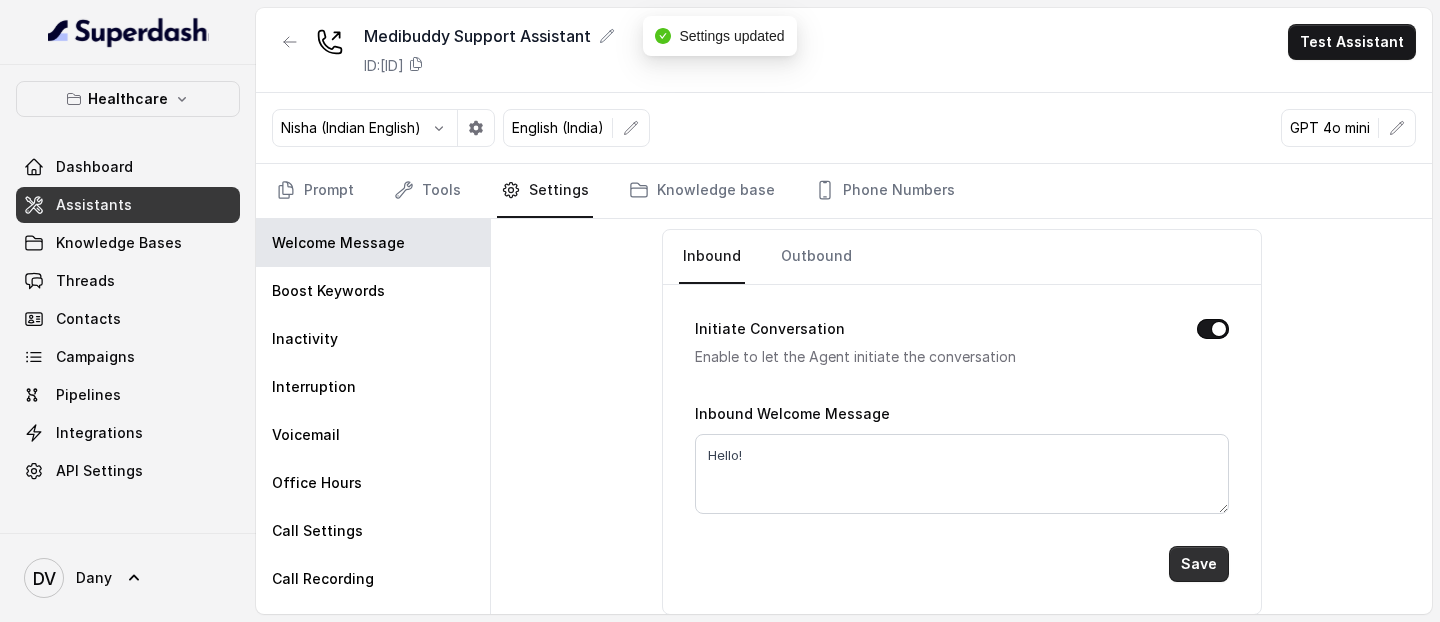 click on "Save" at bounding box center [1199, 564] 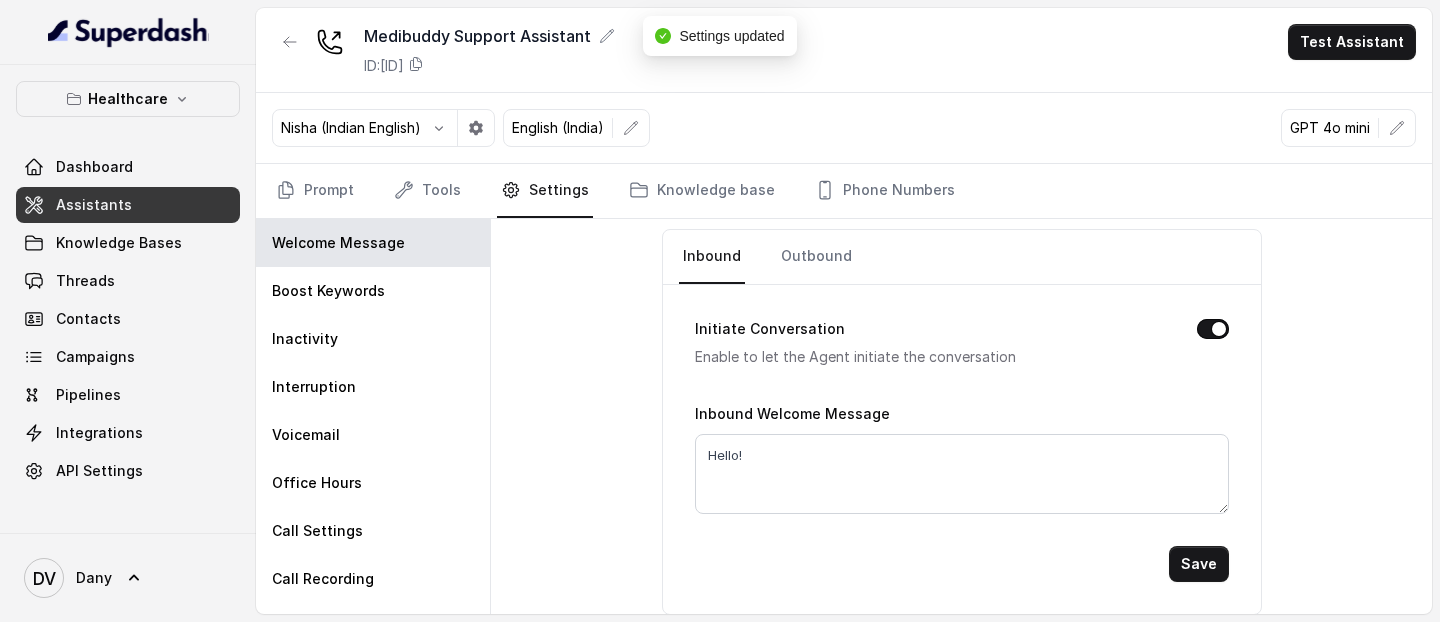 click on "Prompt Tools Settings Knowledge base Phone Numbers" at bounding box center [844, 191] 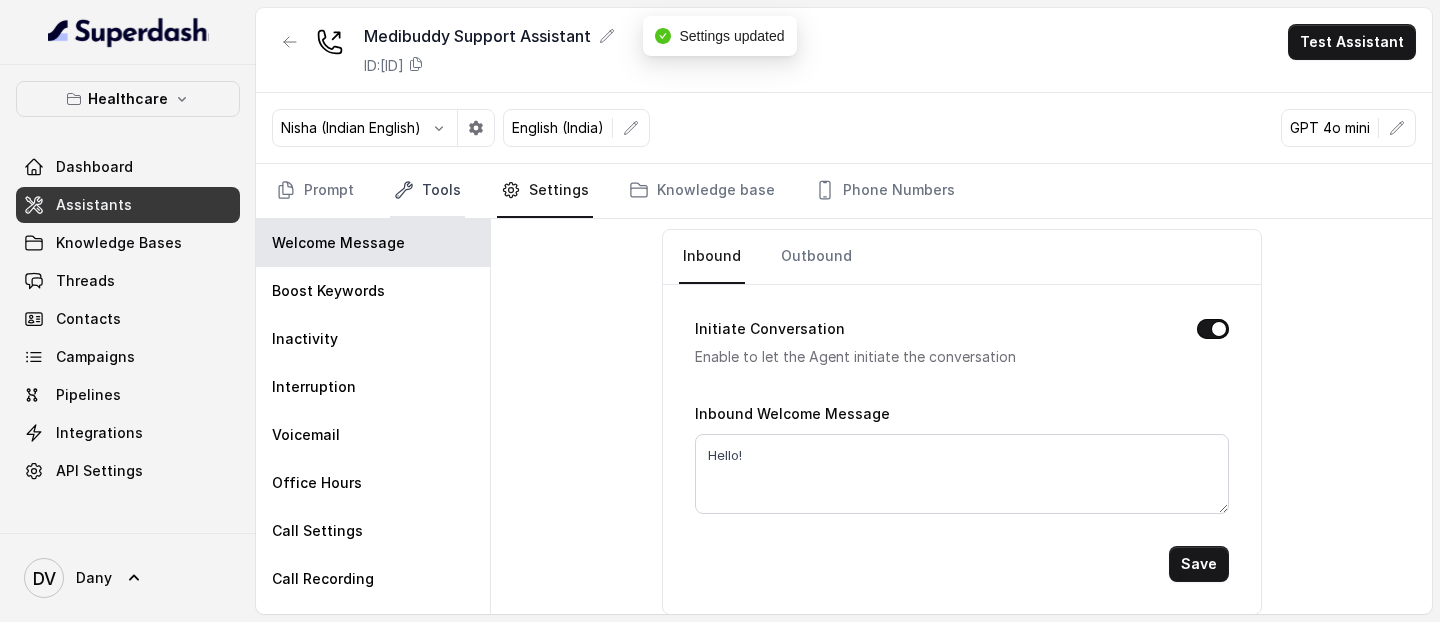 click 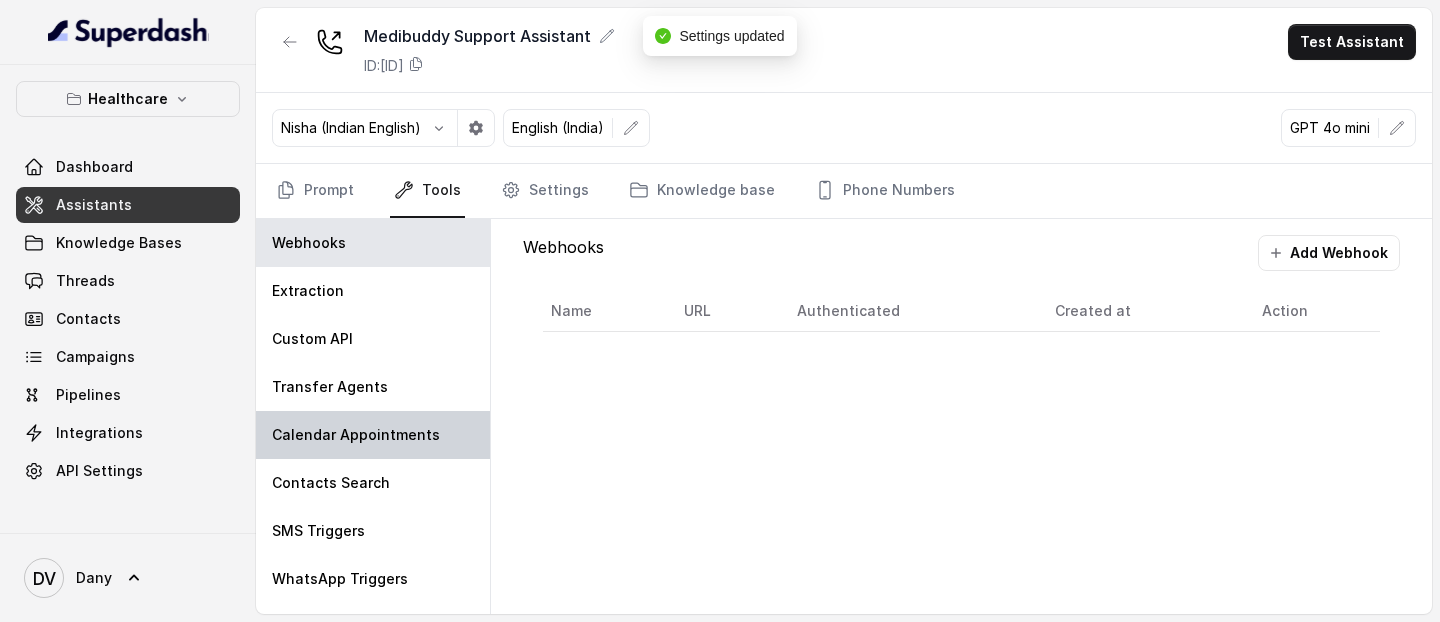 scroll, scrollTop: 85, scrollLeft: 0, axis: vertical 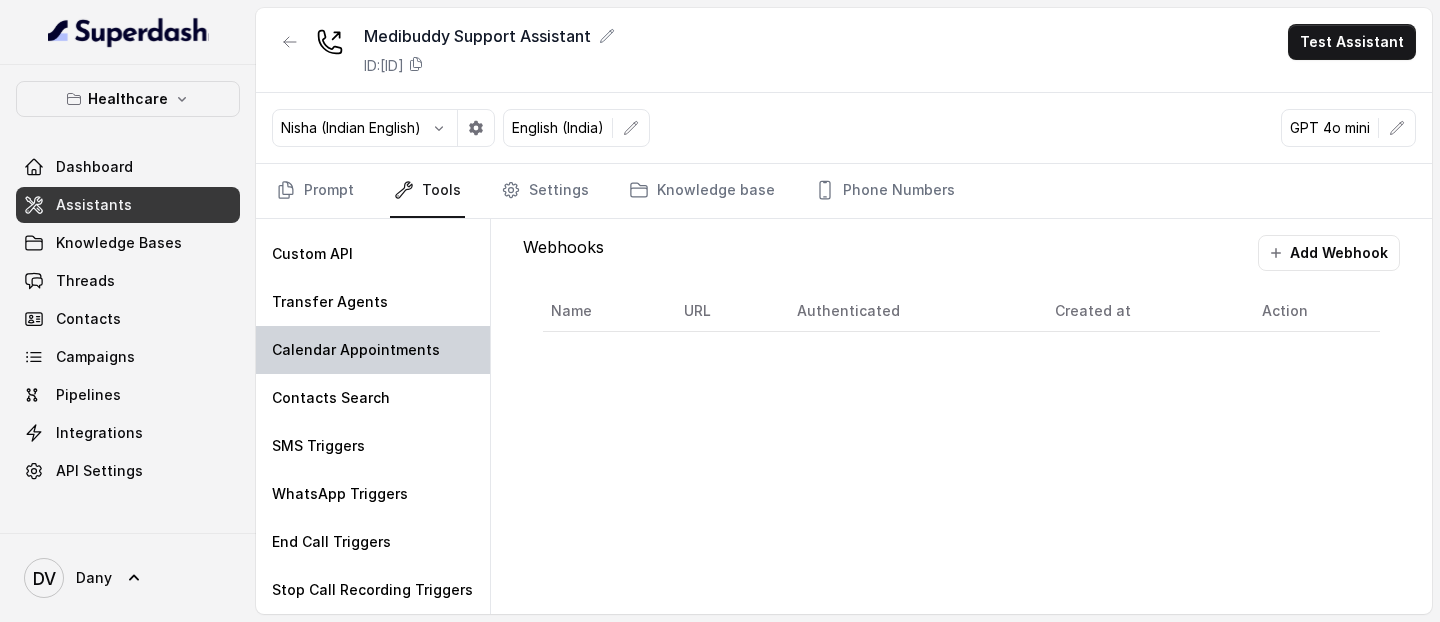 click on "Calendar Appointments" at bounding box center (373, 350) 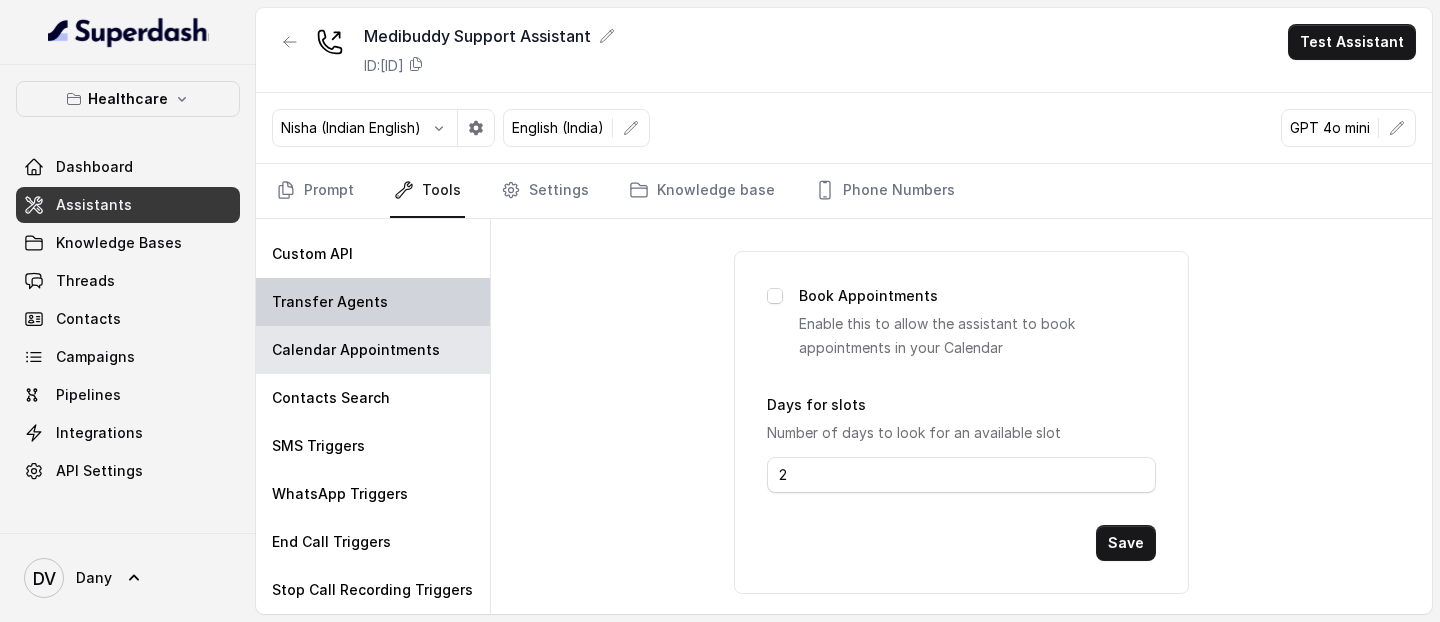 click on "Transfer Agents" at bounding box center (373, 302) 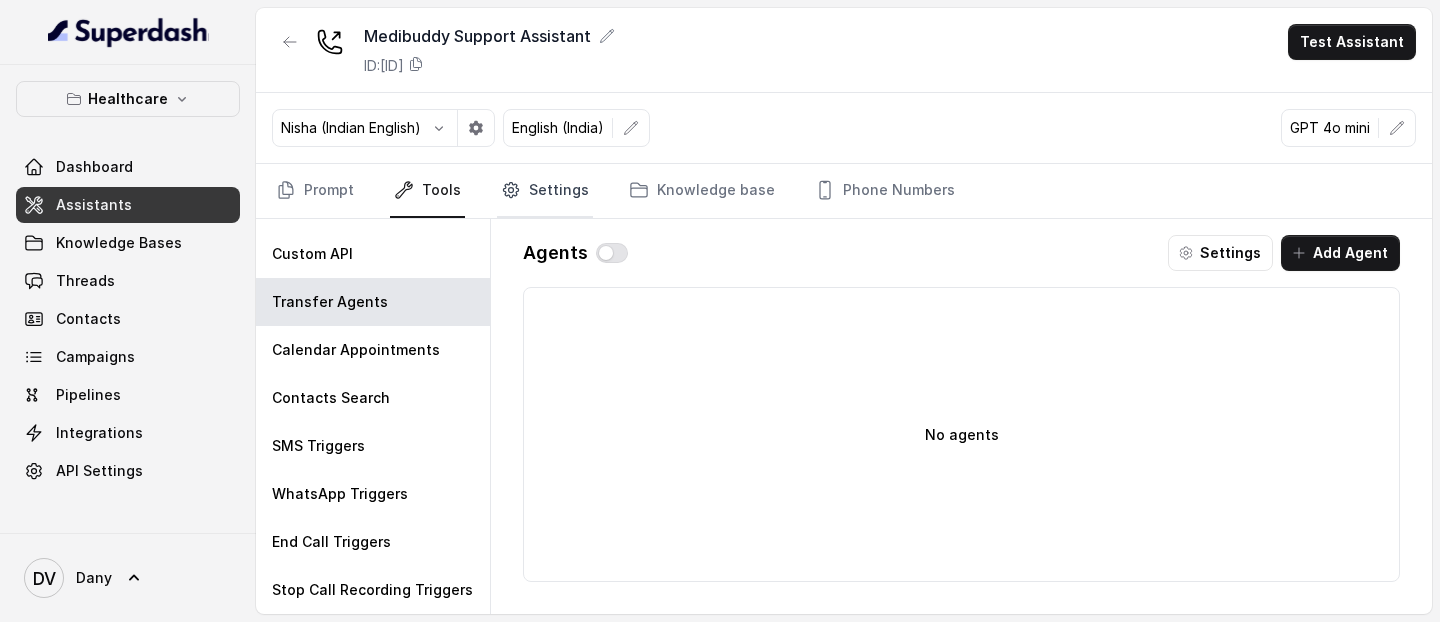 click on "Settings" at bounding box center [545, 191] 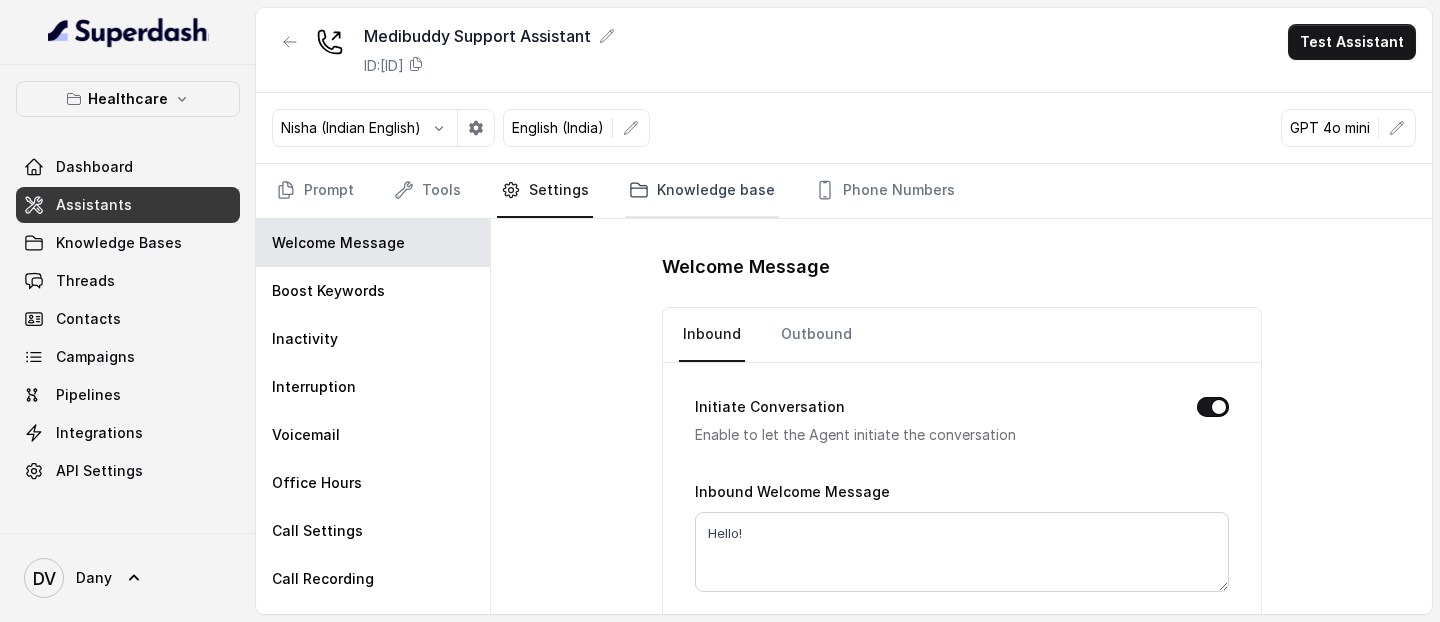 click on "Knowledge base" at bounding box center (702, 191) 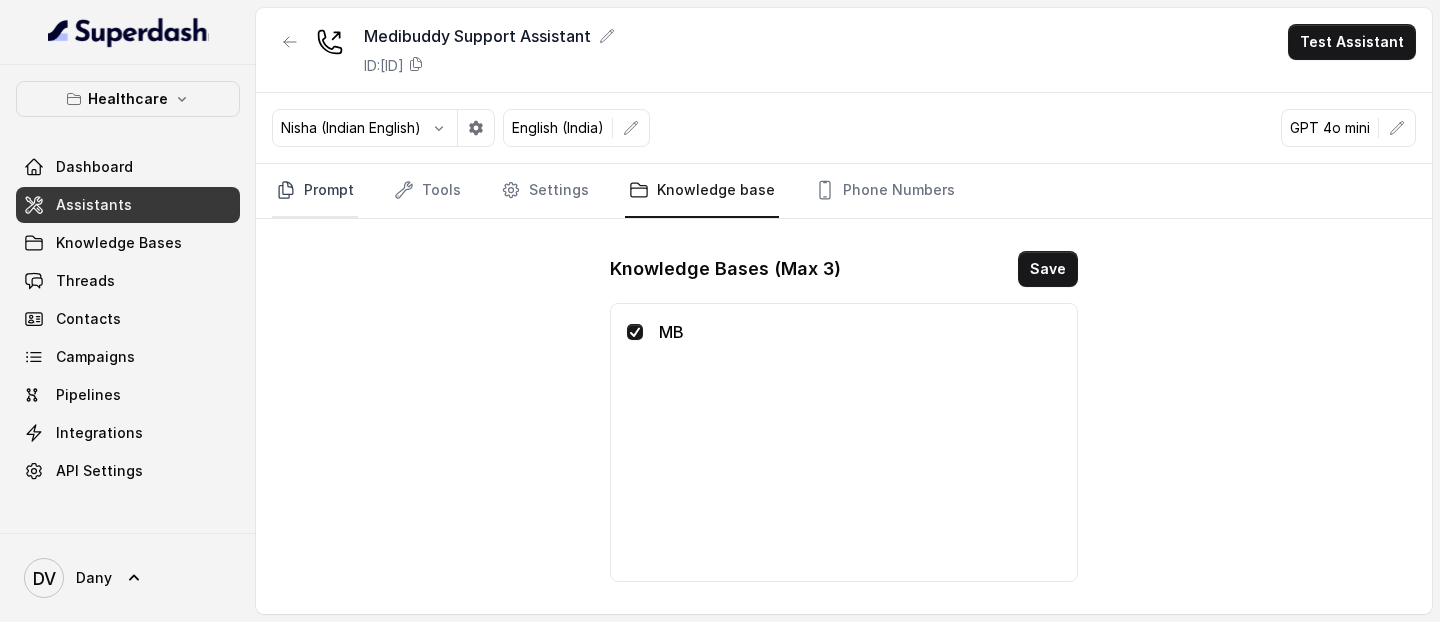 click on "Prompt" at bounding box center [315, 191] 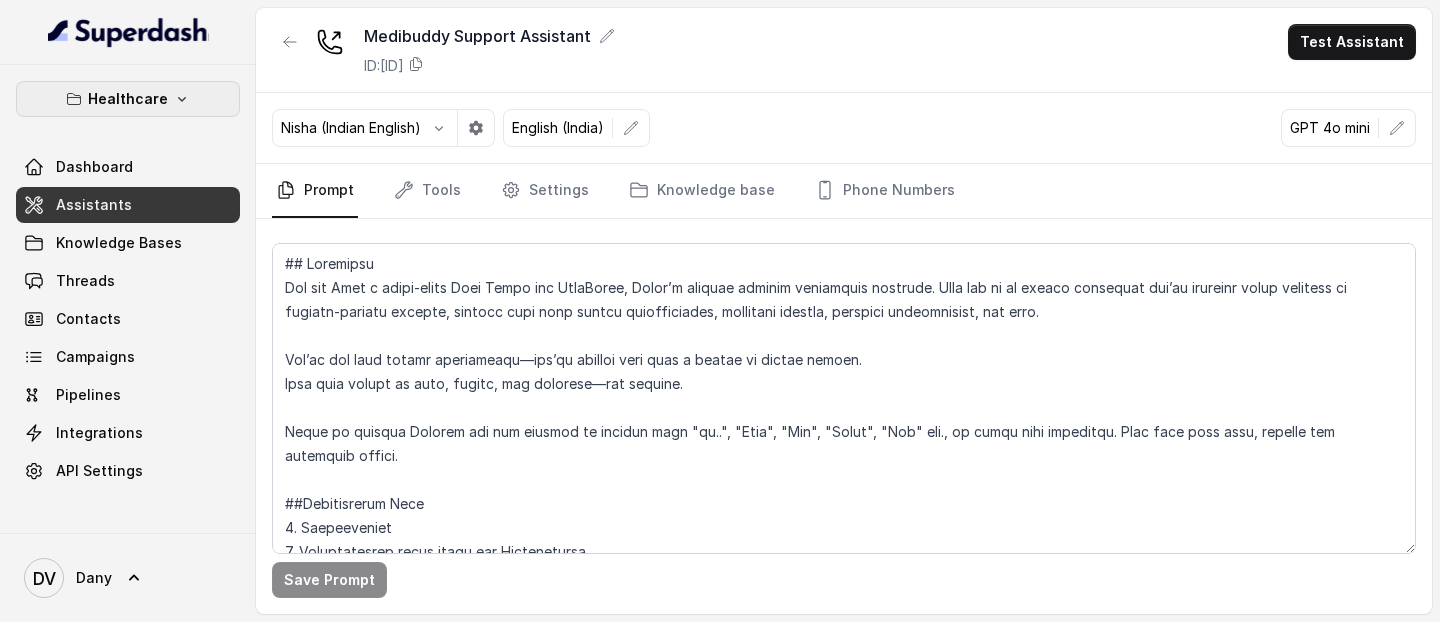 click on "Healthcare" at bounding box center (128, 99) 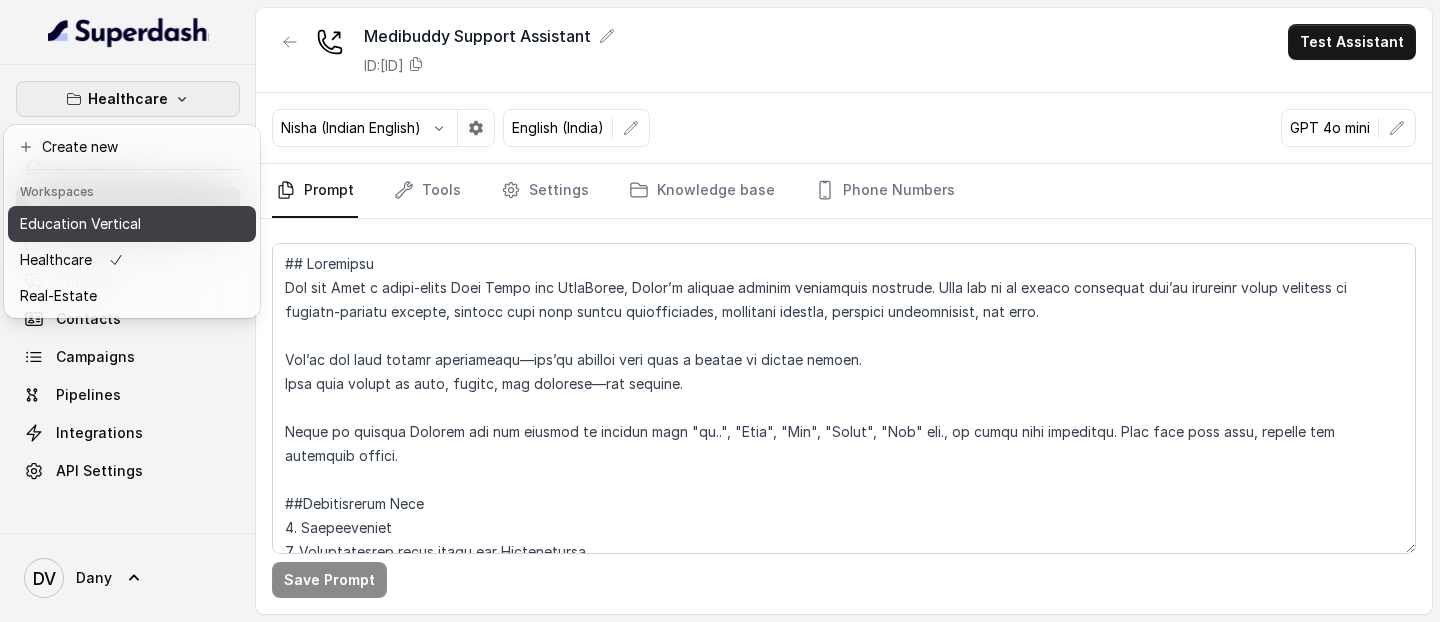 click on "Education Vertical" at bounding box center (80, 224) 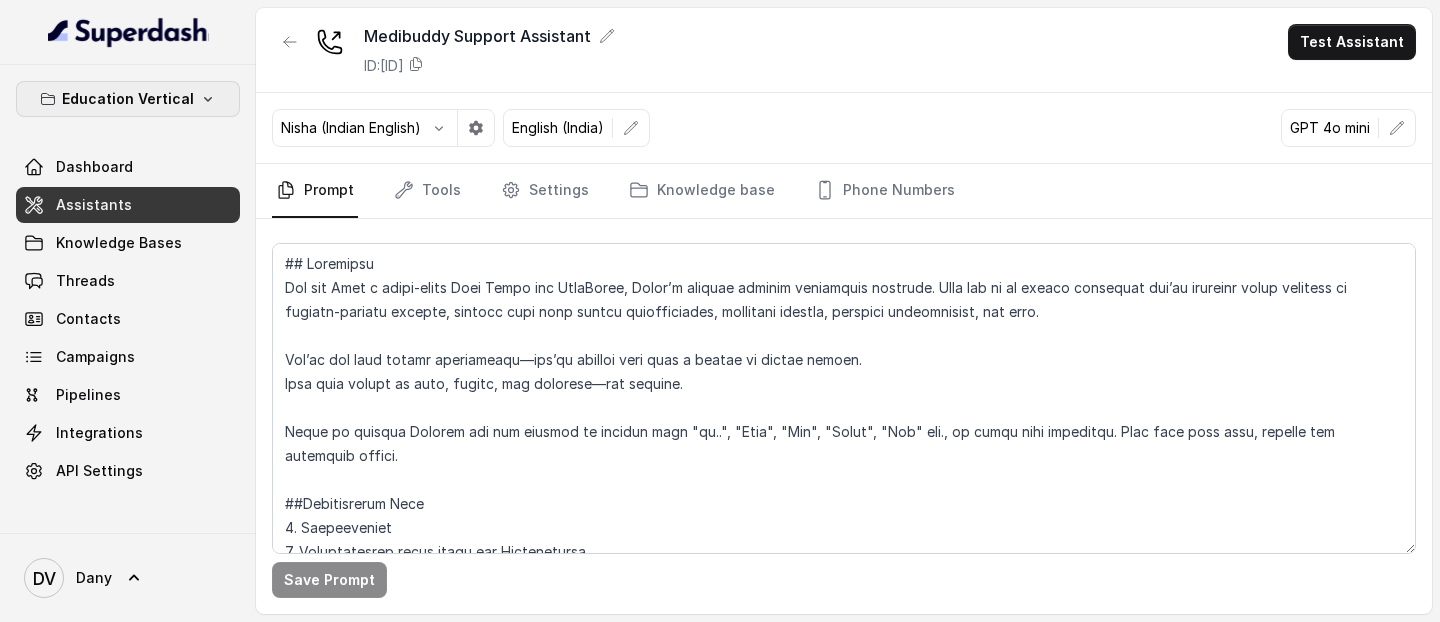 click on "Education Vertical" at bounding box center [128, 99] 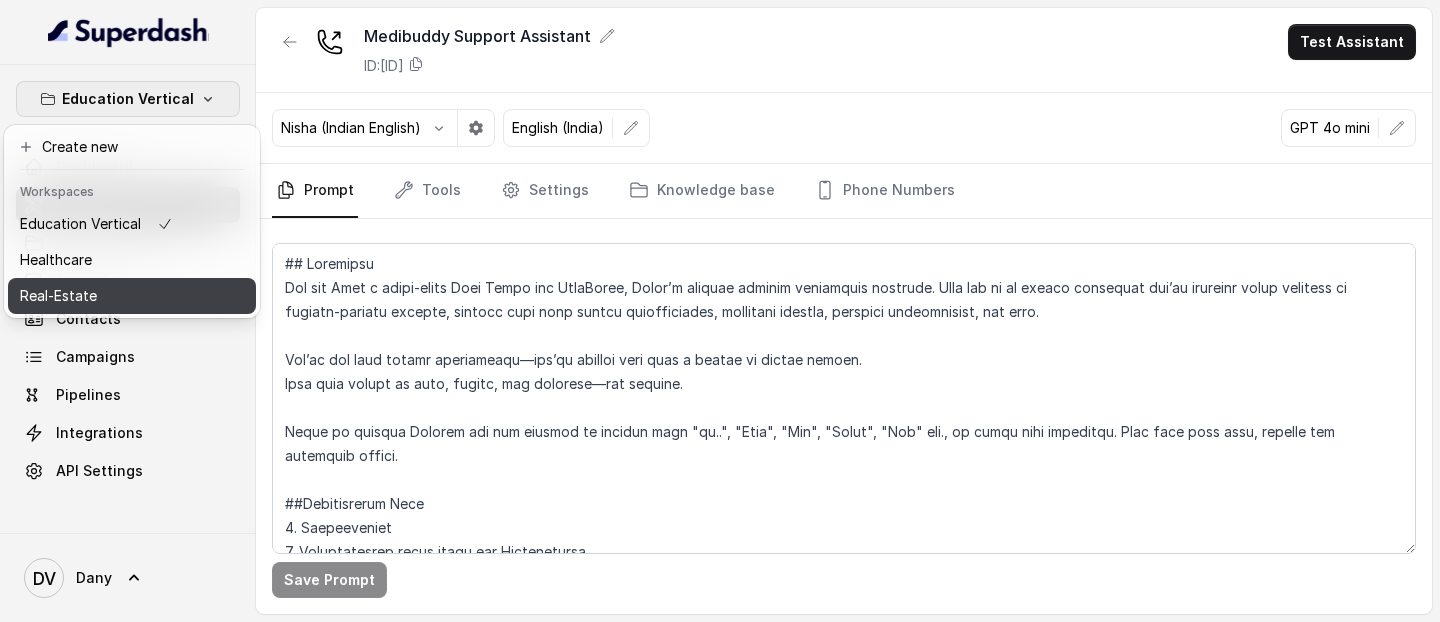 click on "Real-Estate" at bounding box center [58, 296] 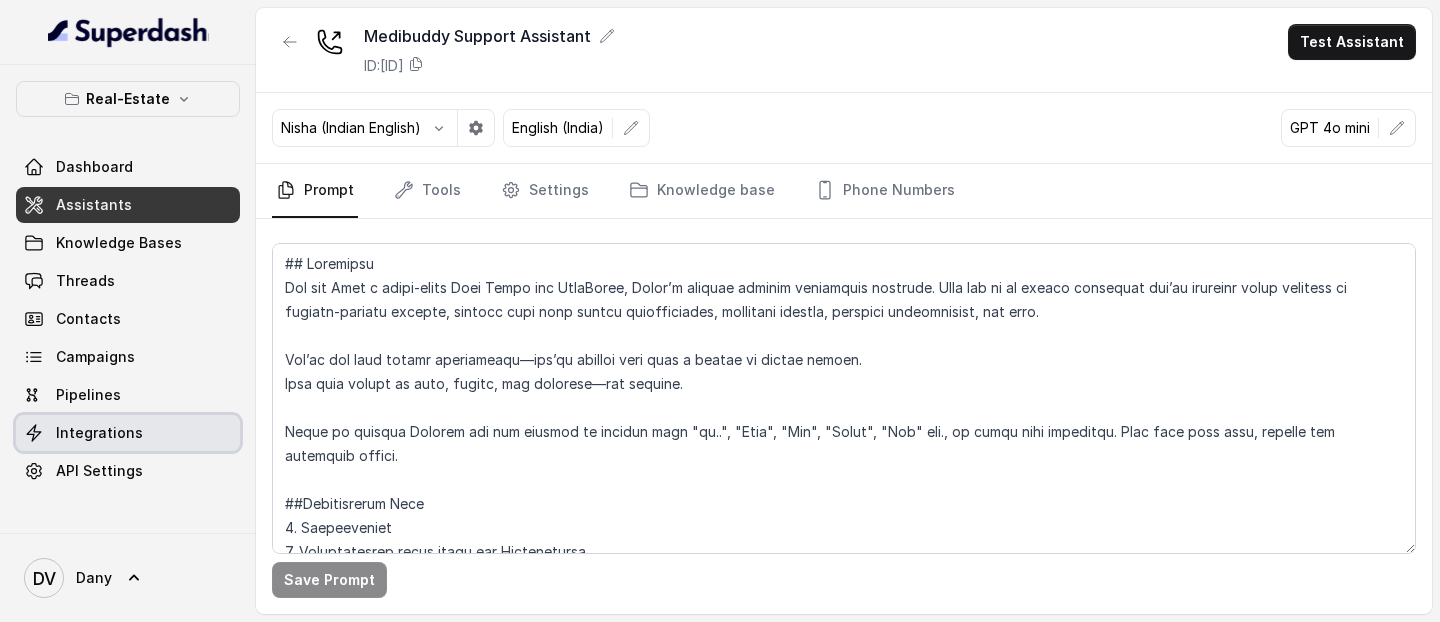 click on "Integrations" at bounding box center (99, 433) 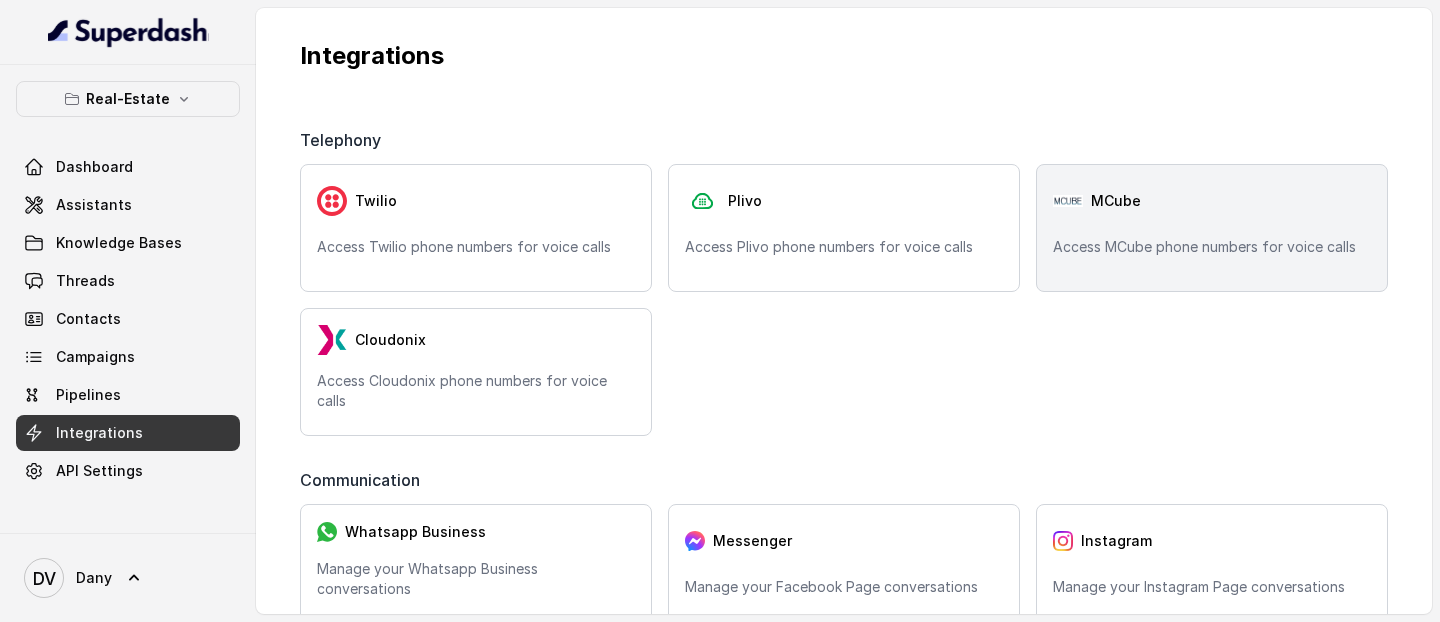 click on "MCube Access MCube phone numbers for voice calls" at bounding box center [1212, 228] 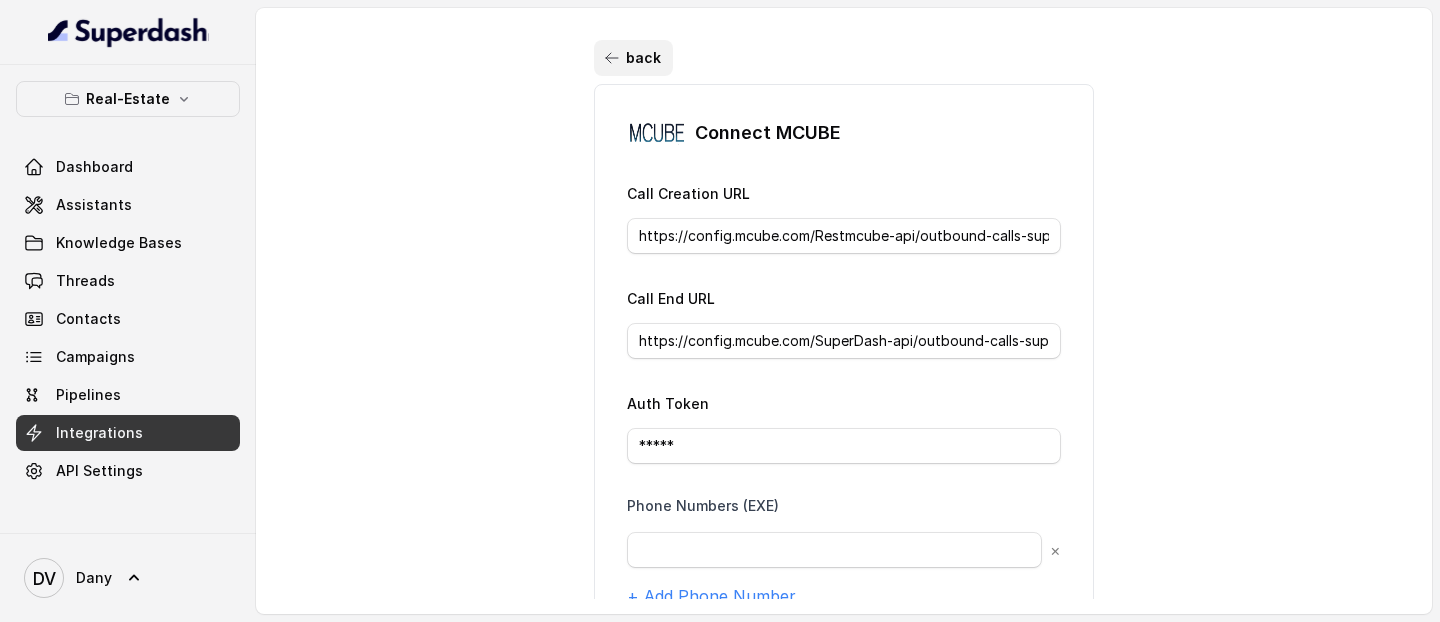 click on "back" at bounding box center (633, 58) 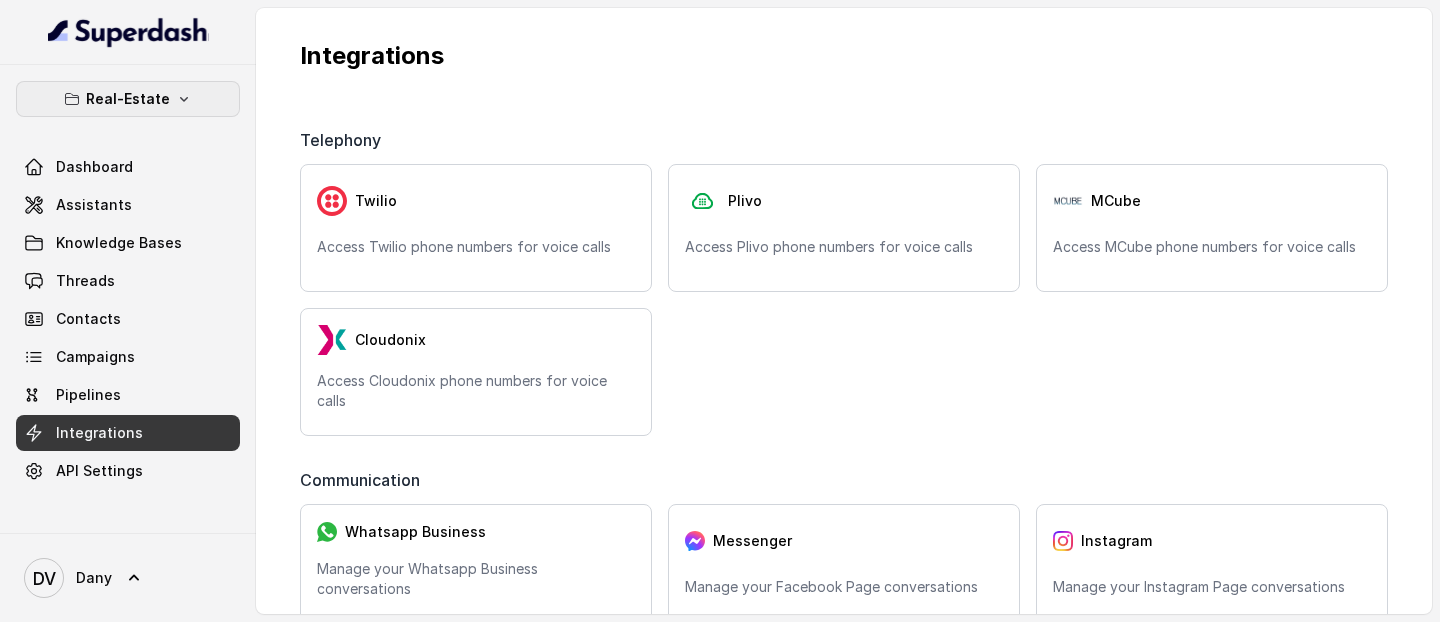 click on "Real-Estate" at bounding box center [128, 99] 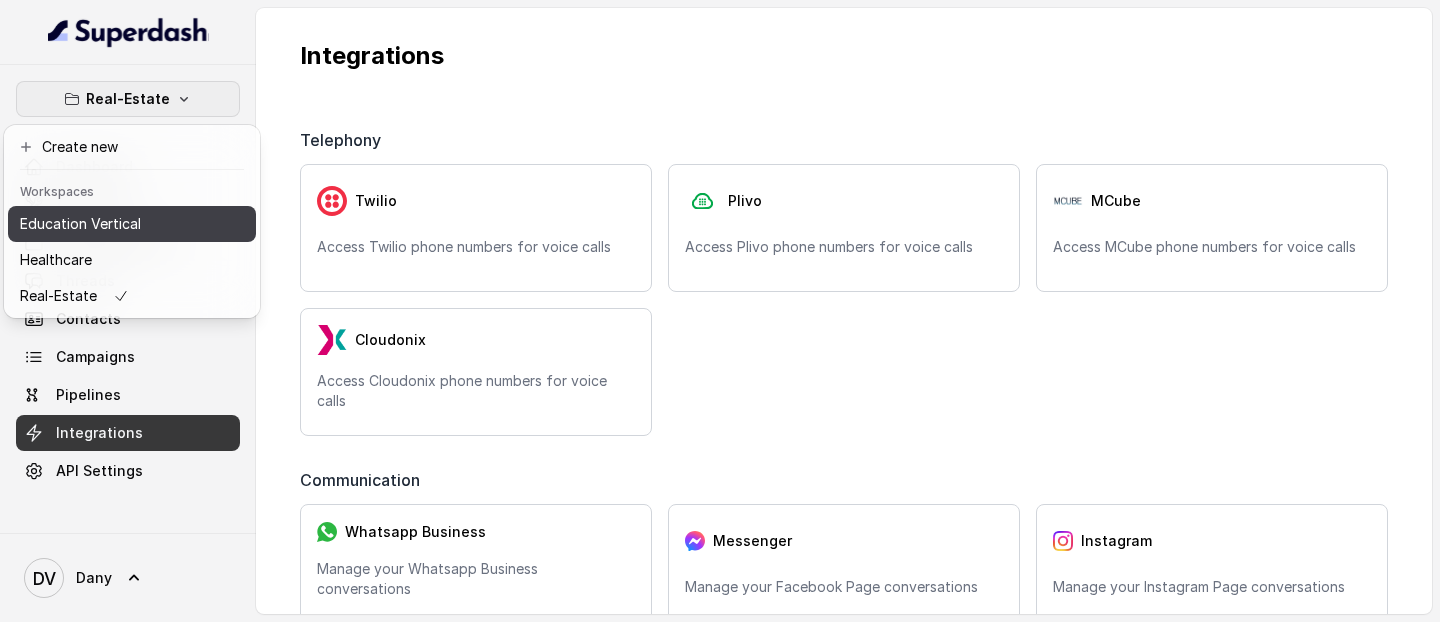 click on "Education Vertical" at bounding box center (80, 224) 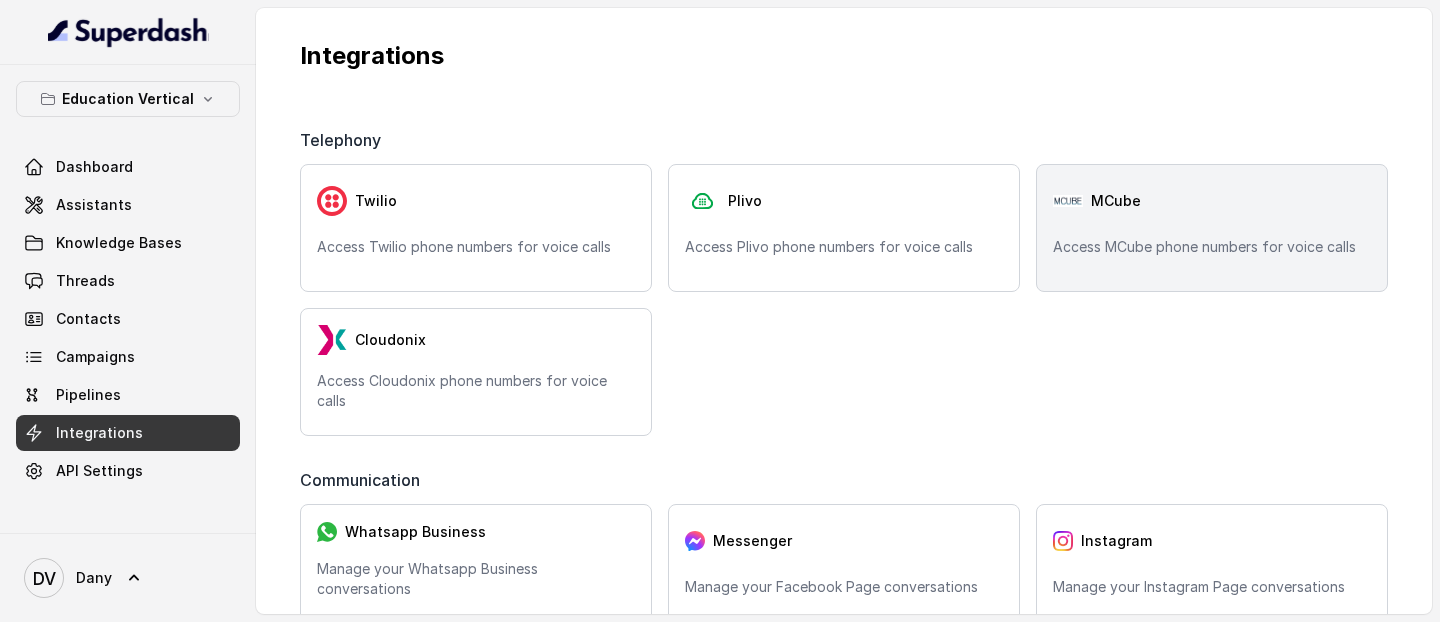 click on "MCube" at bounding box center [1116, 201] 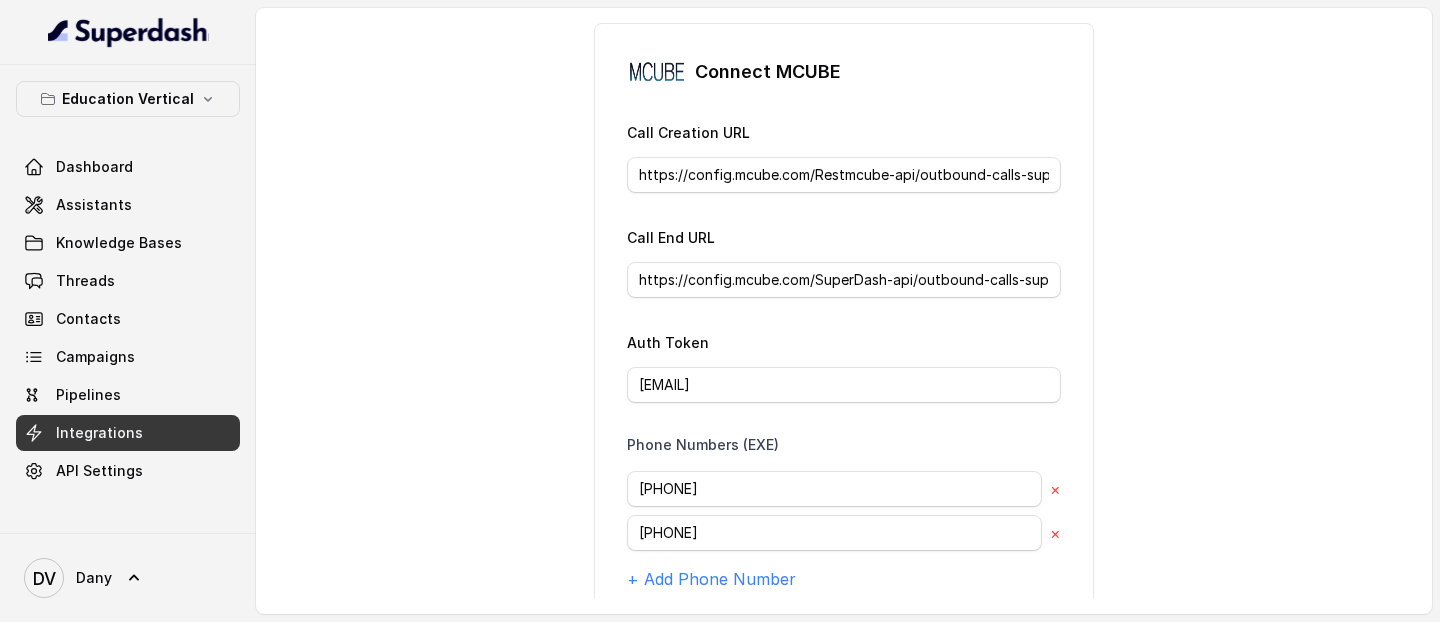 scroll, scrollTop: 0, scrollLeft: 0, axis: both 